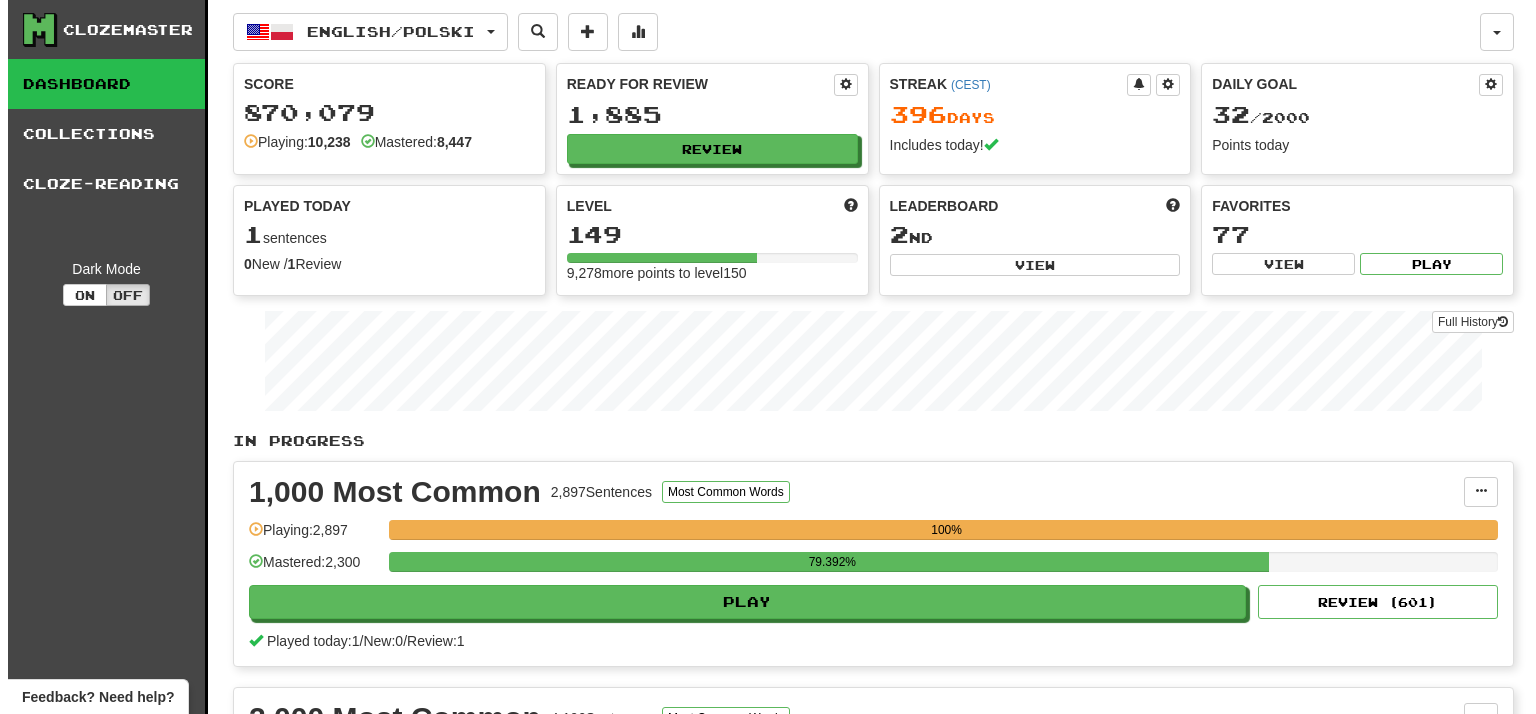 scroll, scrollTop: 0, scrollLeft: 0, axis: both 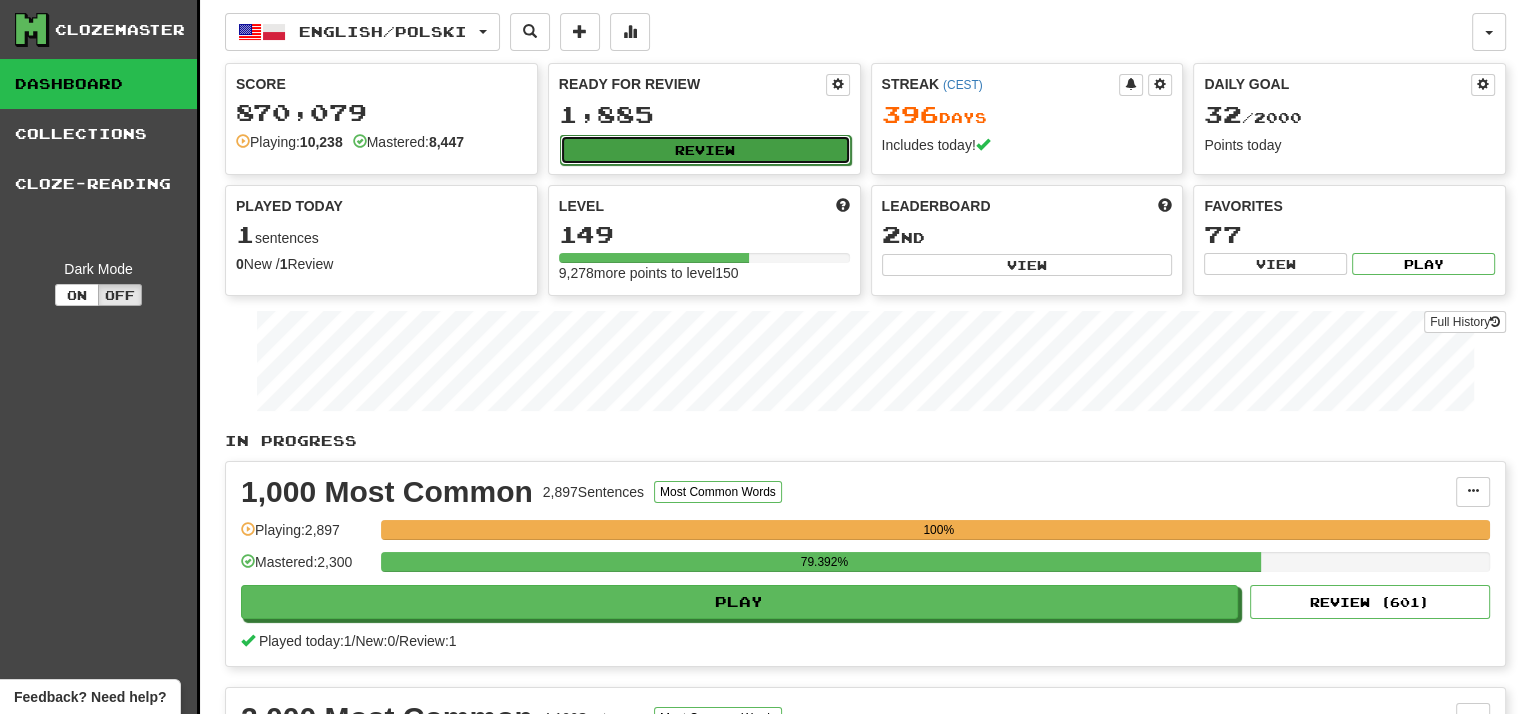 click on "Review" at bounding box center (705, 150) 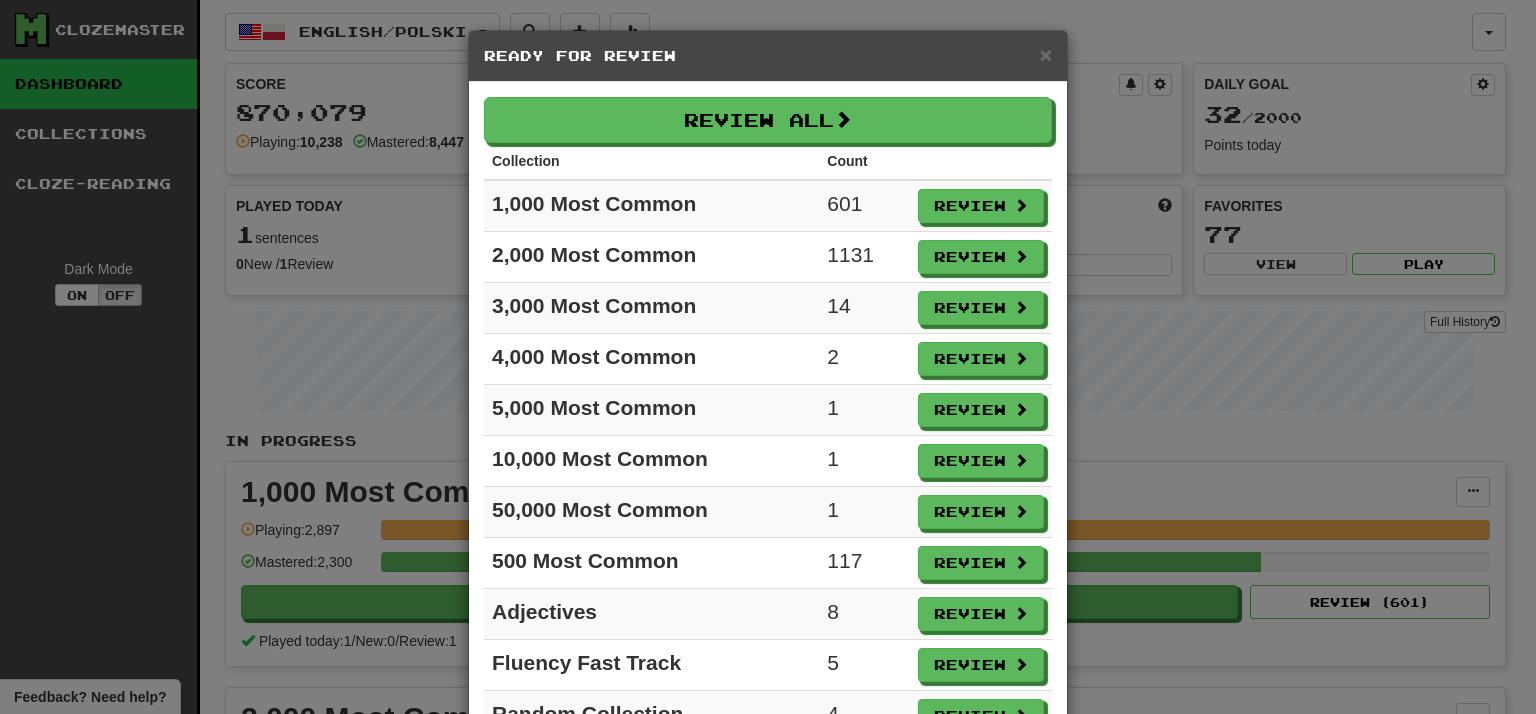 scroll, scrollTop: 85, scrollLeft: 0, axis: vertical 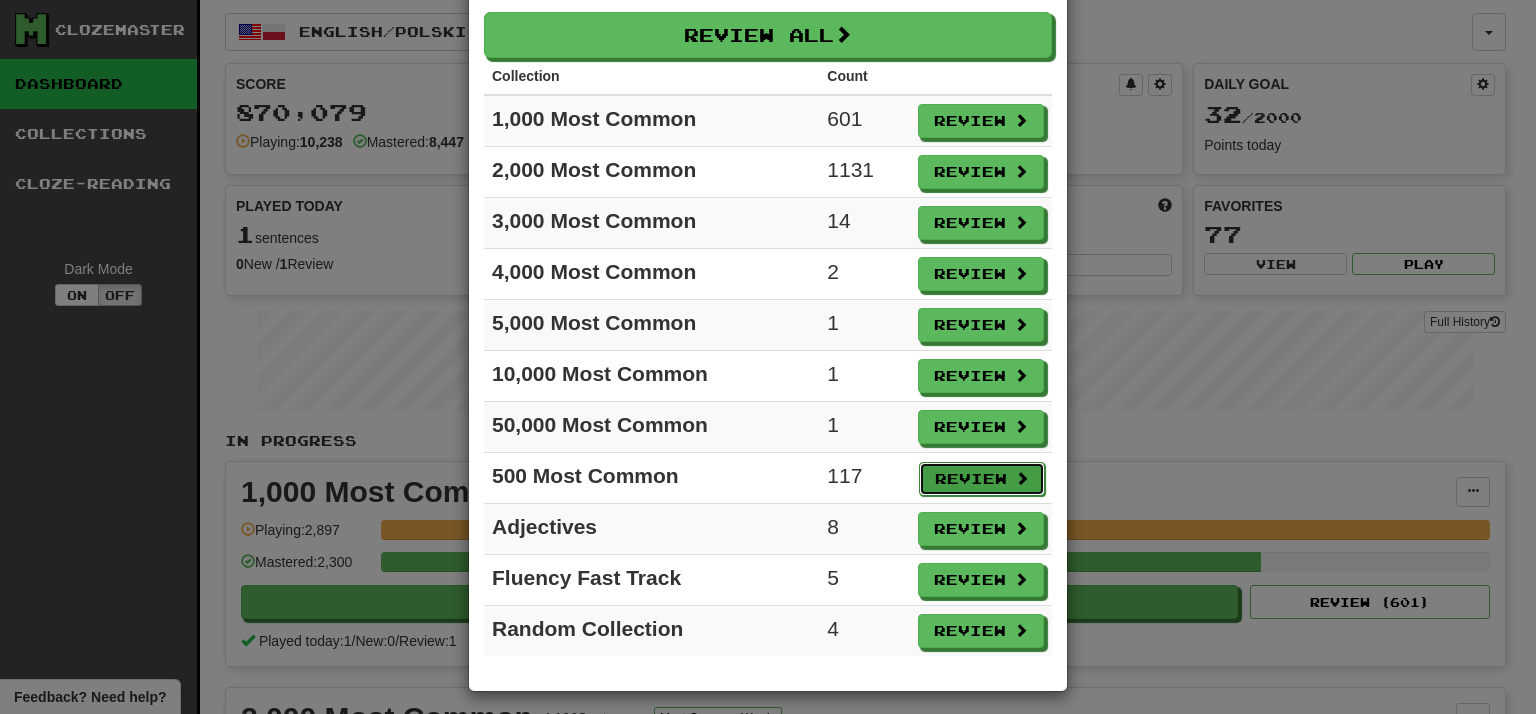 click on "Review" at bounding box center (982, 479) 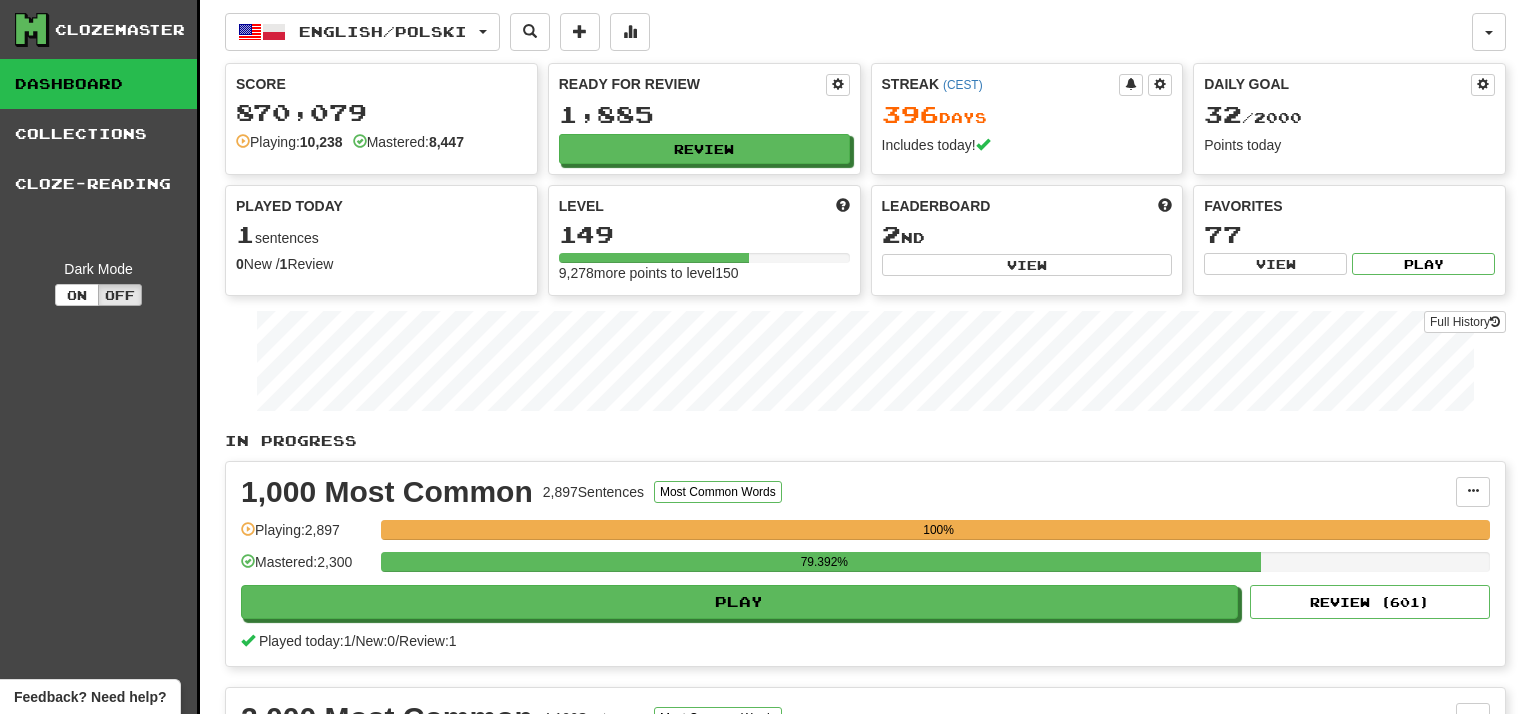 select on "***" 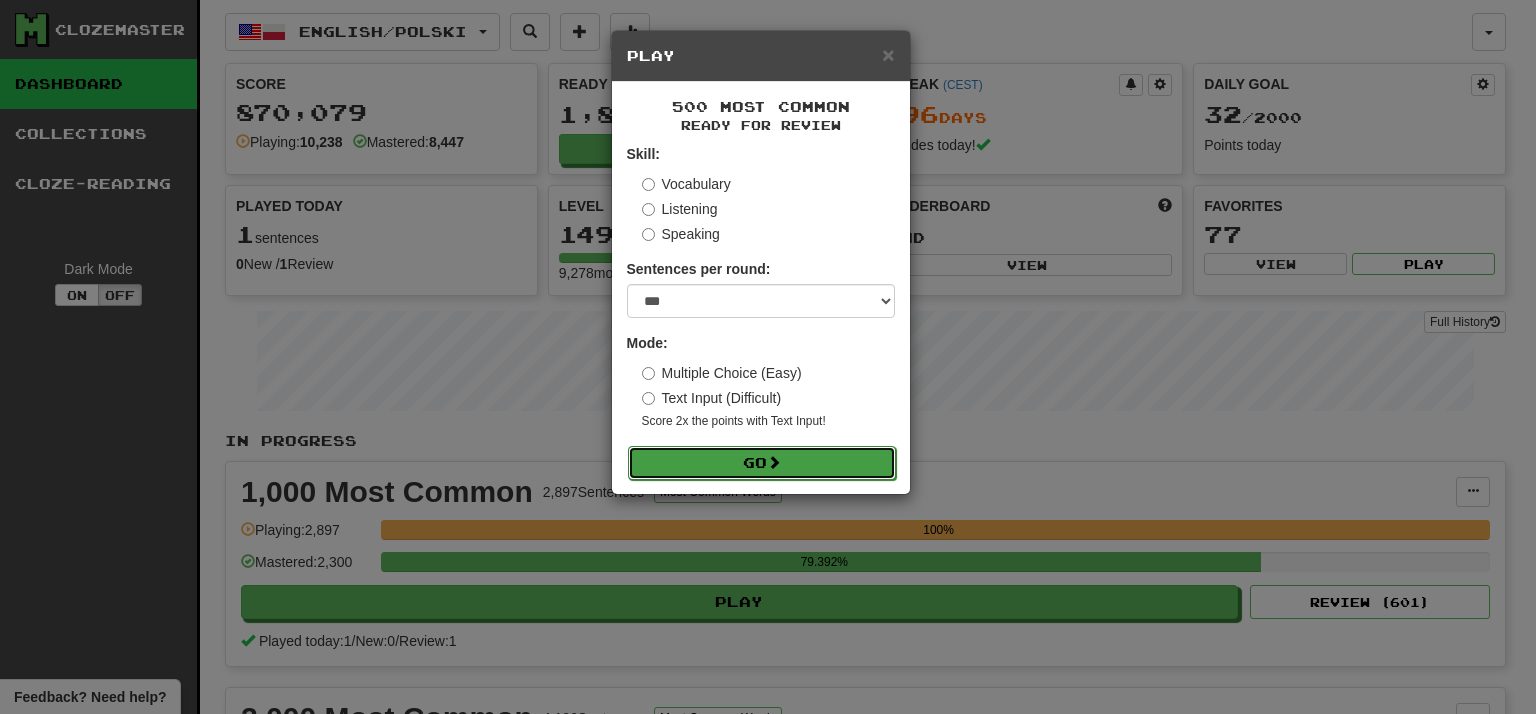click on "Go" at bounding box center (762, 463) 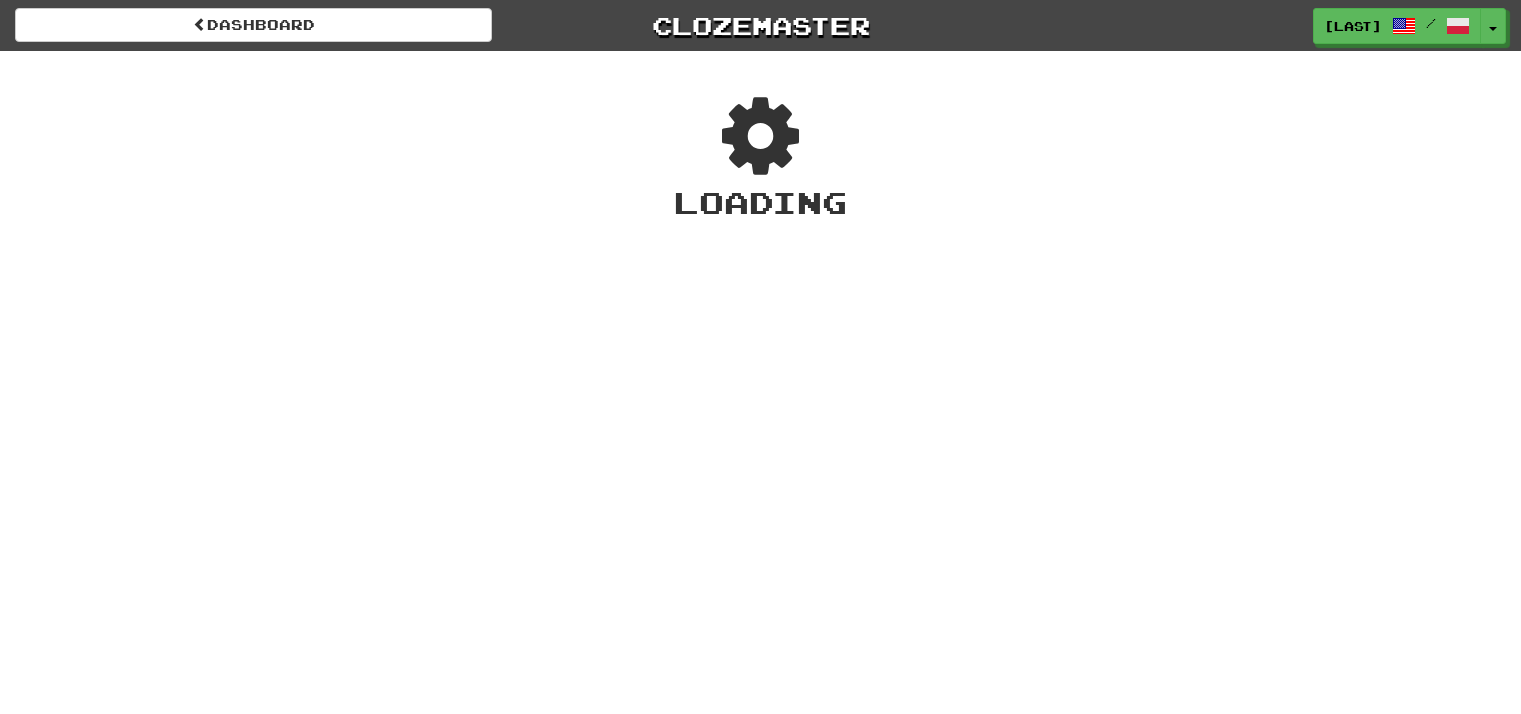 scroll, scrollTop: 0, scrollLeft: 0, axis: both 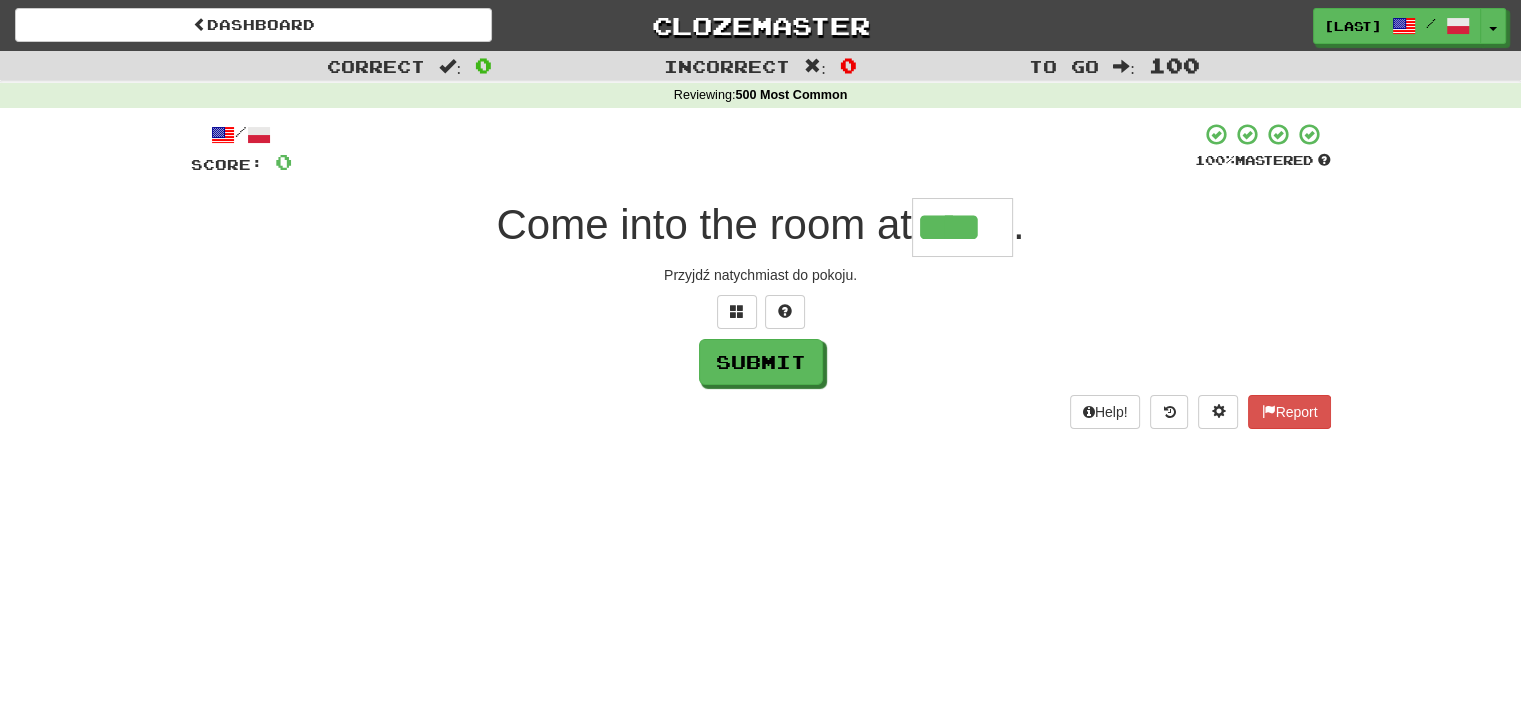 type on "****" 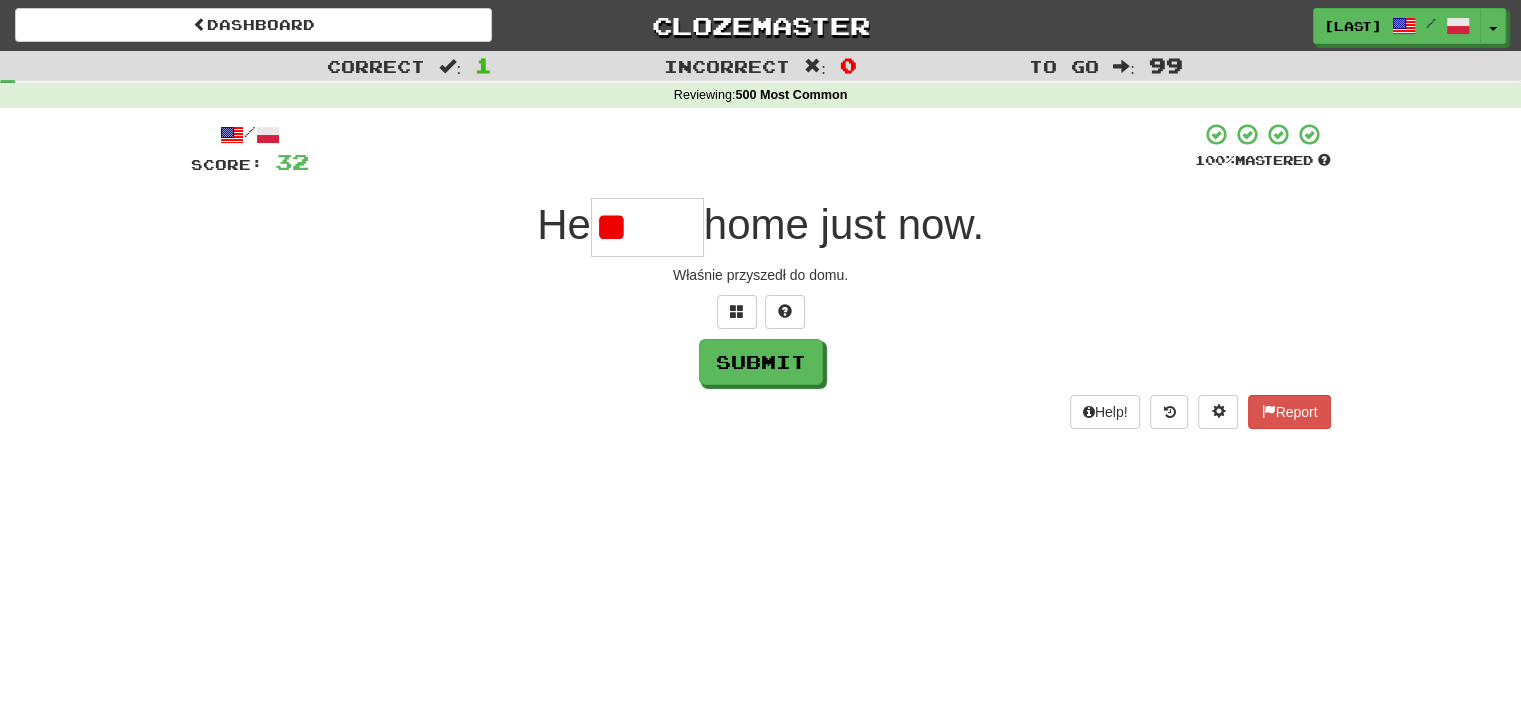 type on "*" 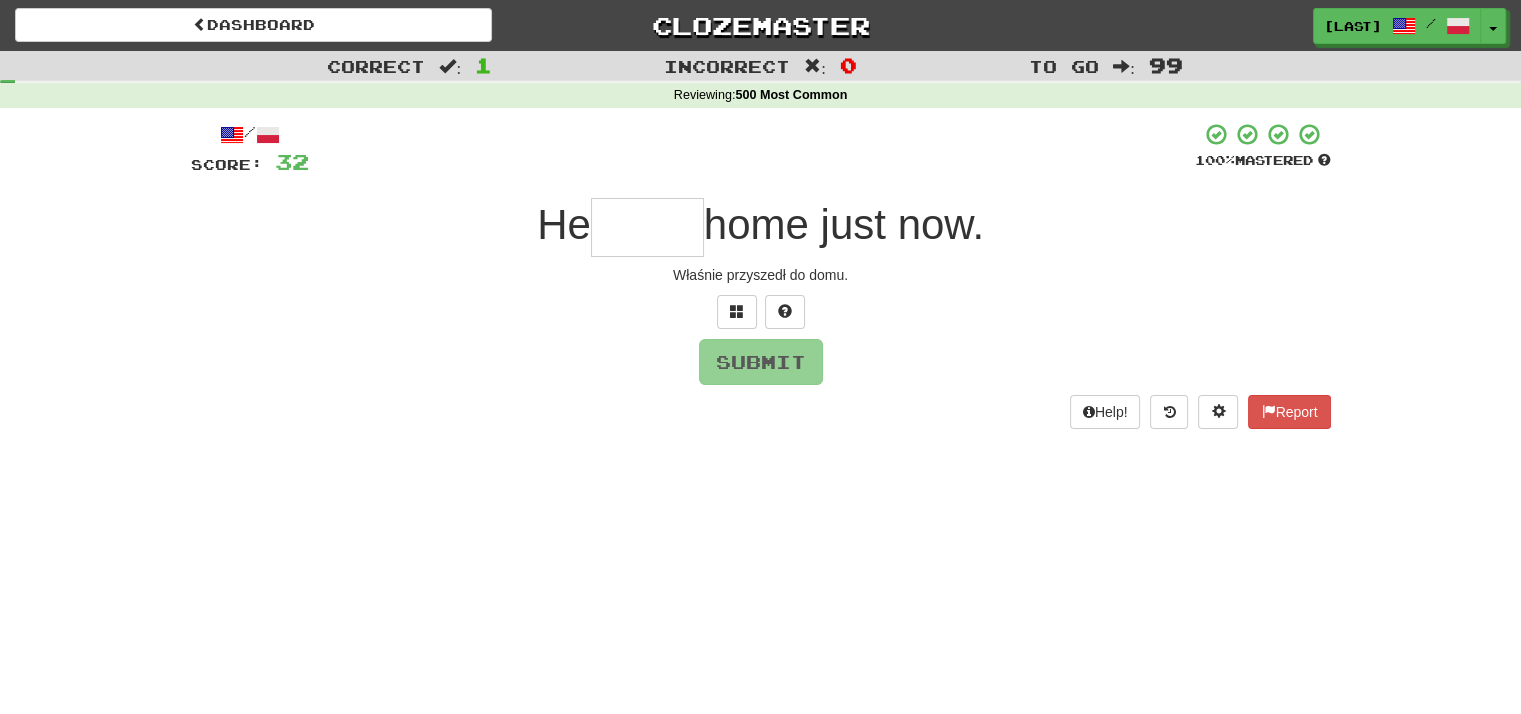 type on "*" 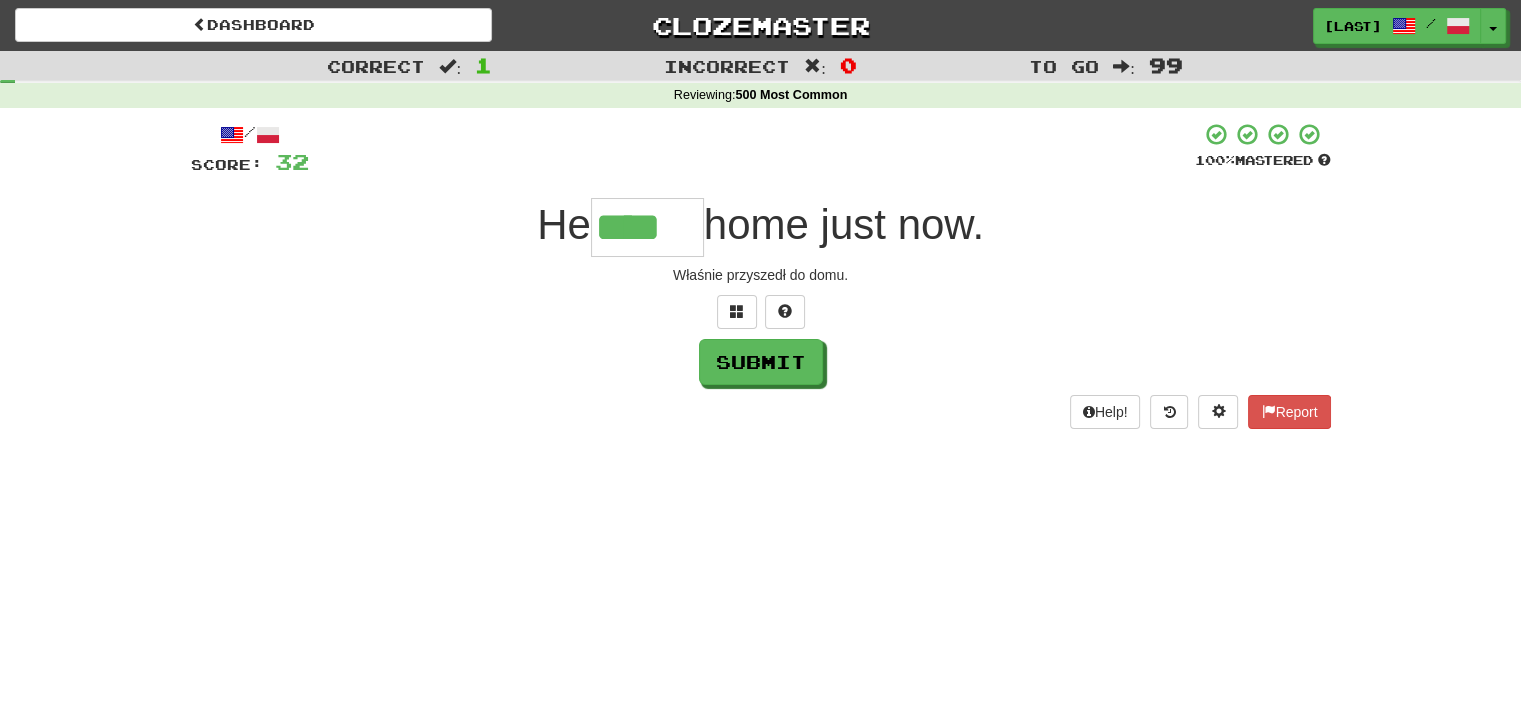 type on "****" 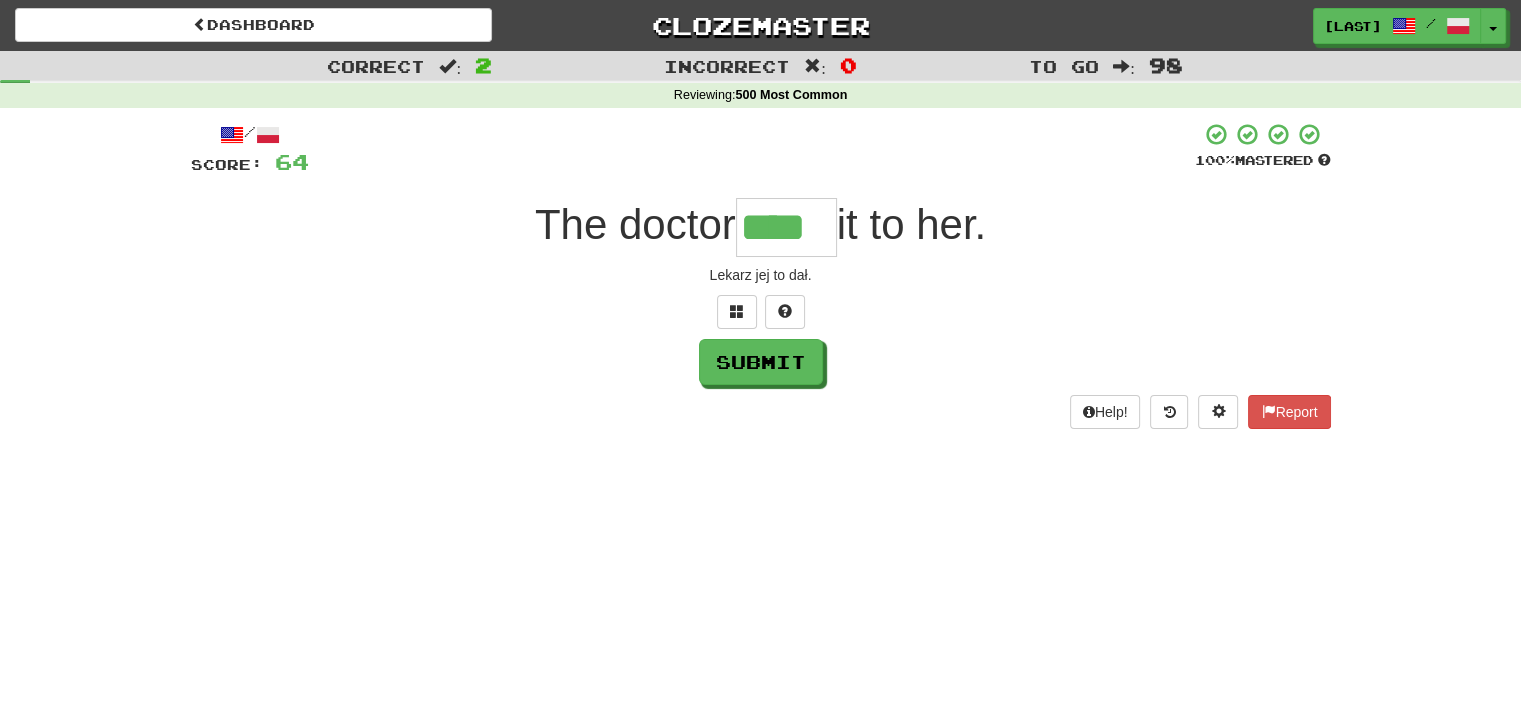 type on "****" 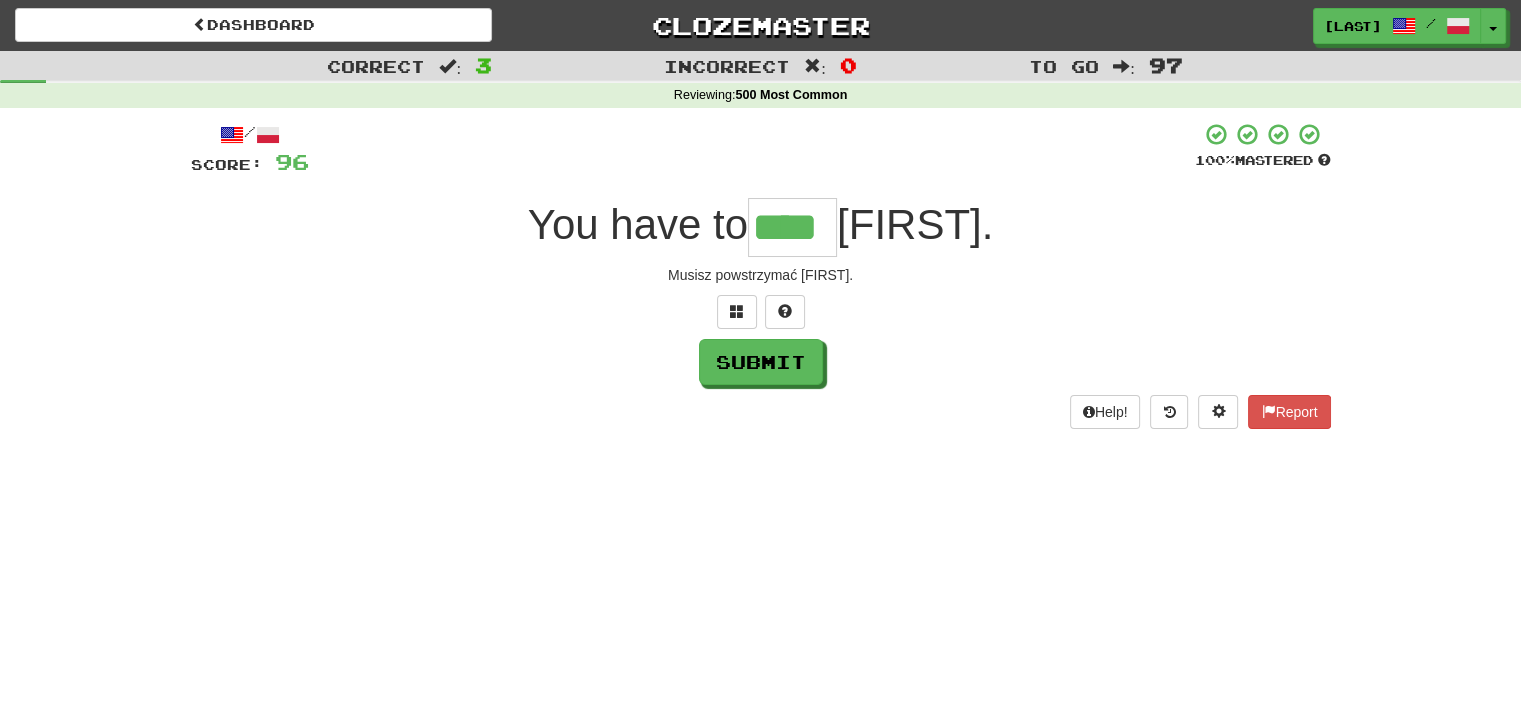 type on "****" 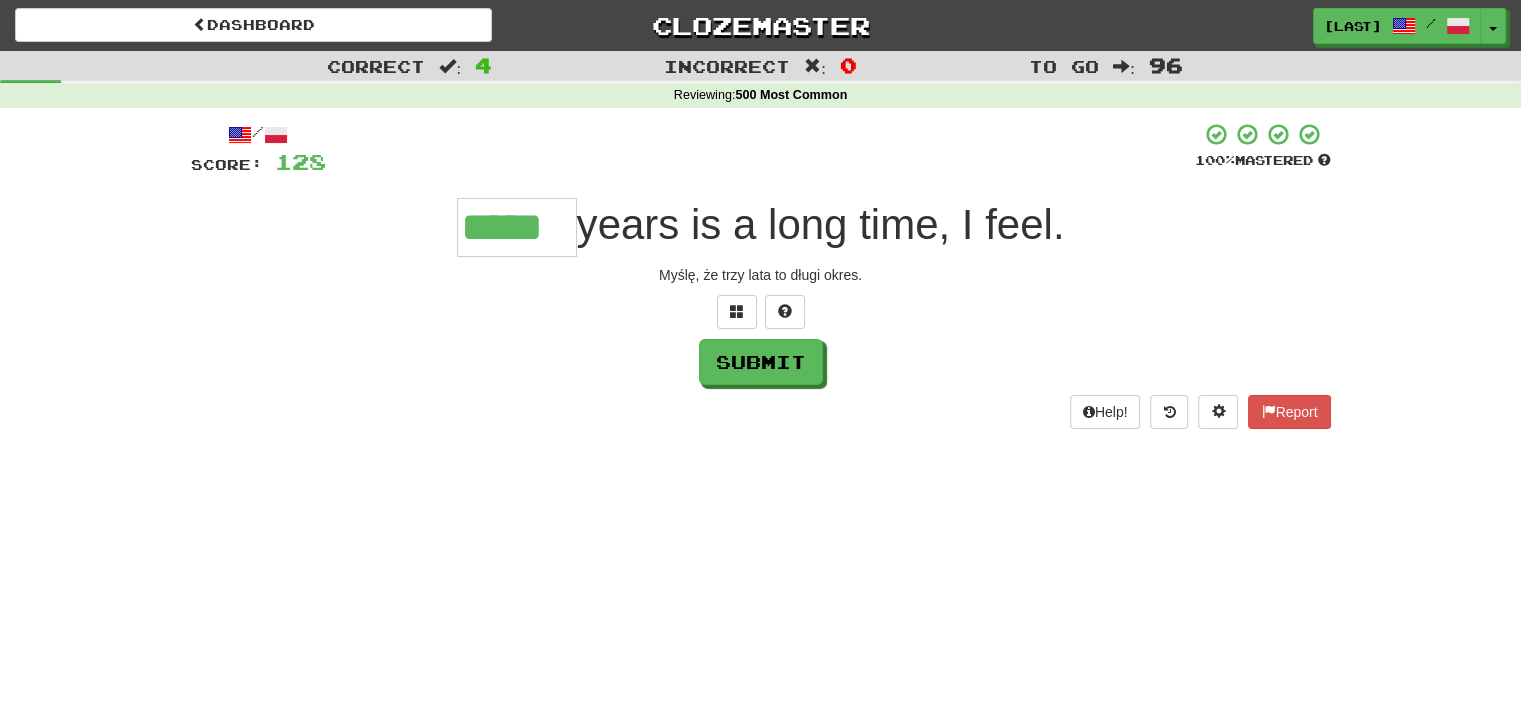 type on "*****" 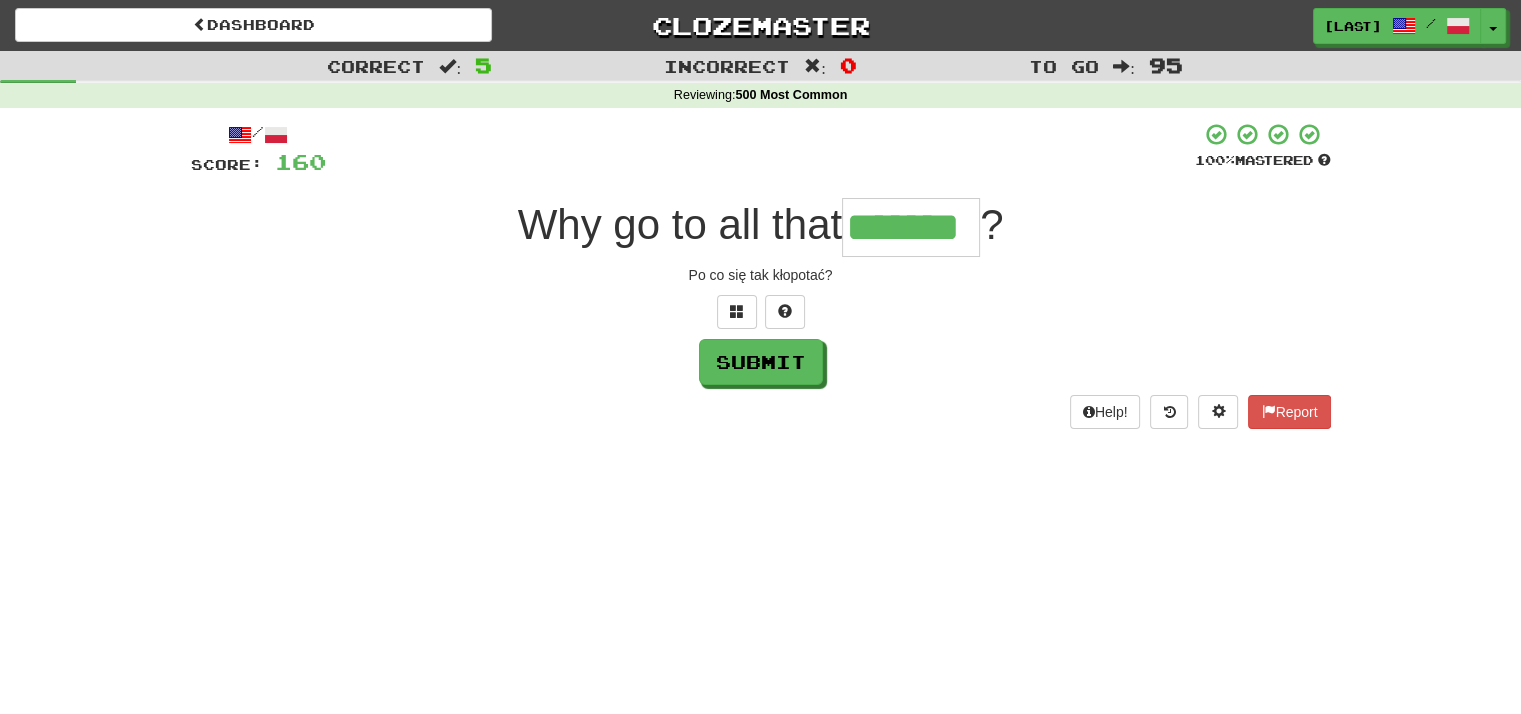 type on "*******" 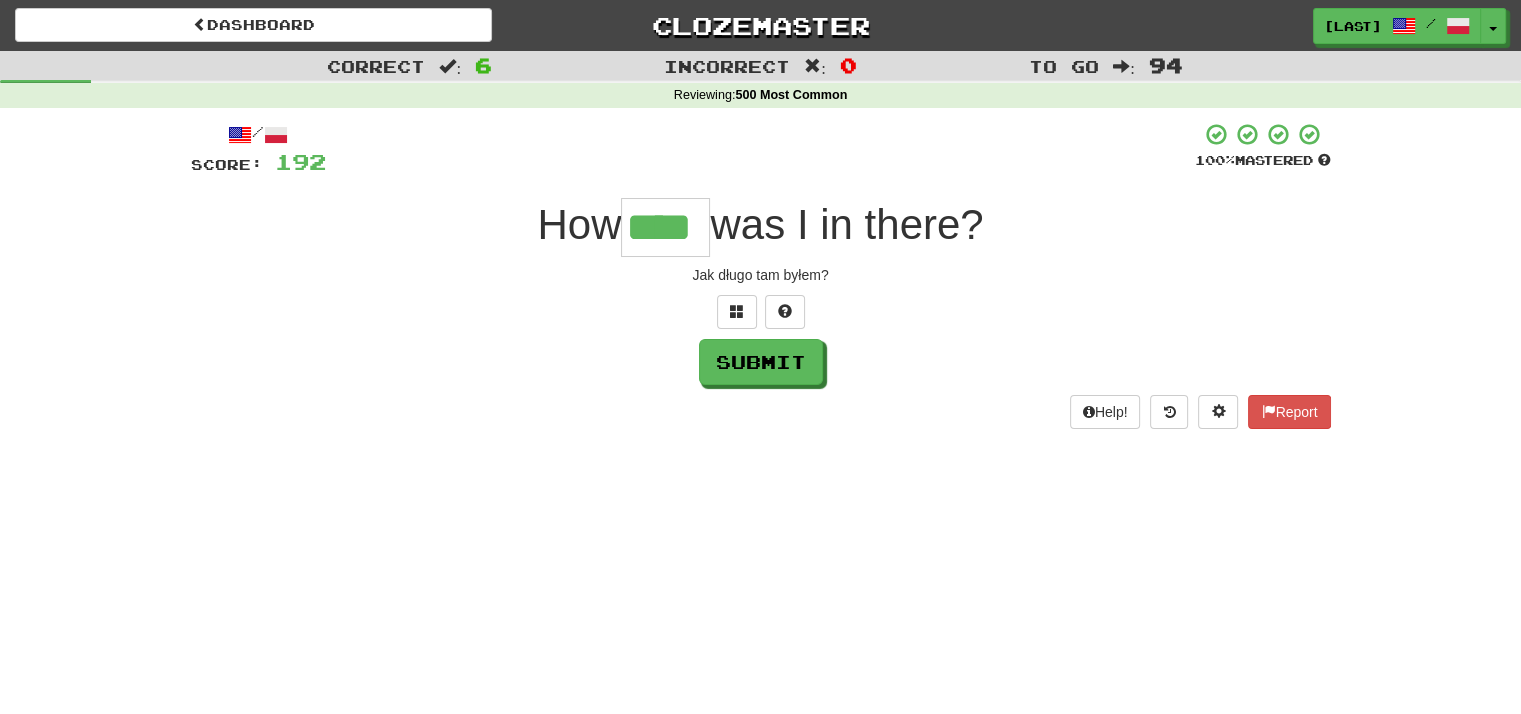type on "****" 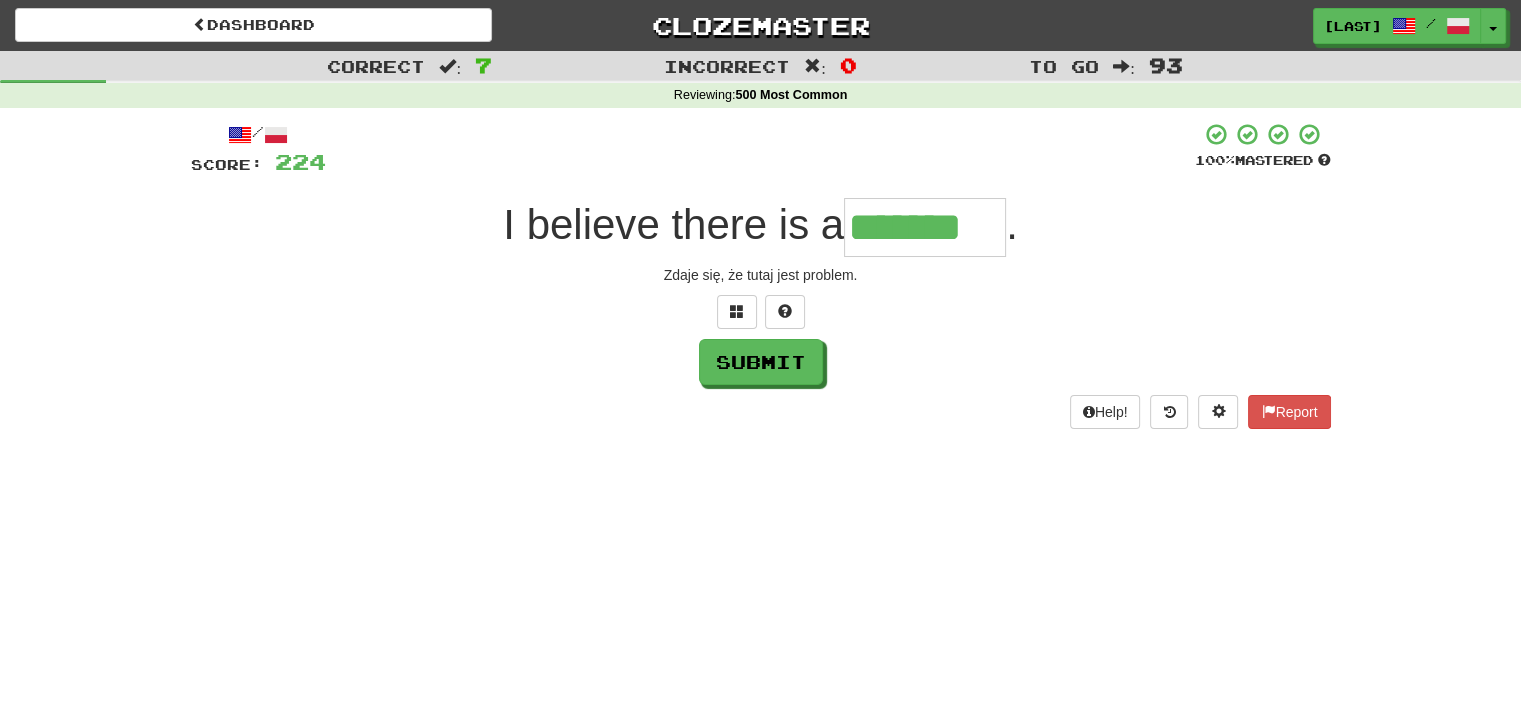 type on "*******" 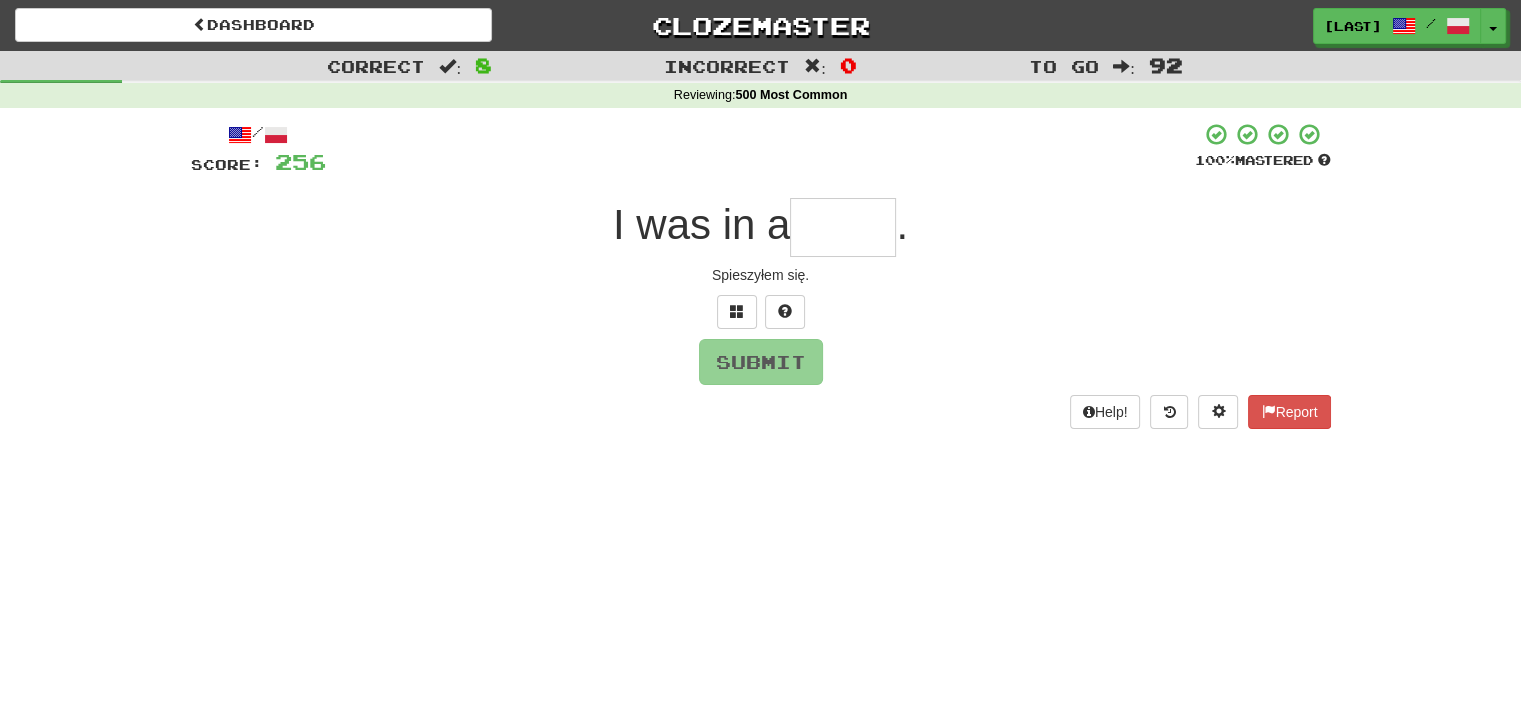 type on "*" 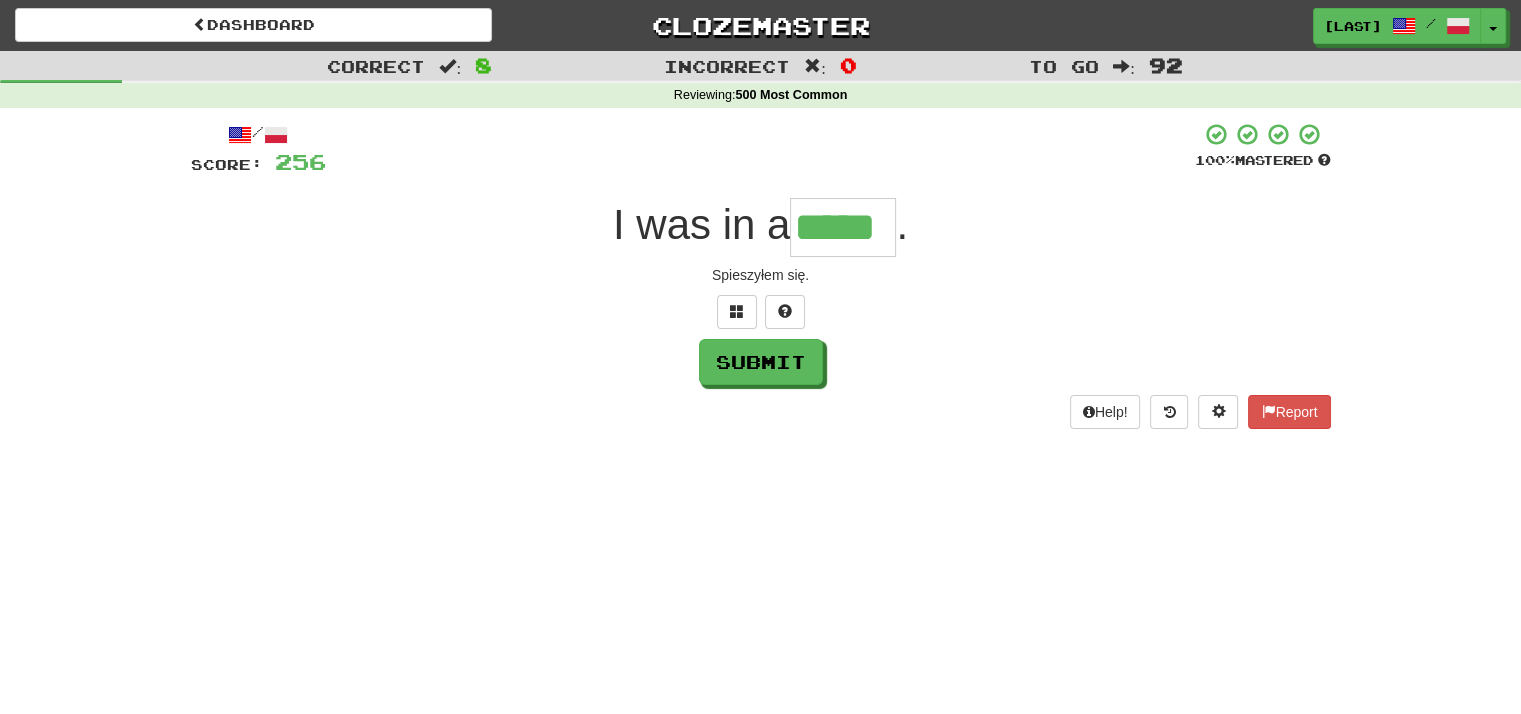type on "*****" 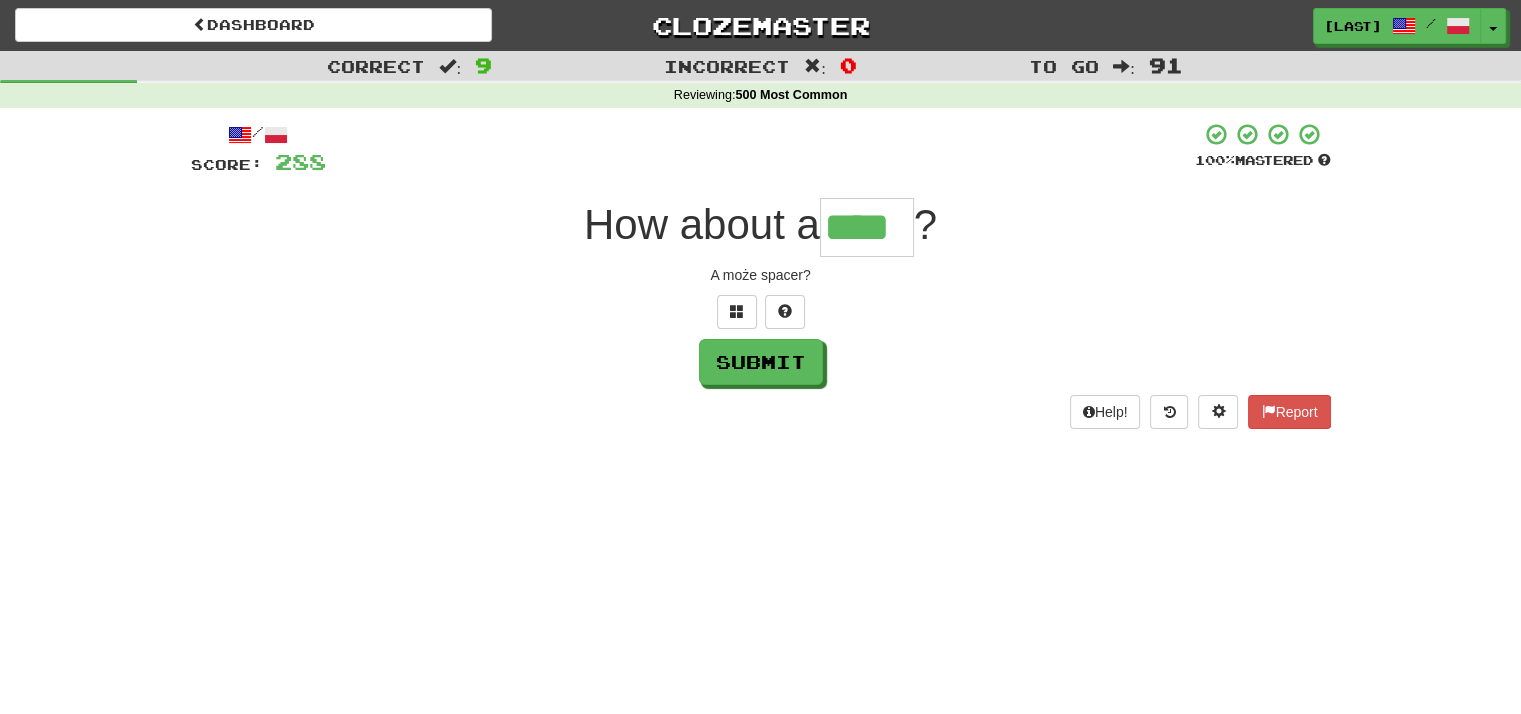 type on "****" 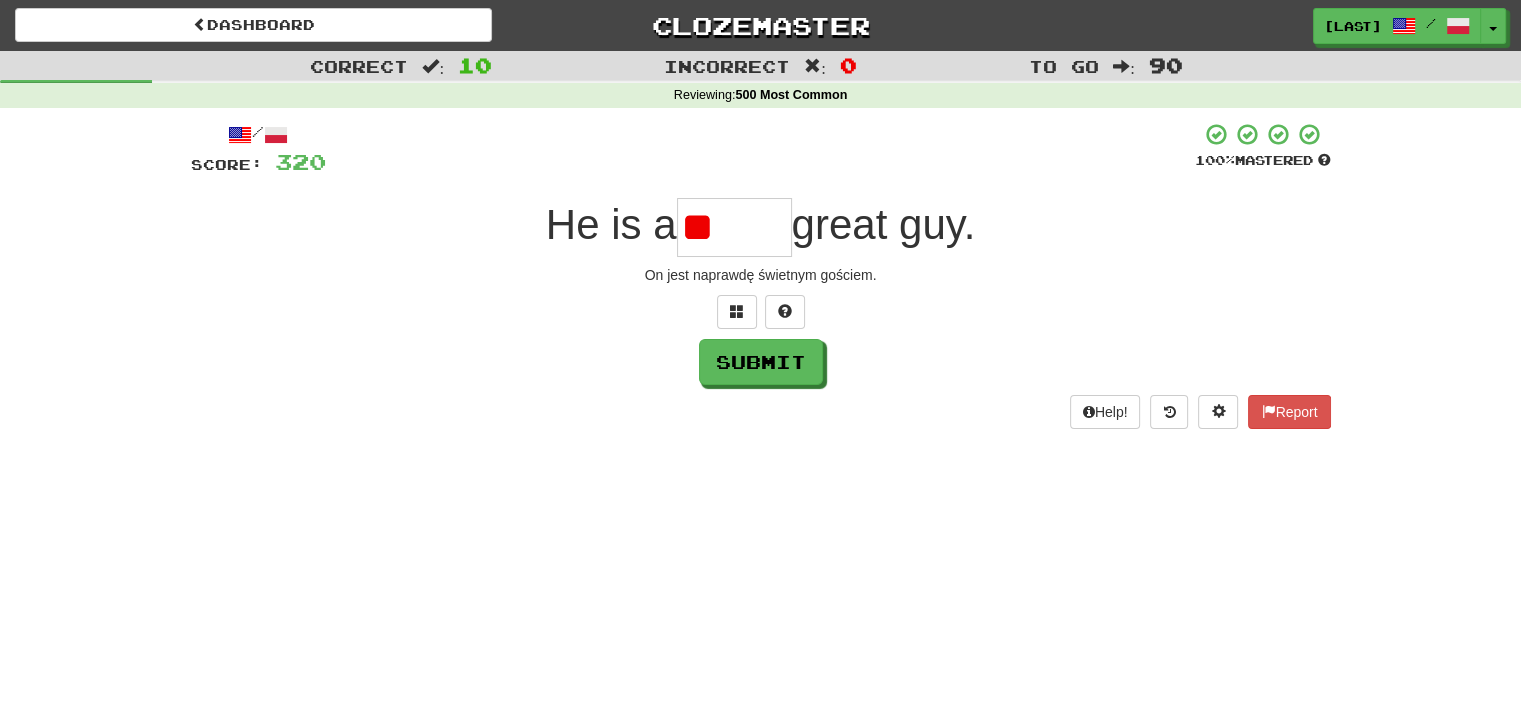type on "*" 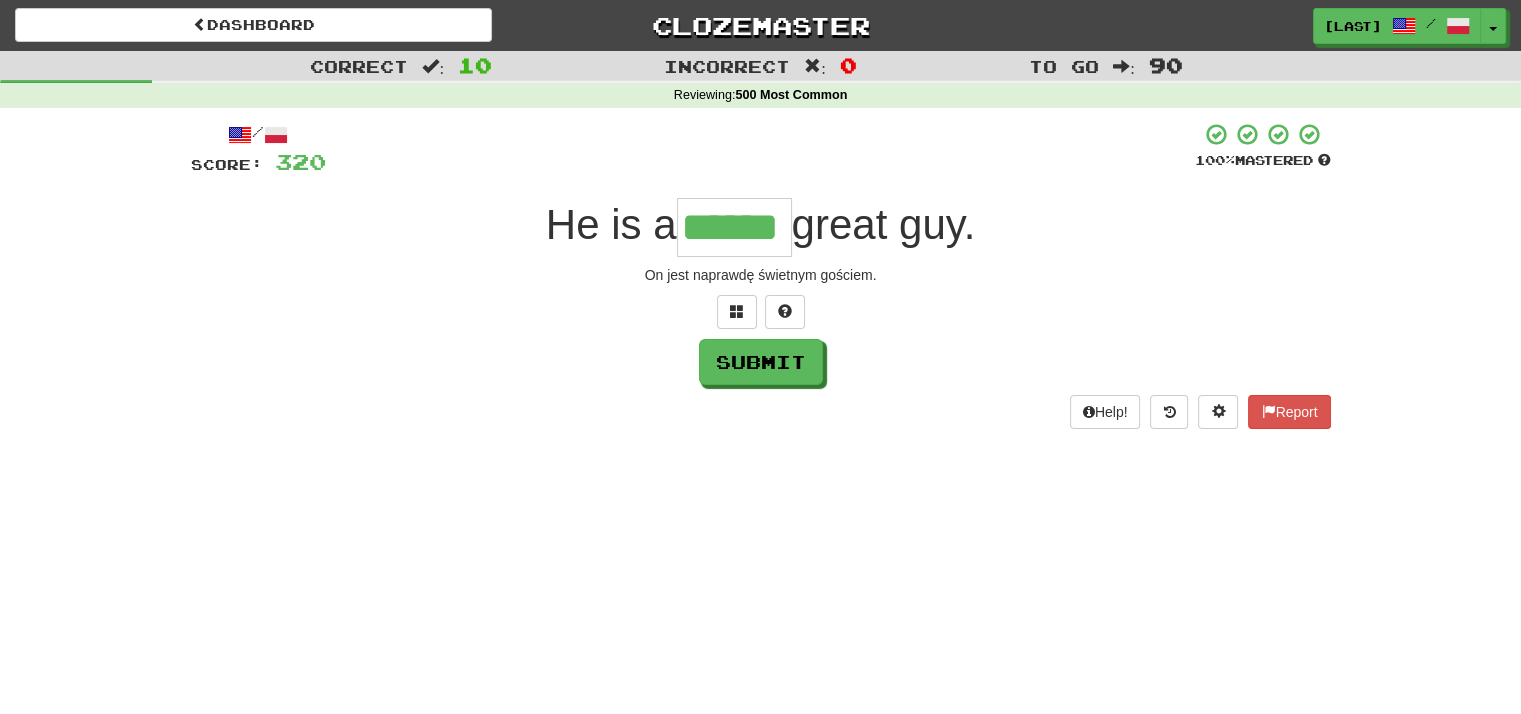 type on "******" 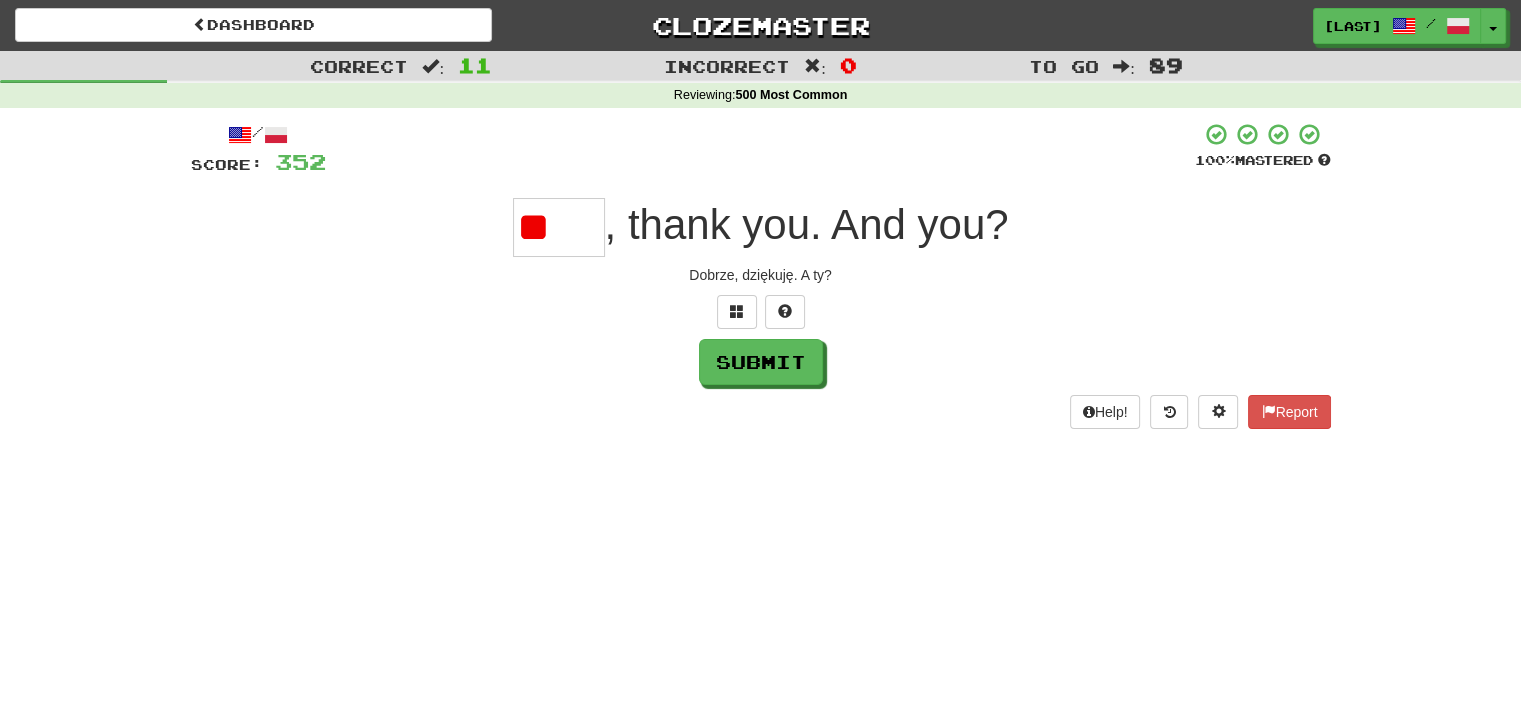 type on "*" 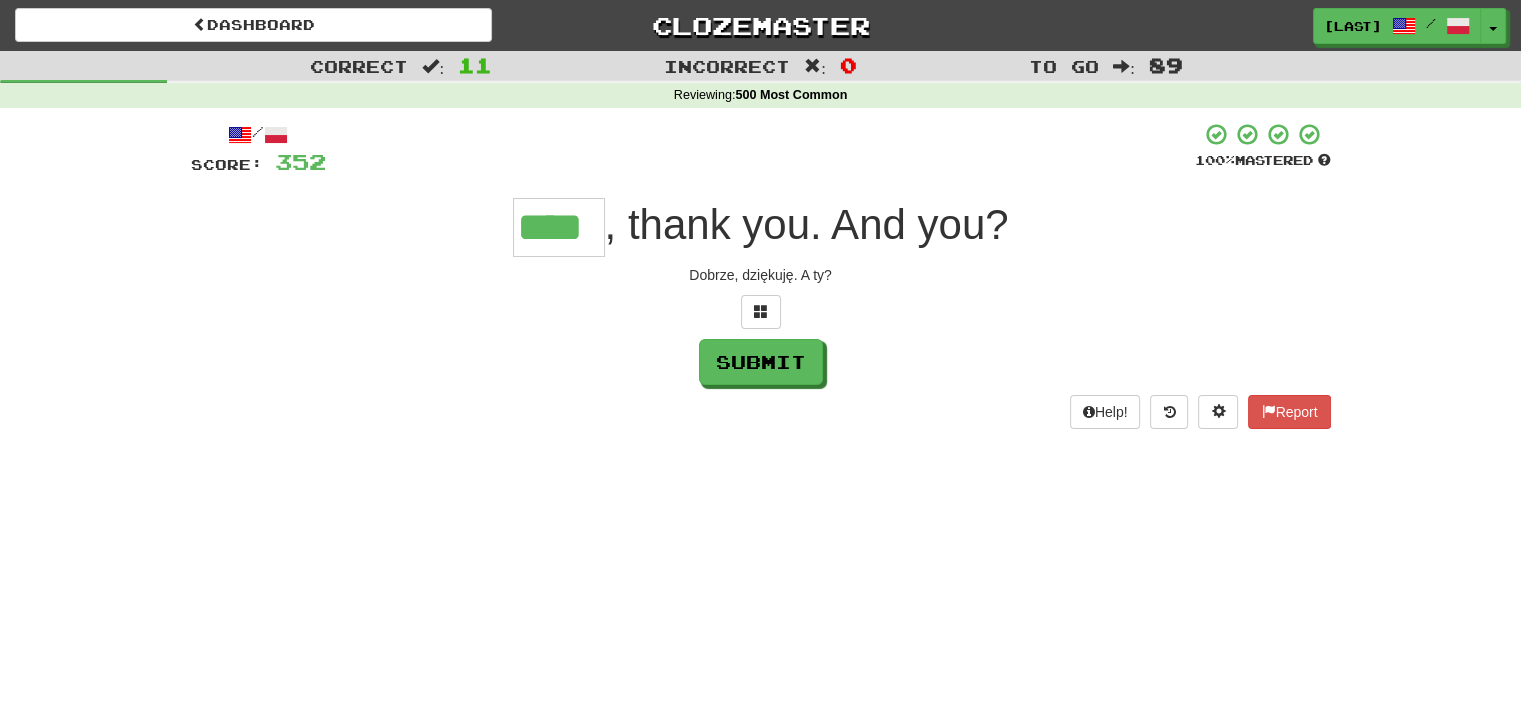type on "****" 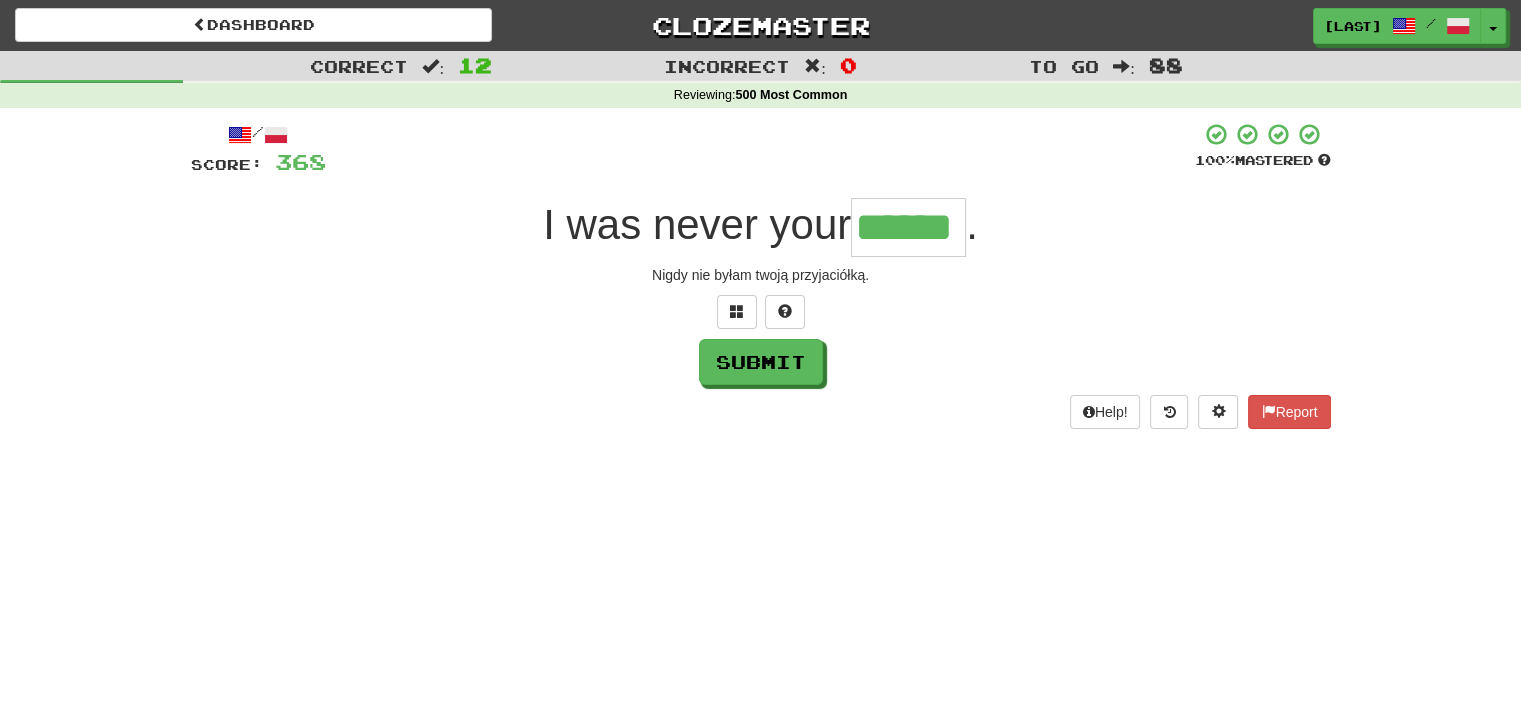 type on "******" 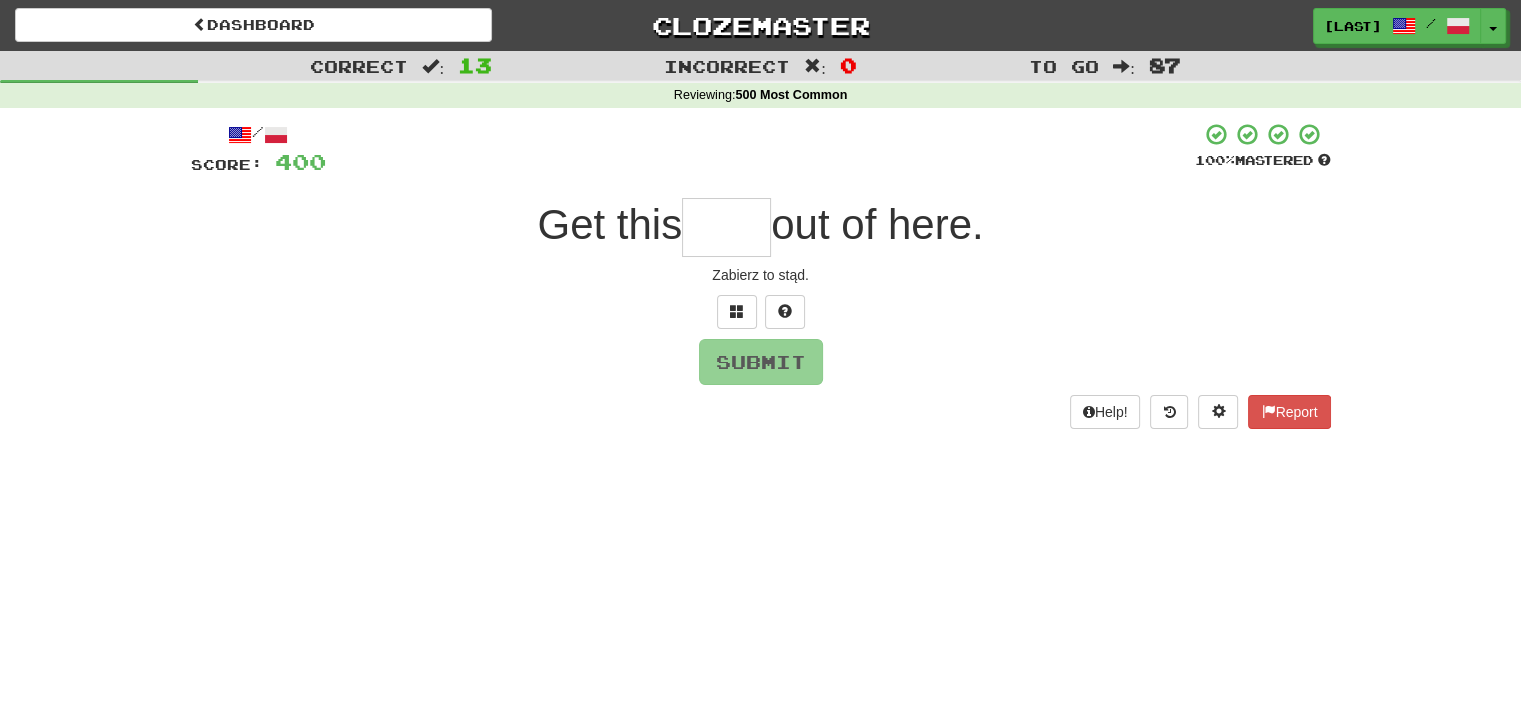 type on "*" 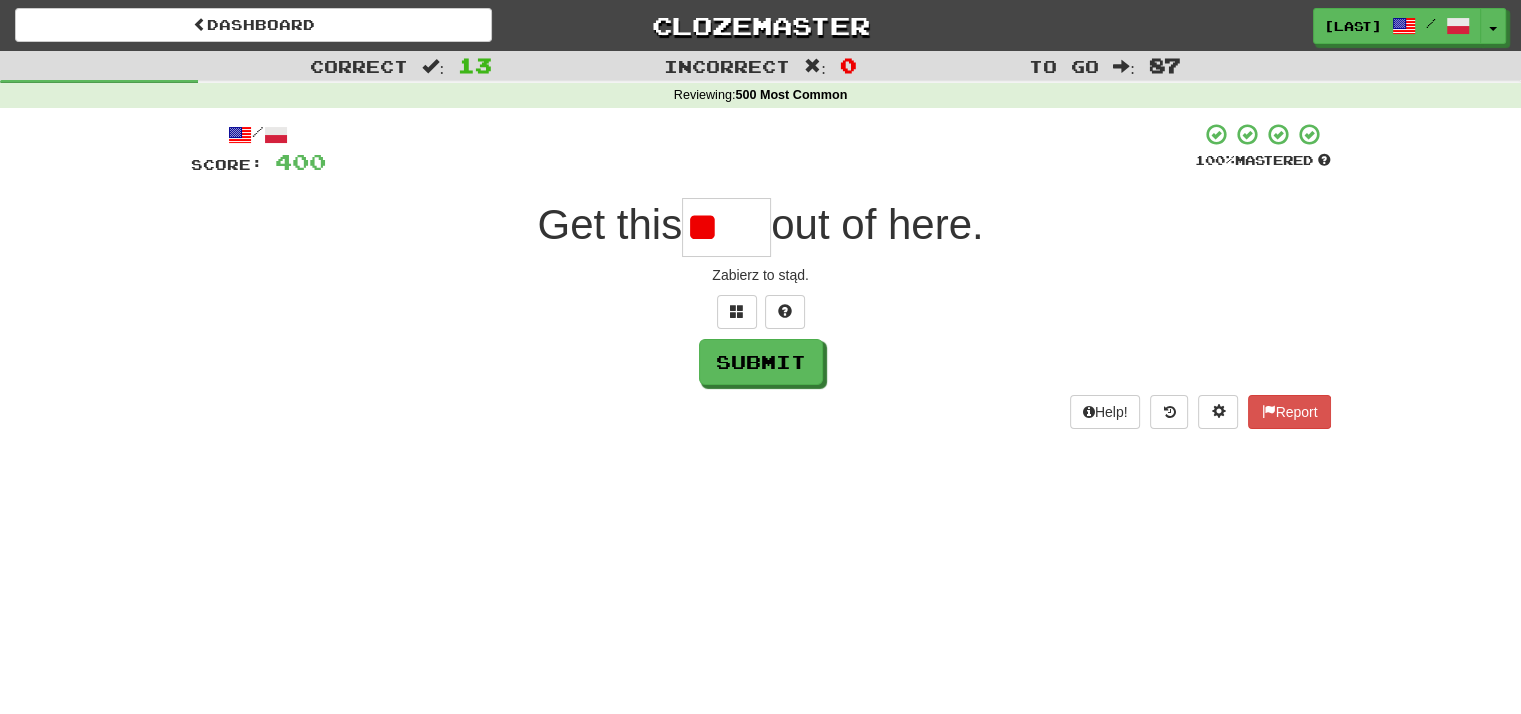 type on "*" 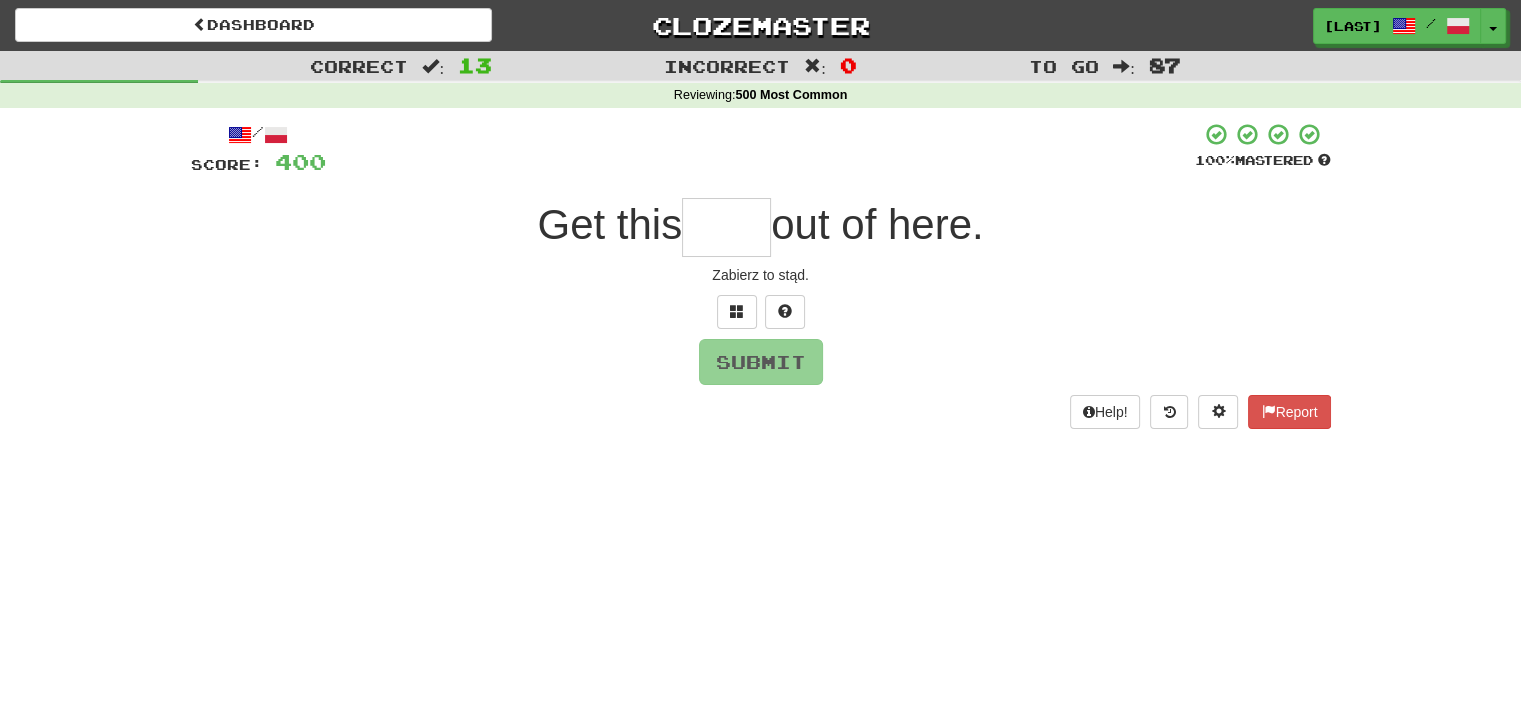 type on "*" 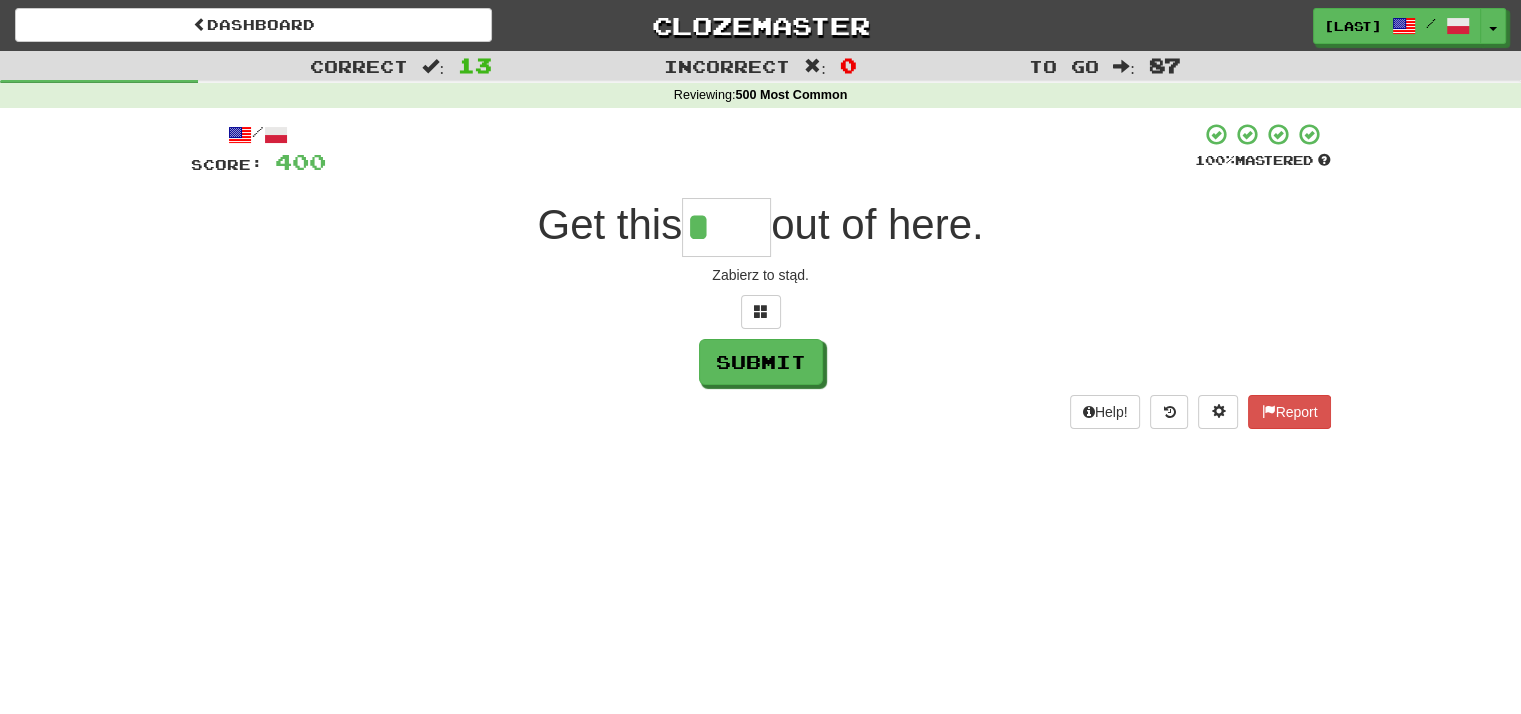 type on "*****" 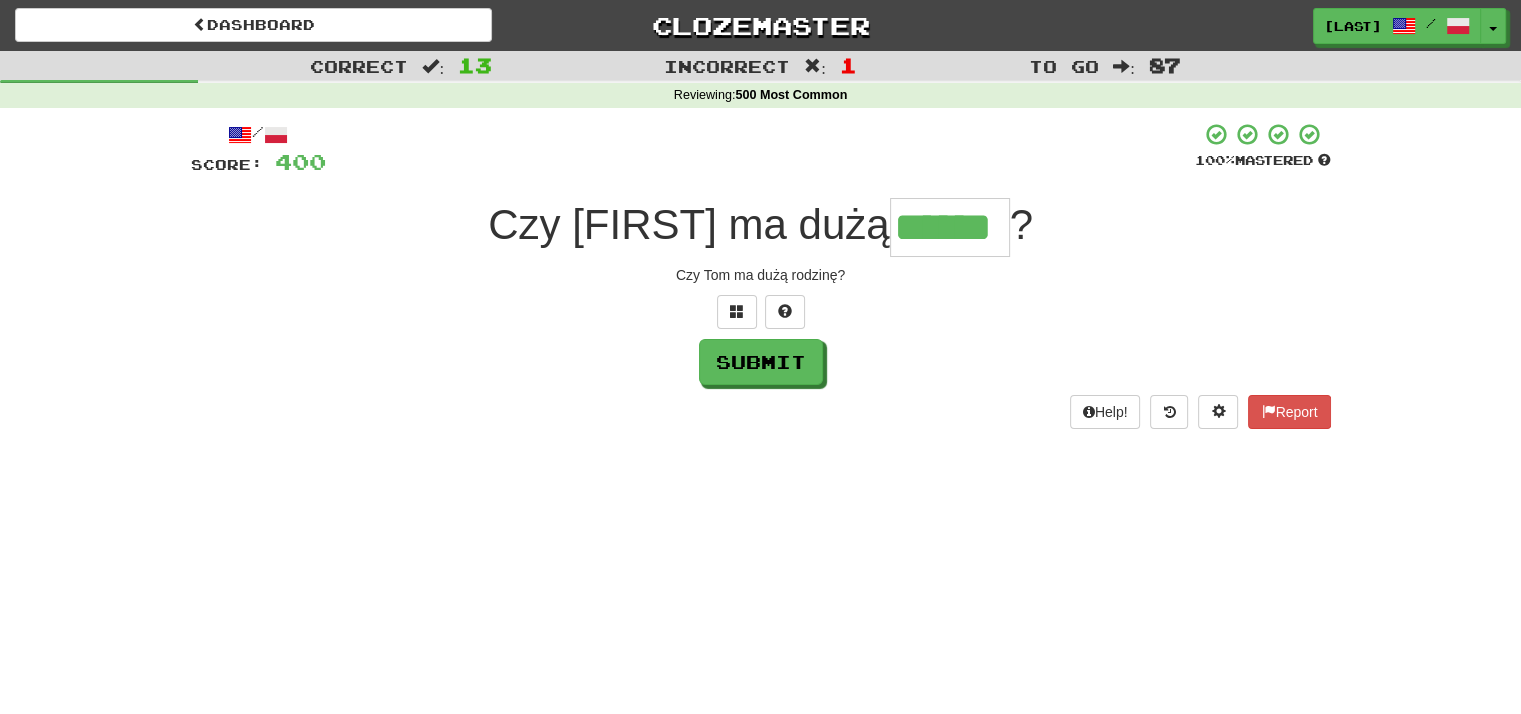 type on "******" 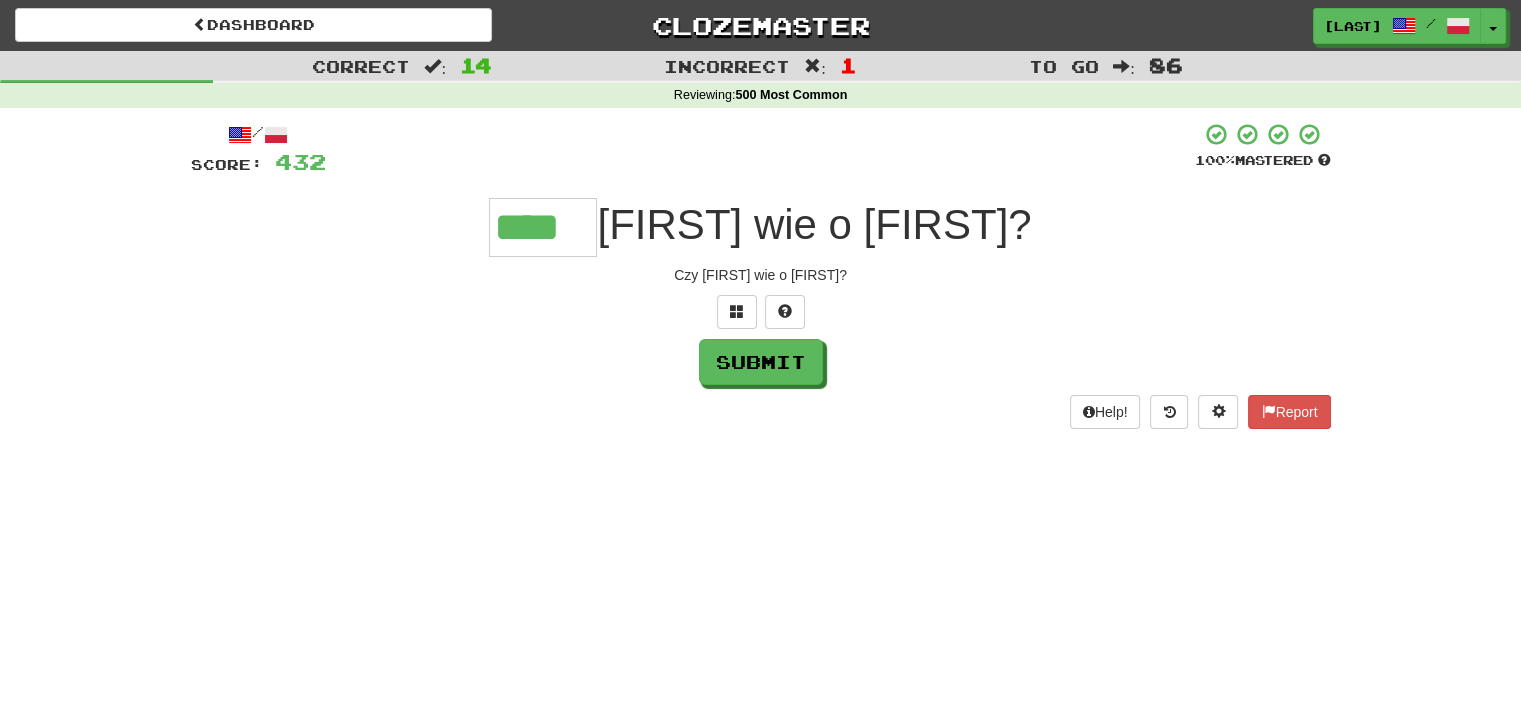 type on "****" 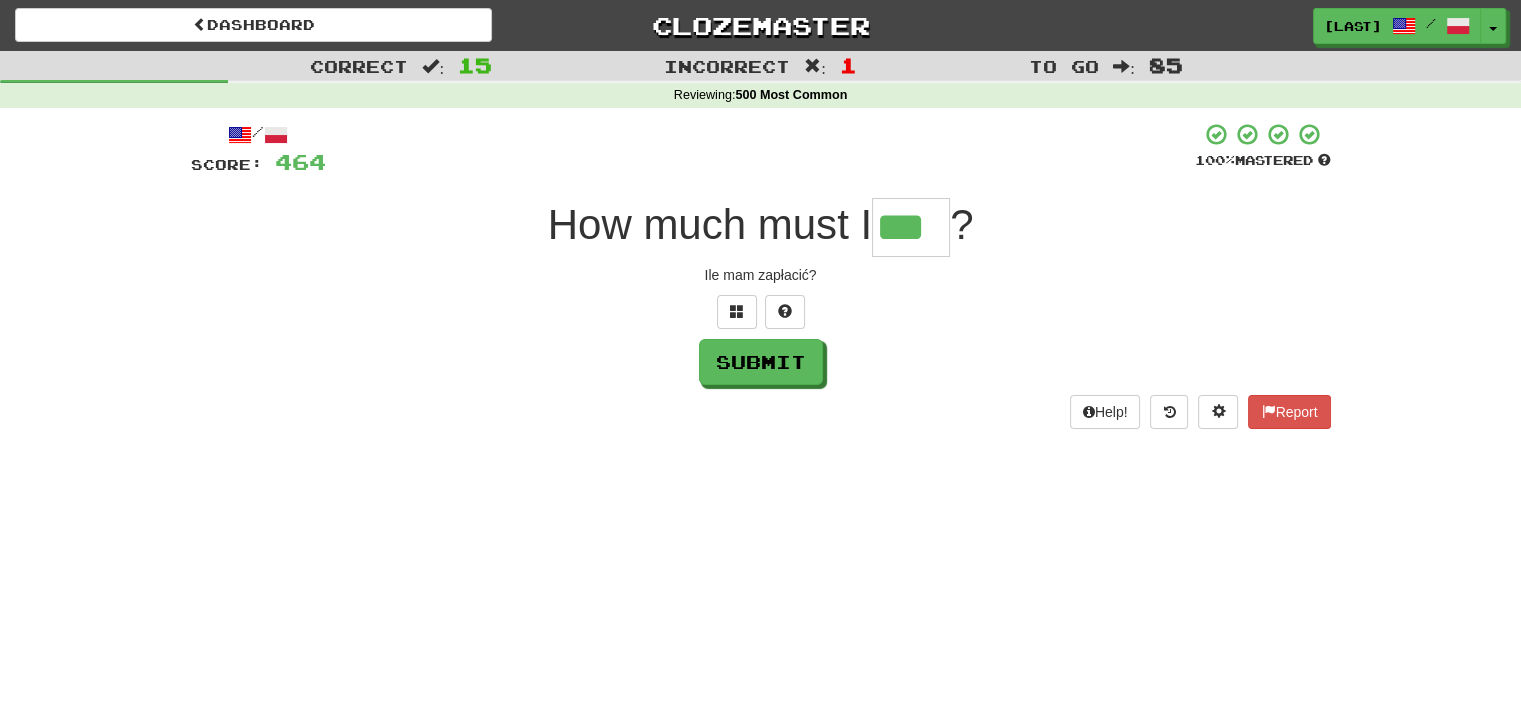 type on "***" 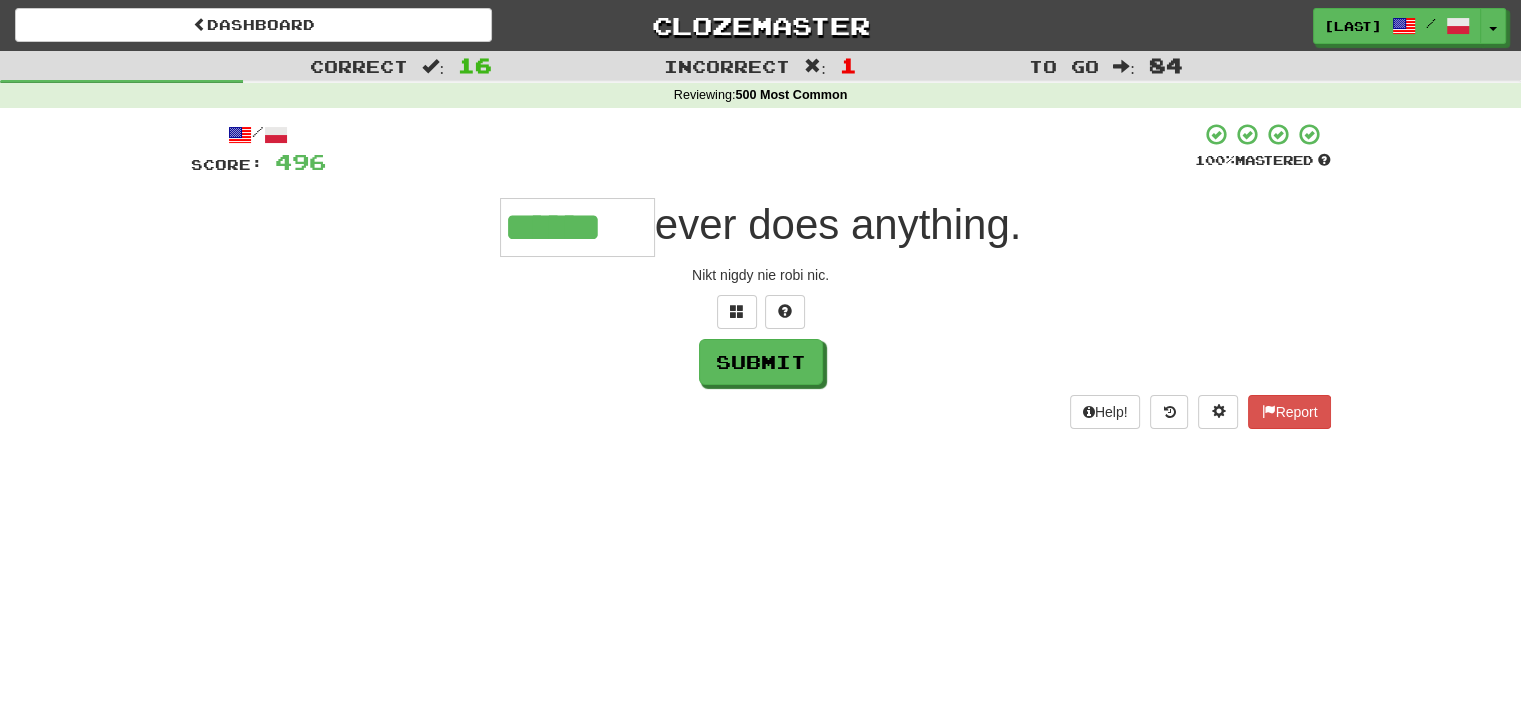 type on "******" 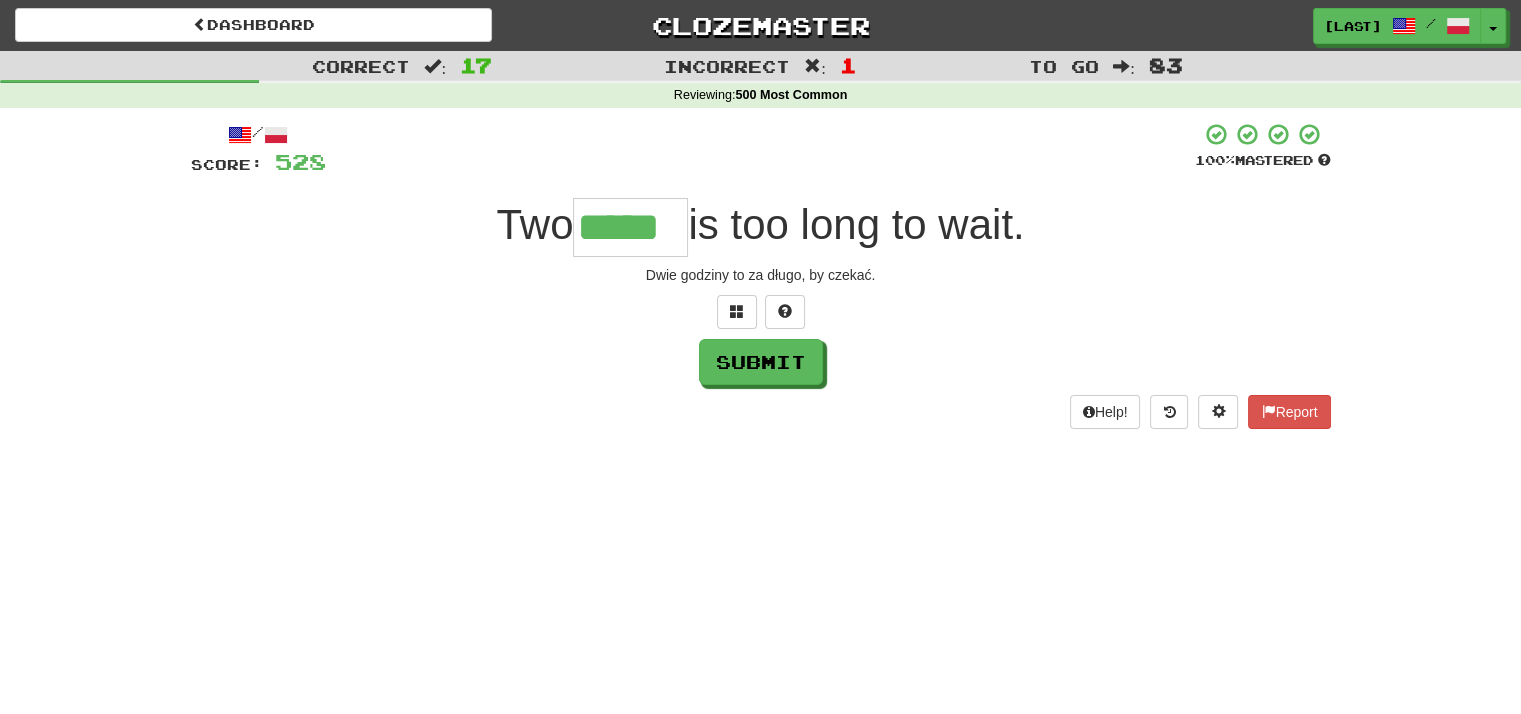type on "*****" 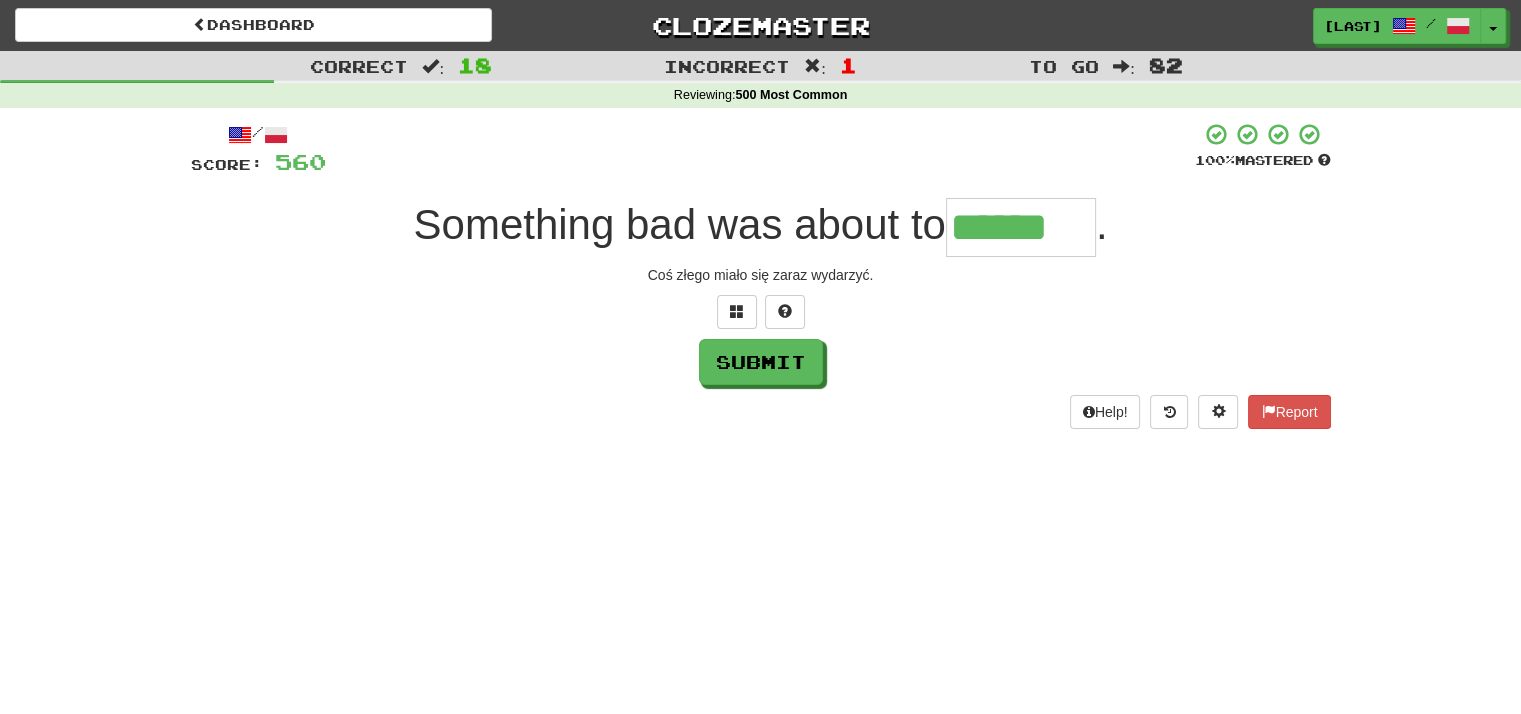 type on "******" 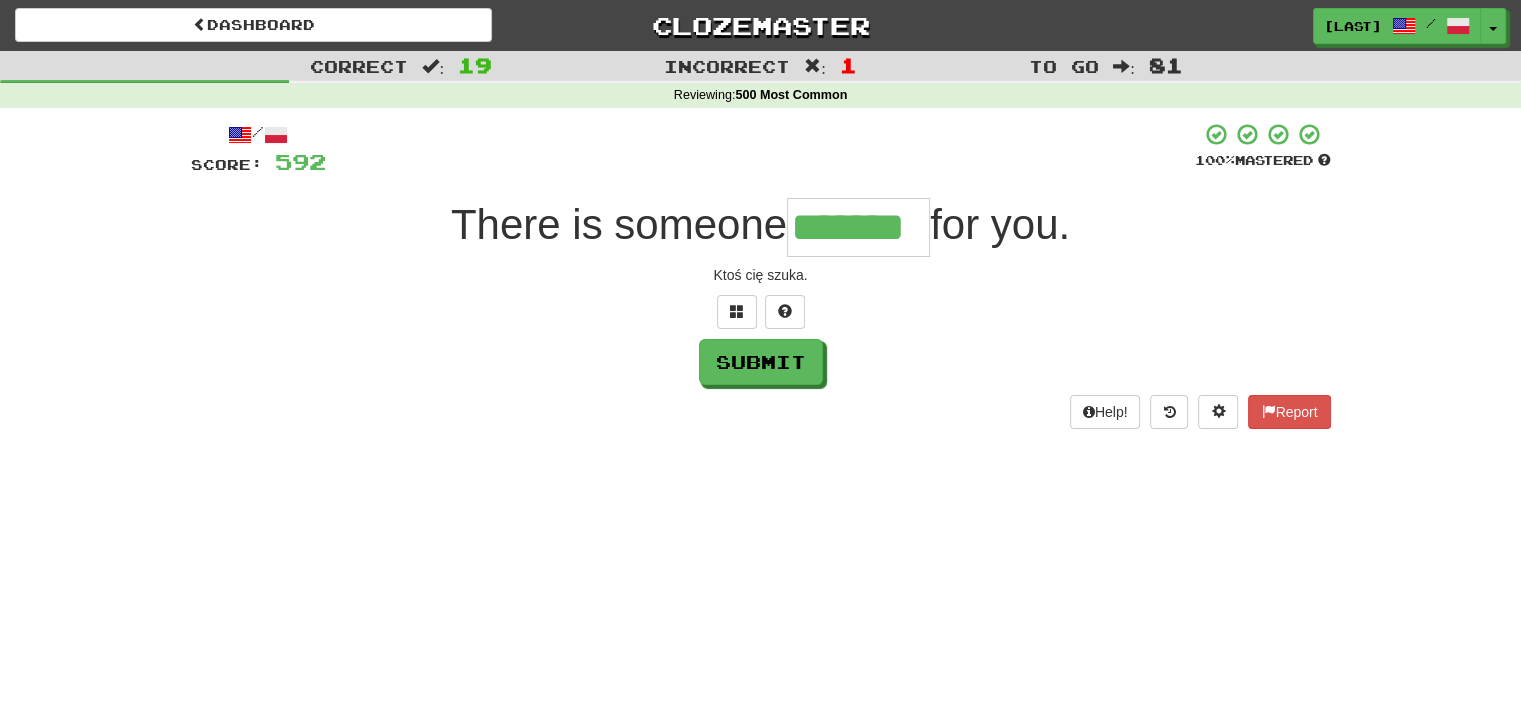 type on "*******" 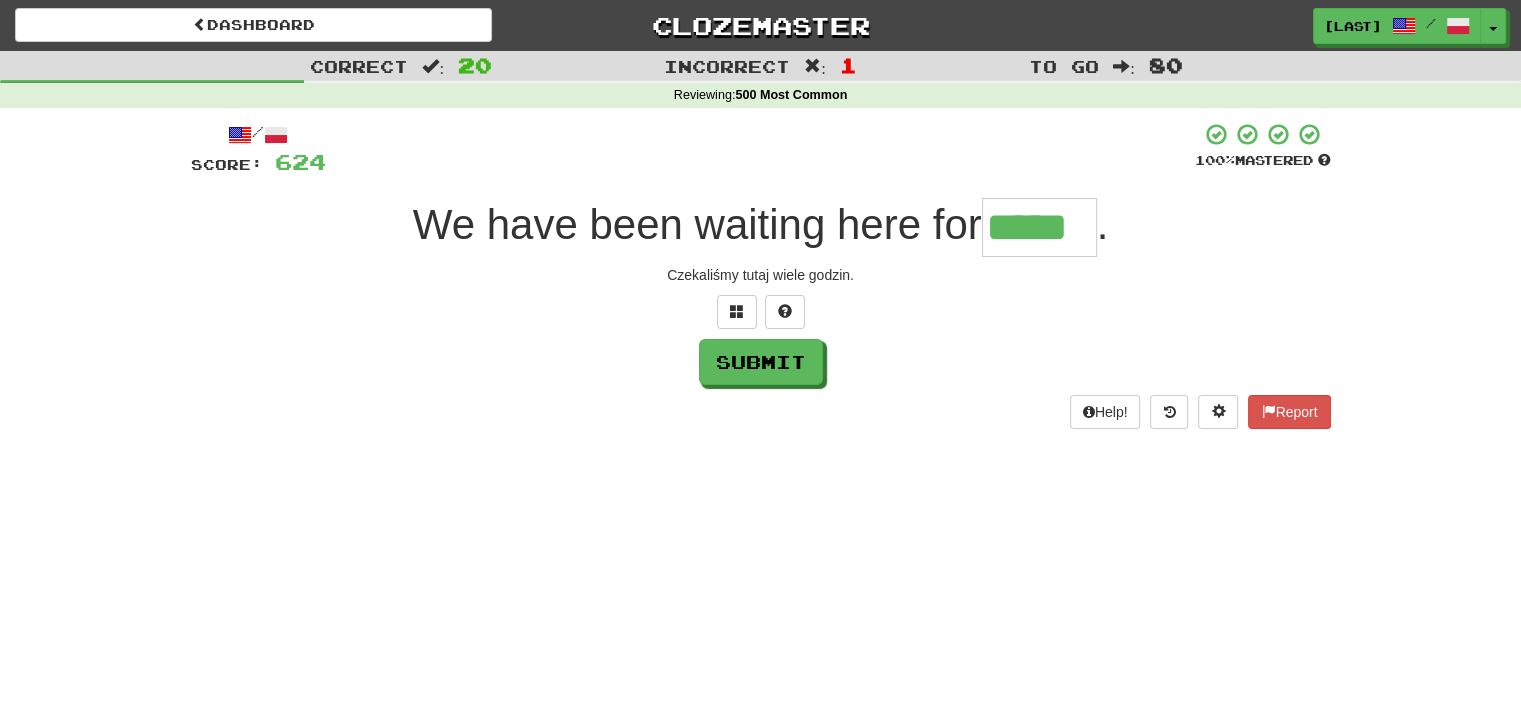 type on "*****" 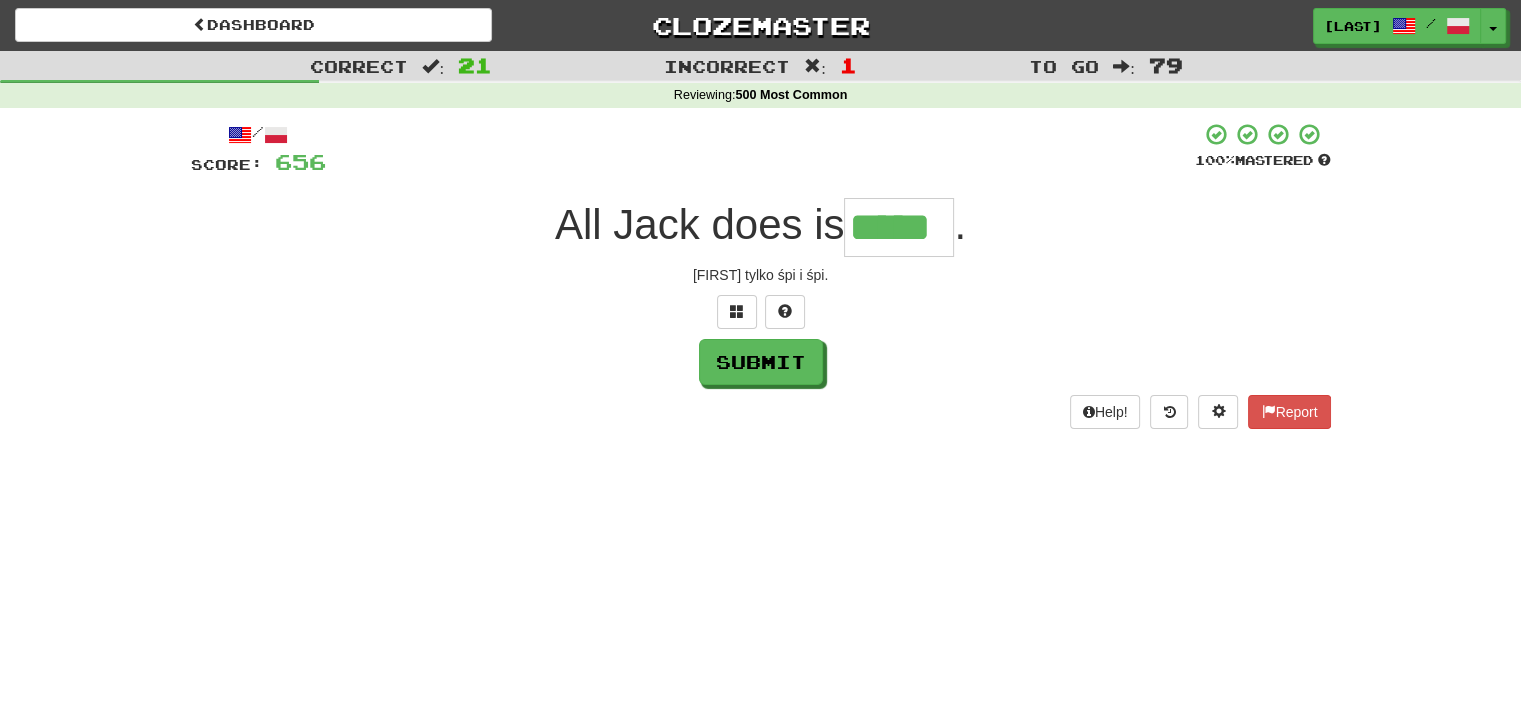 type on "*****" 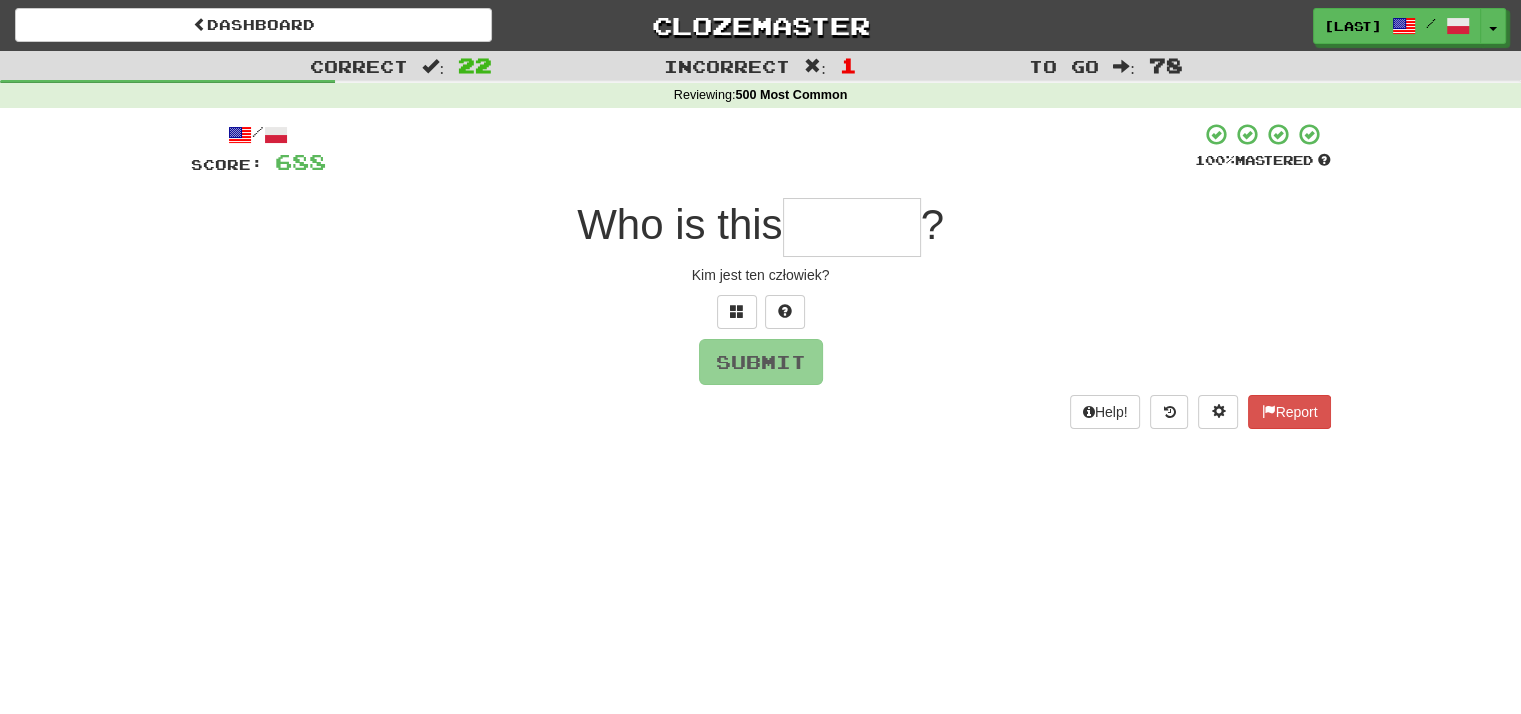 type on "*" 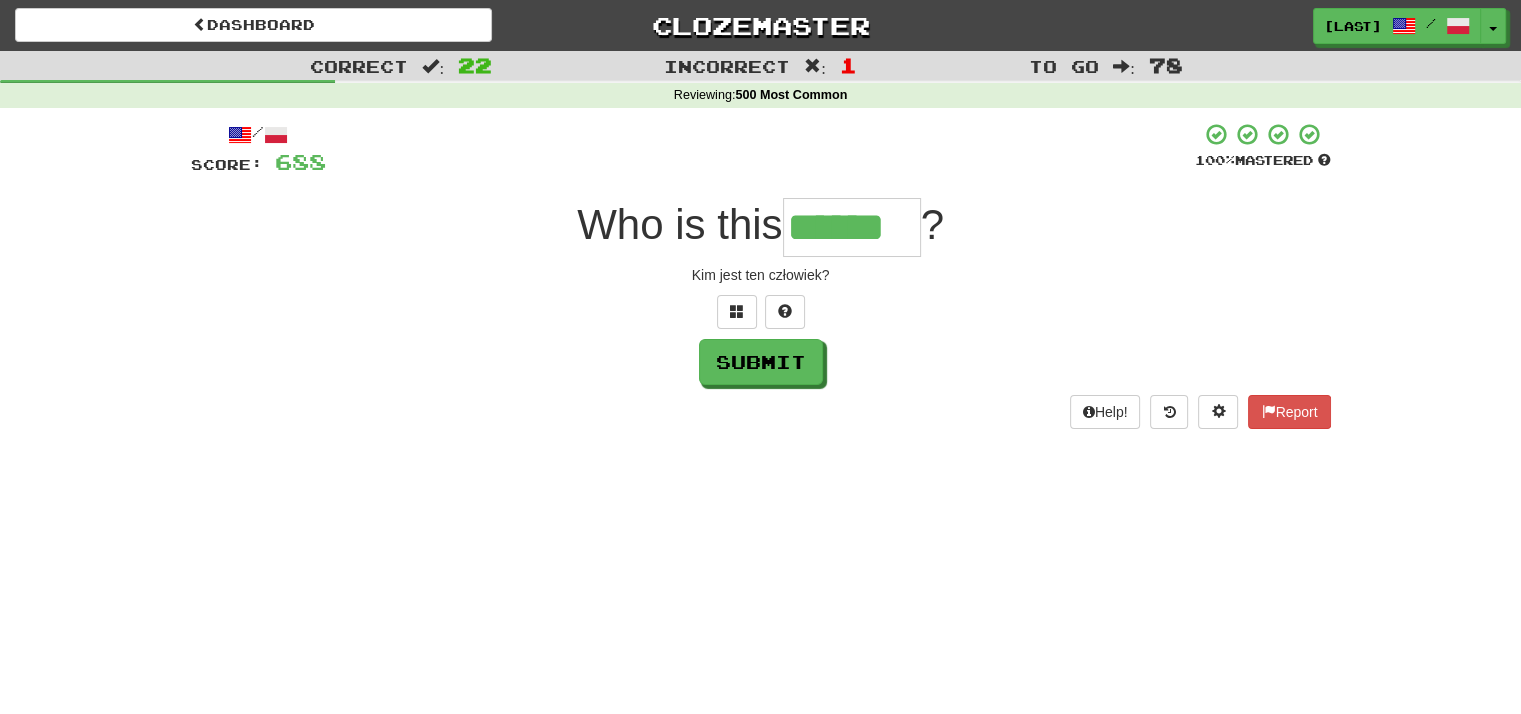 type on "******" 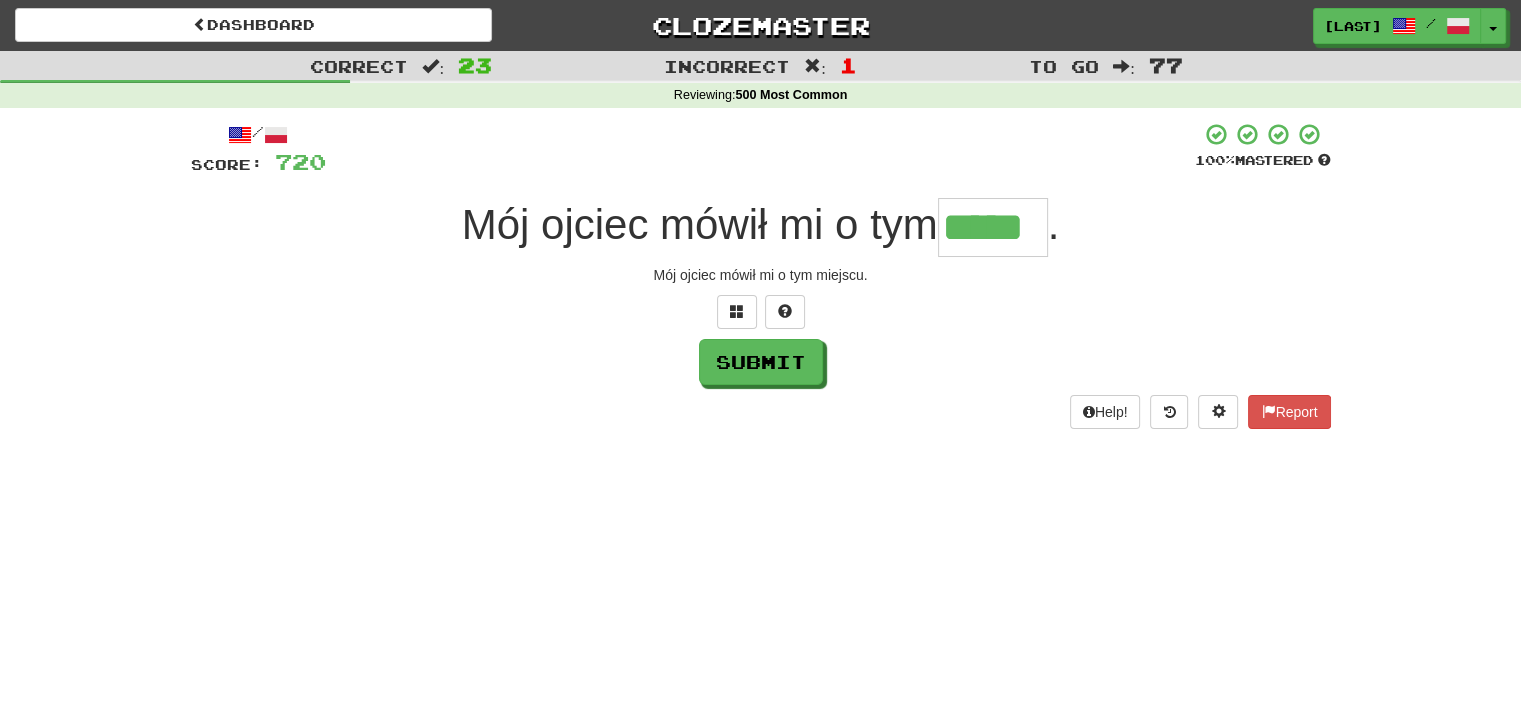 type on "*****" 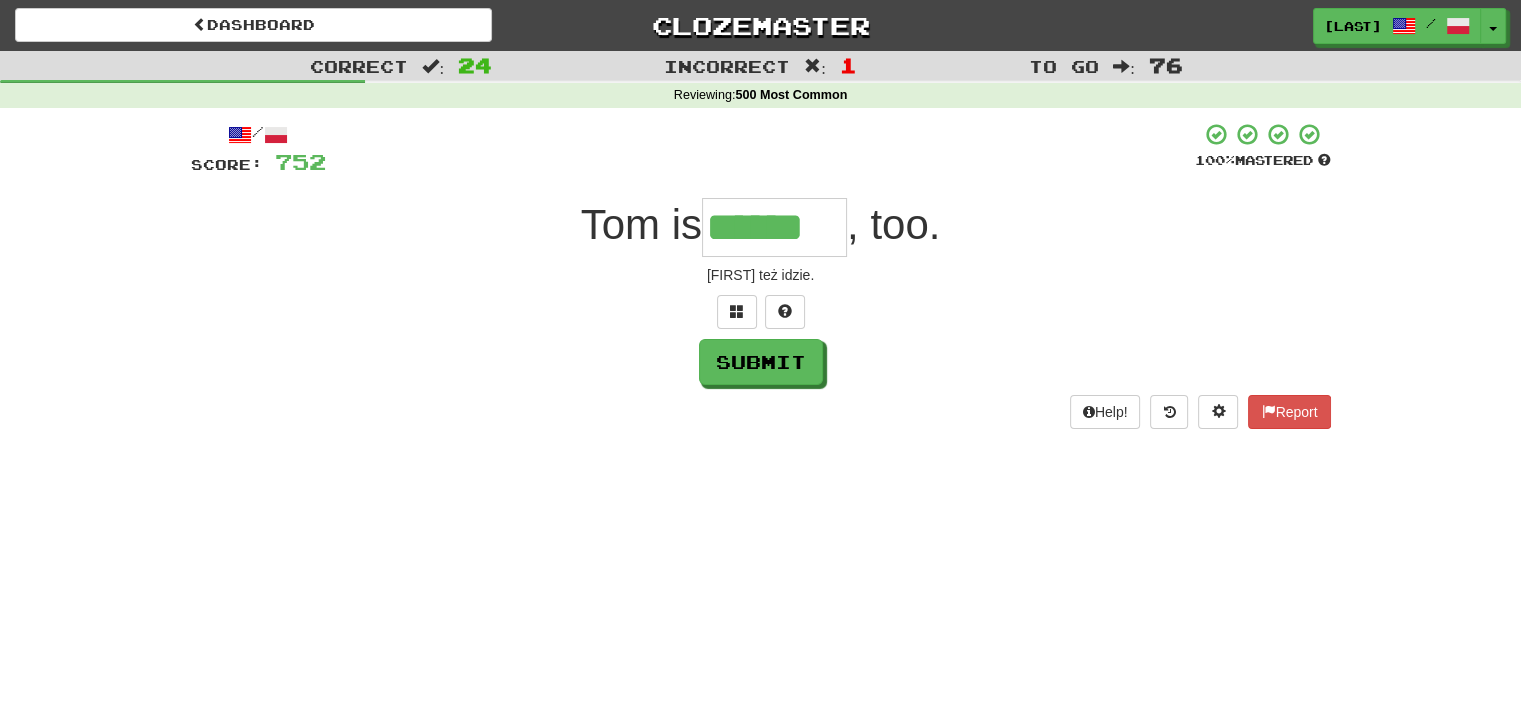 type on "******" 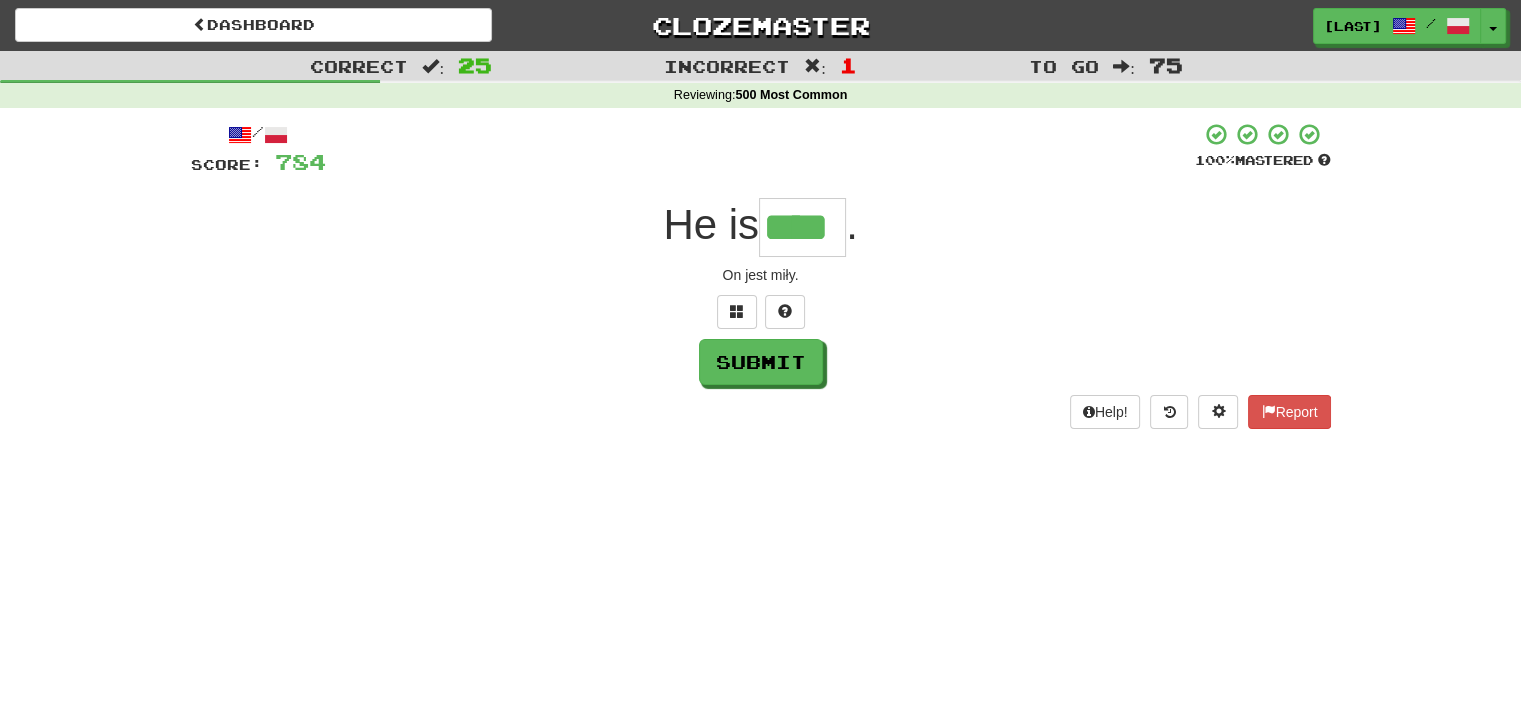 type on "****" 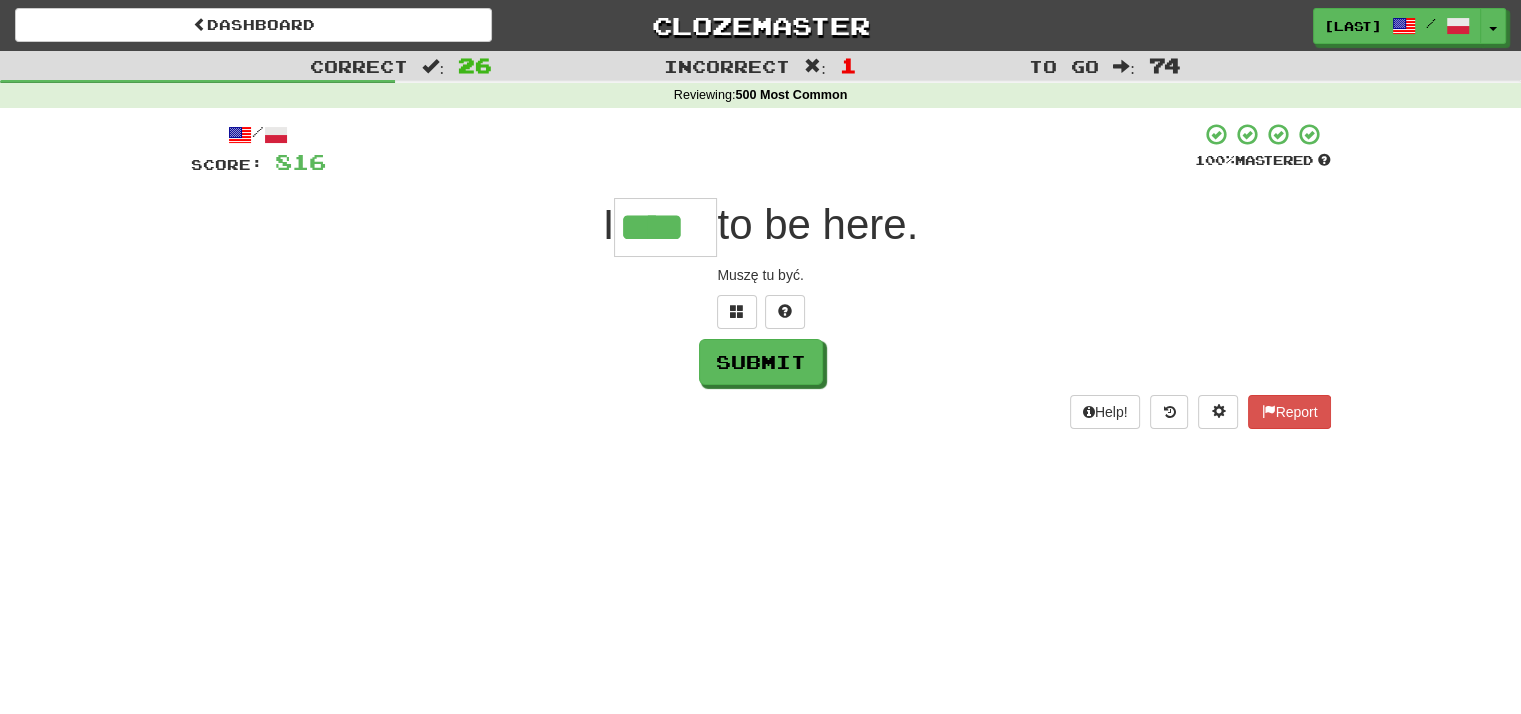 type on "****" 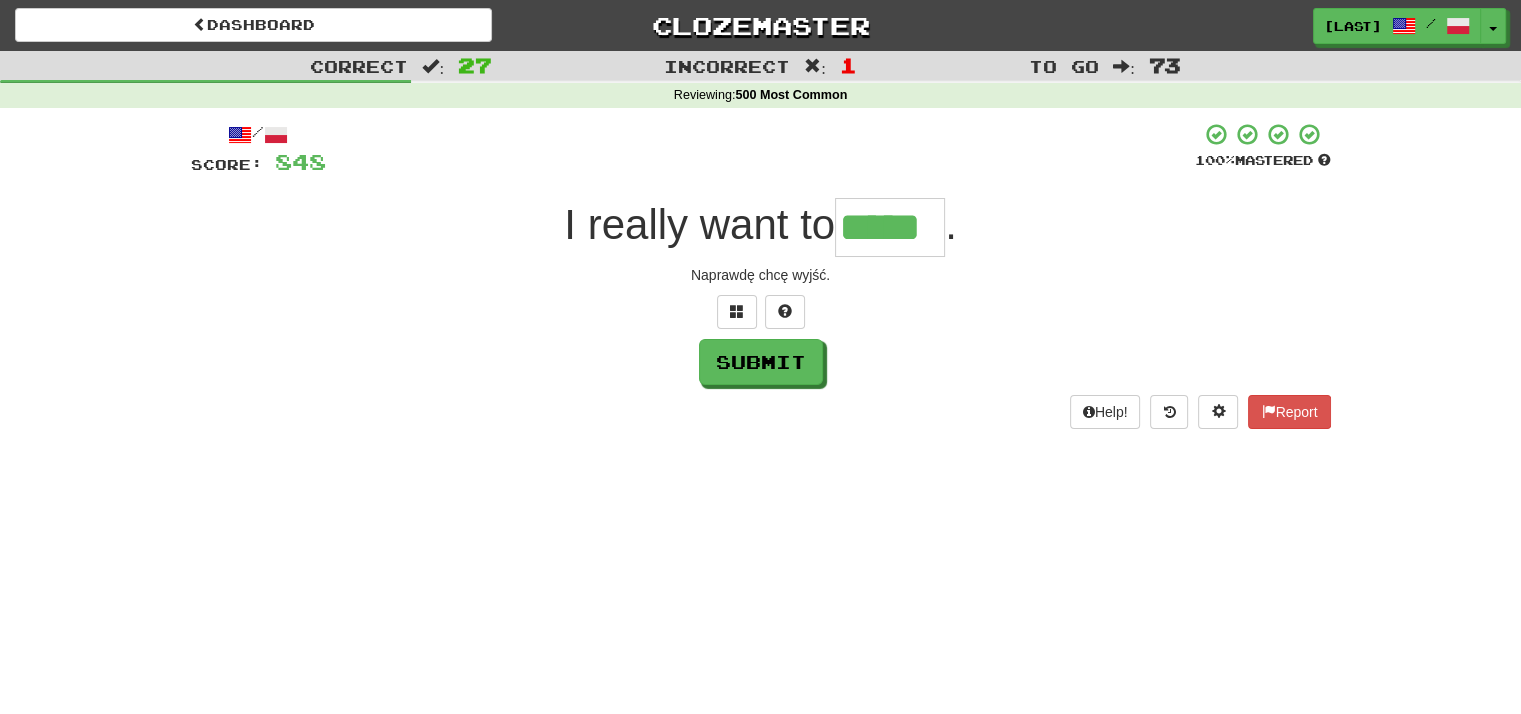 type on "*****" 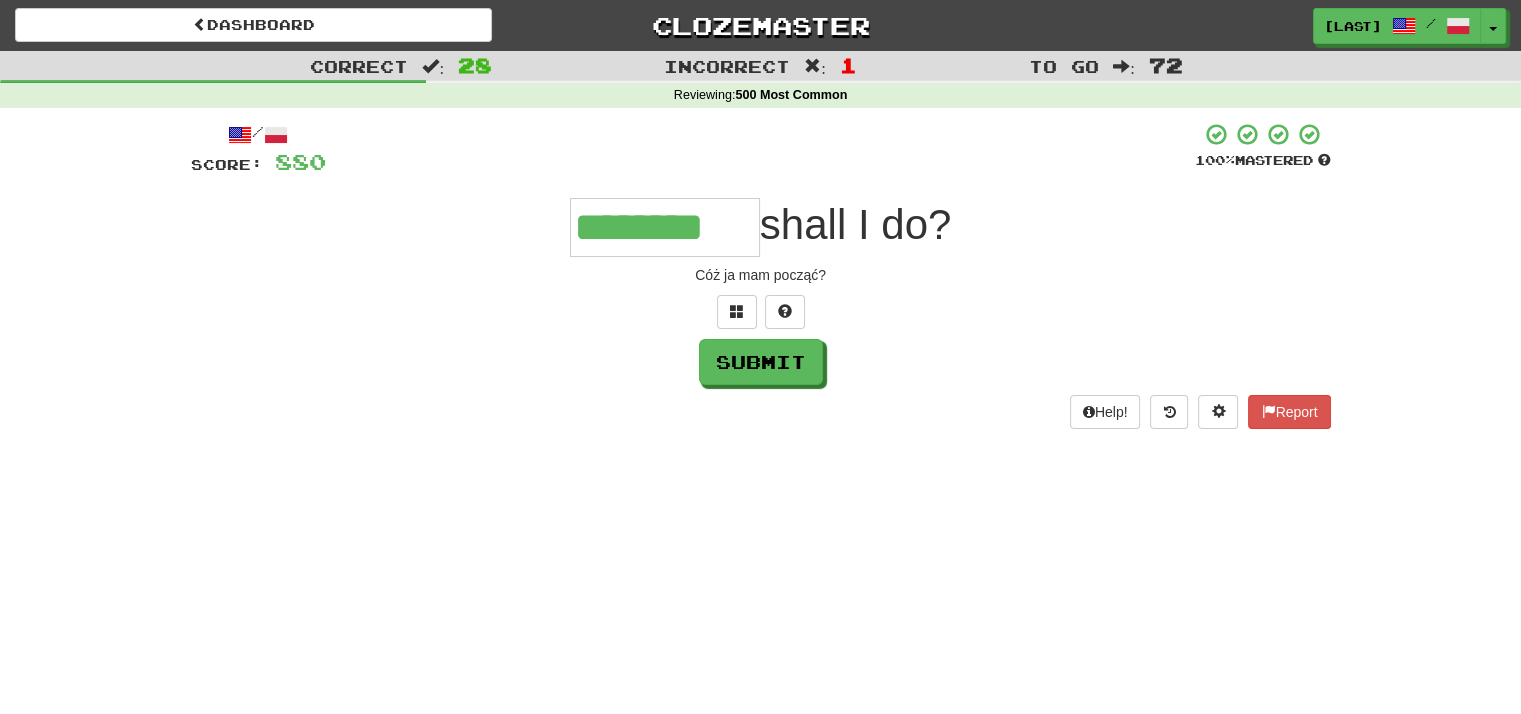 type on "********" 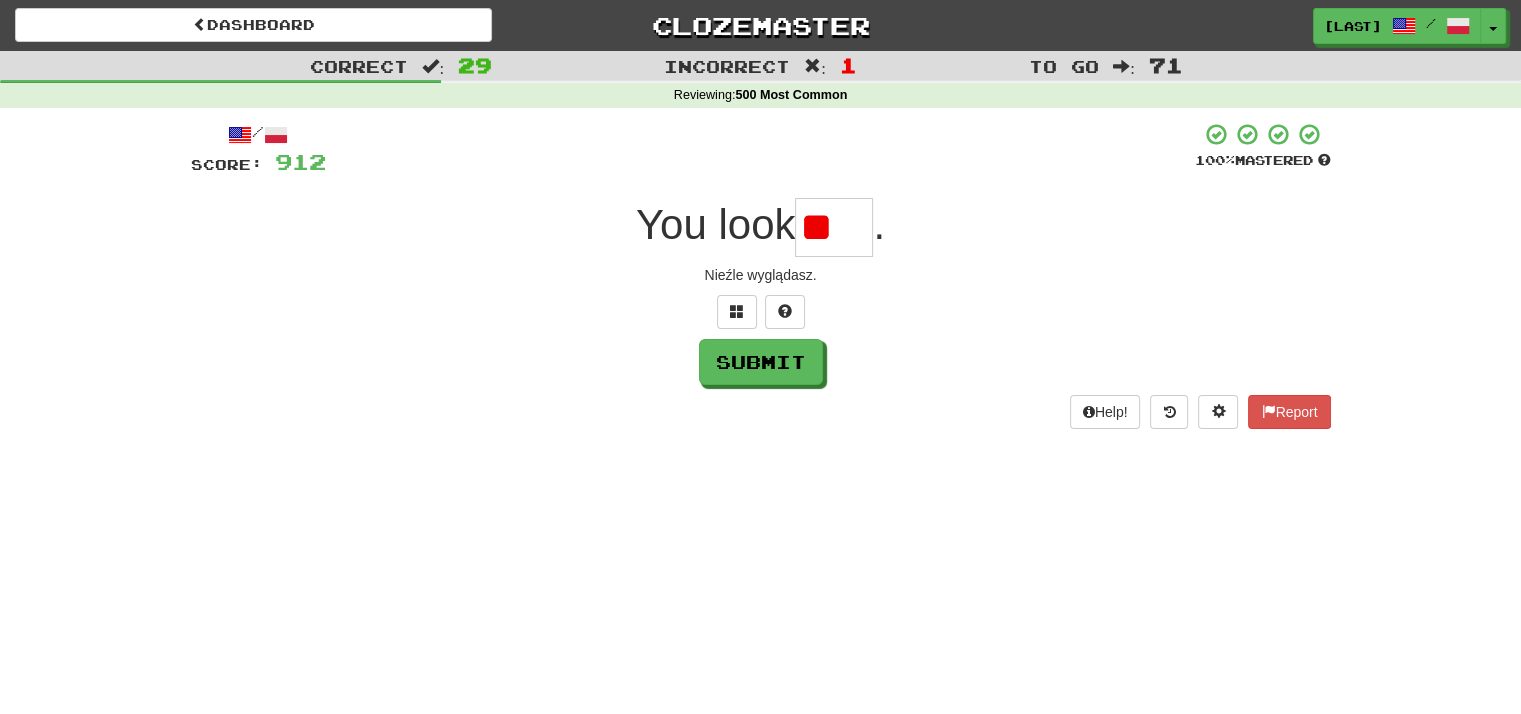 type on "*" 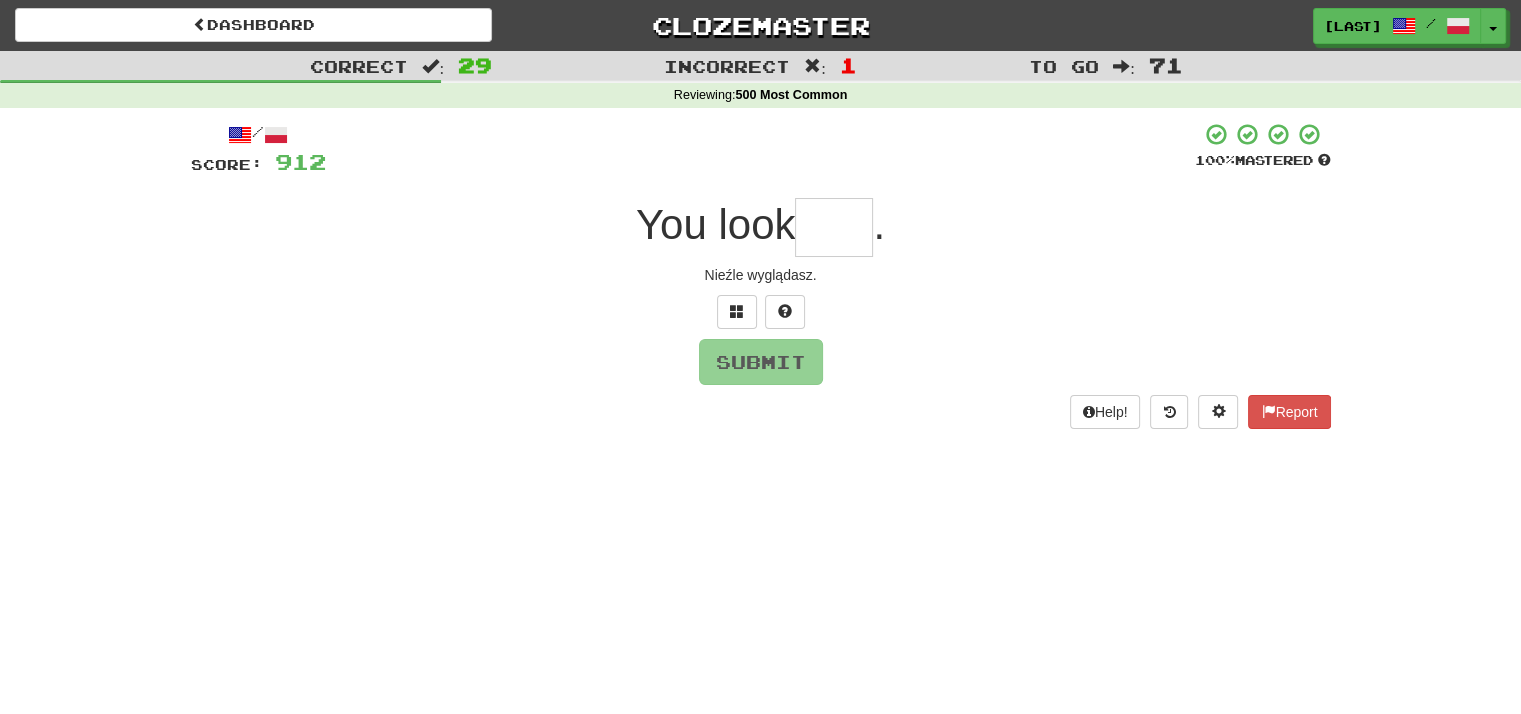 type on "*" 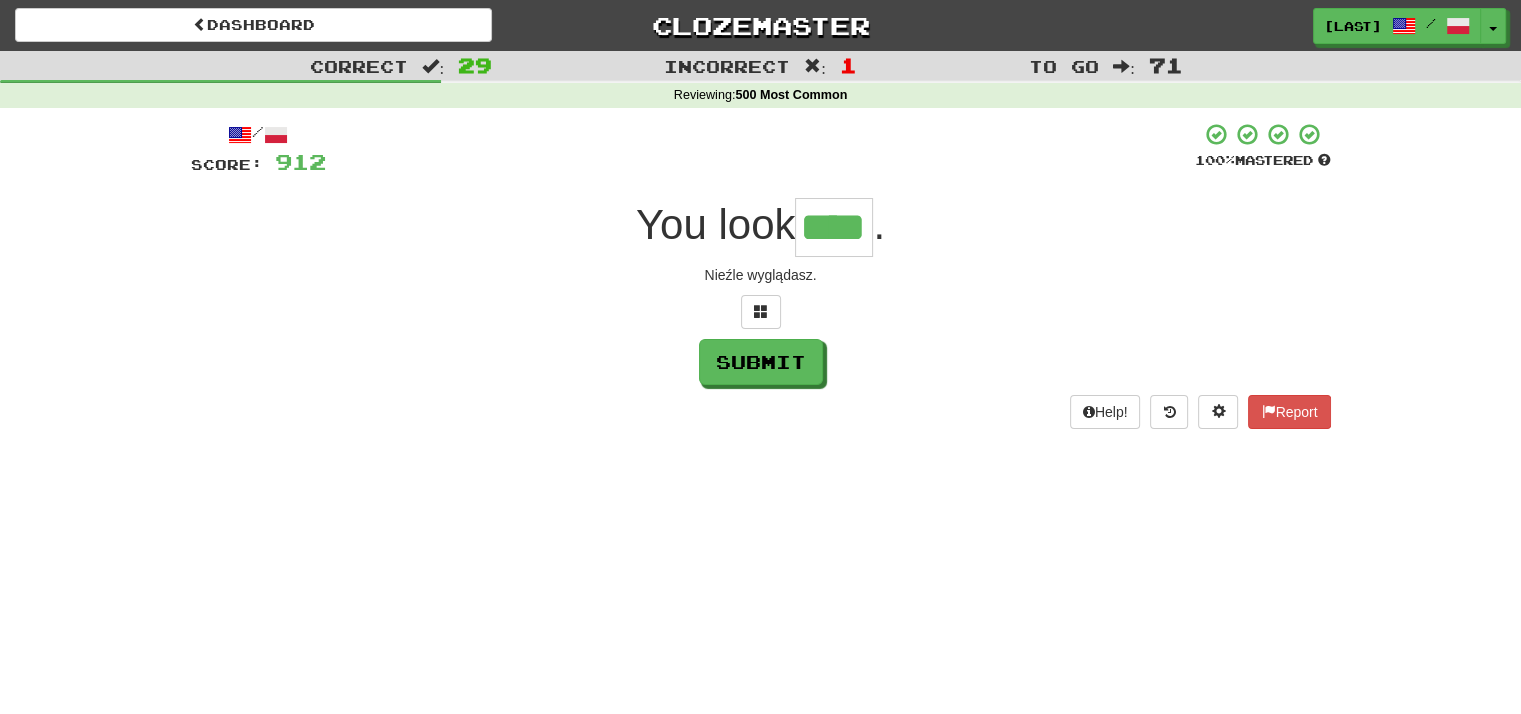 type on "****" 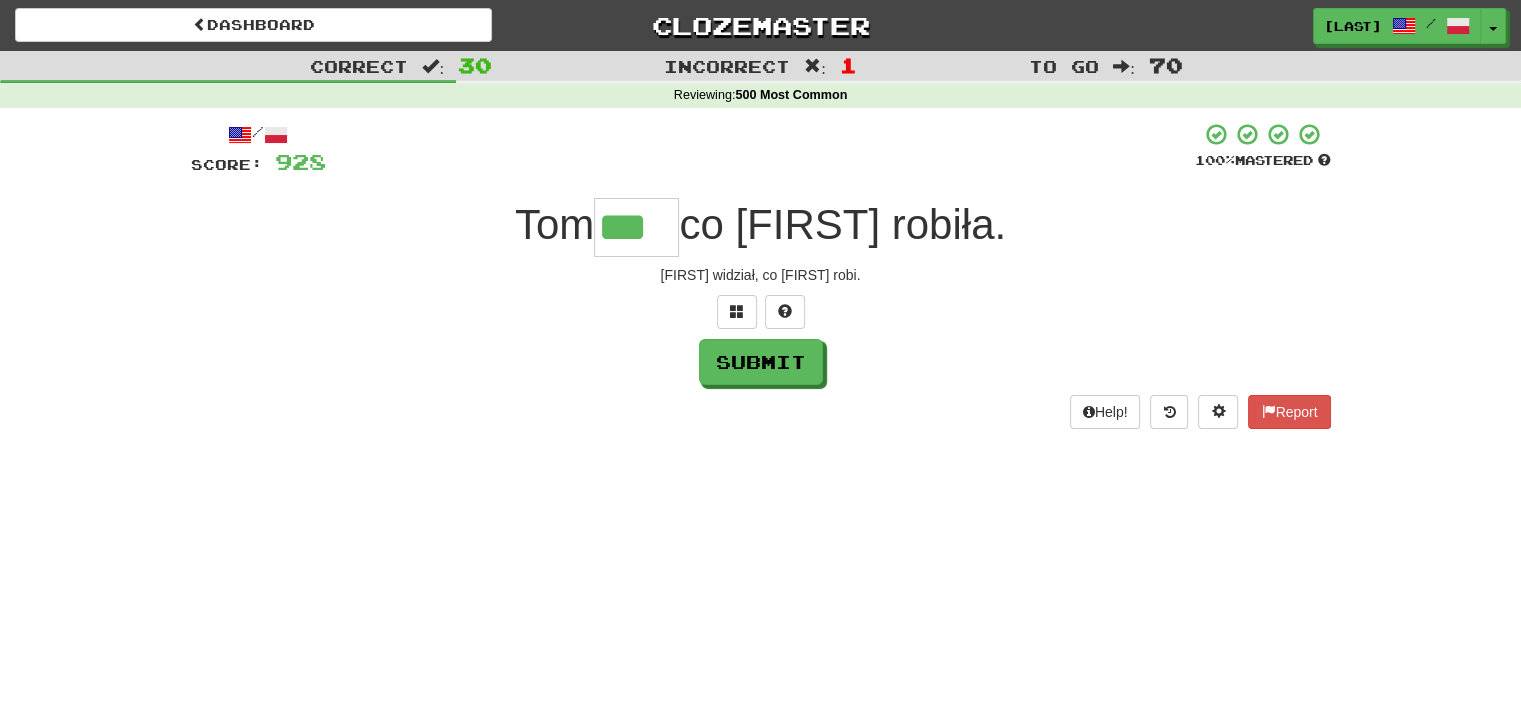 type on "***" 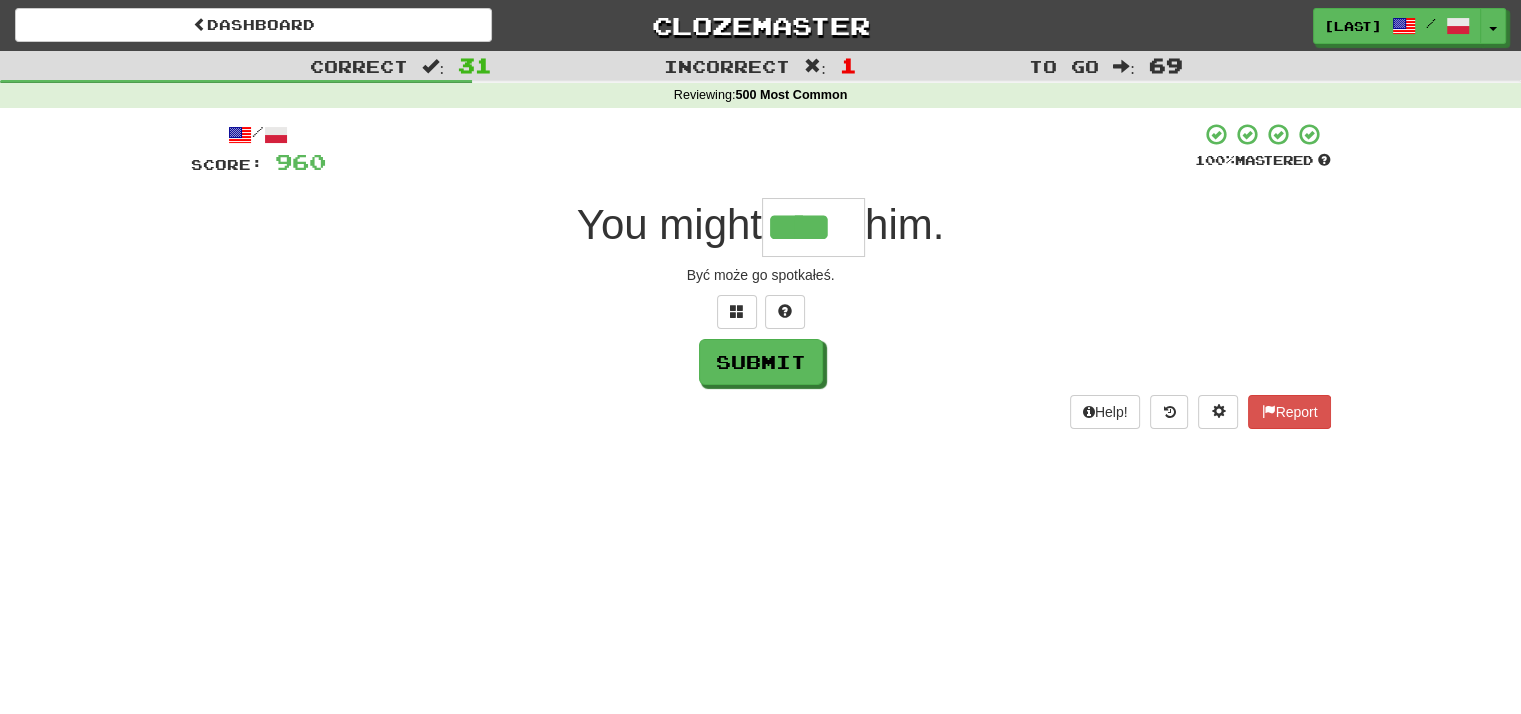 type on "****" 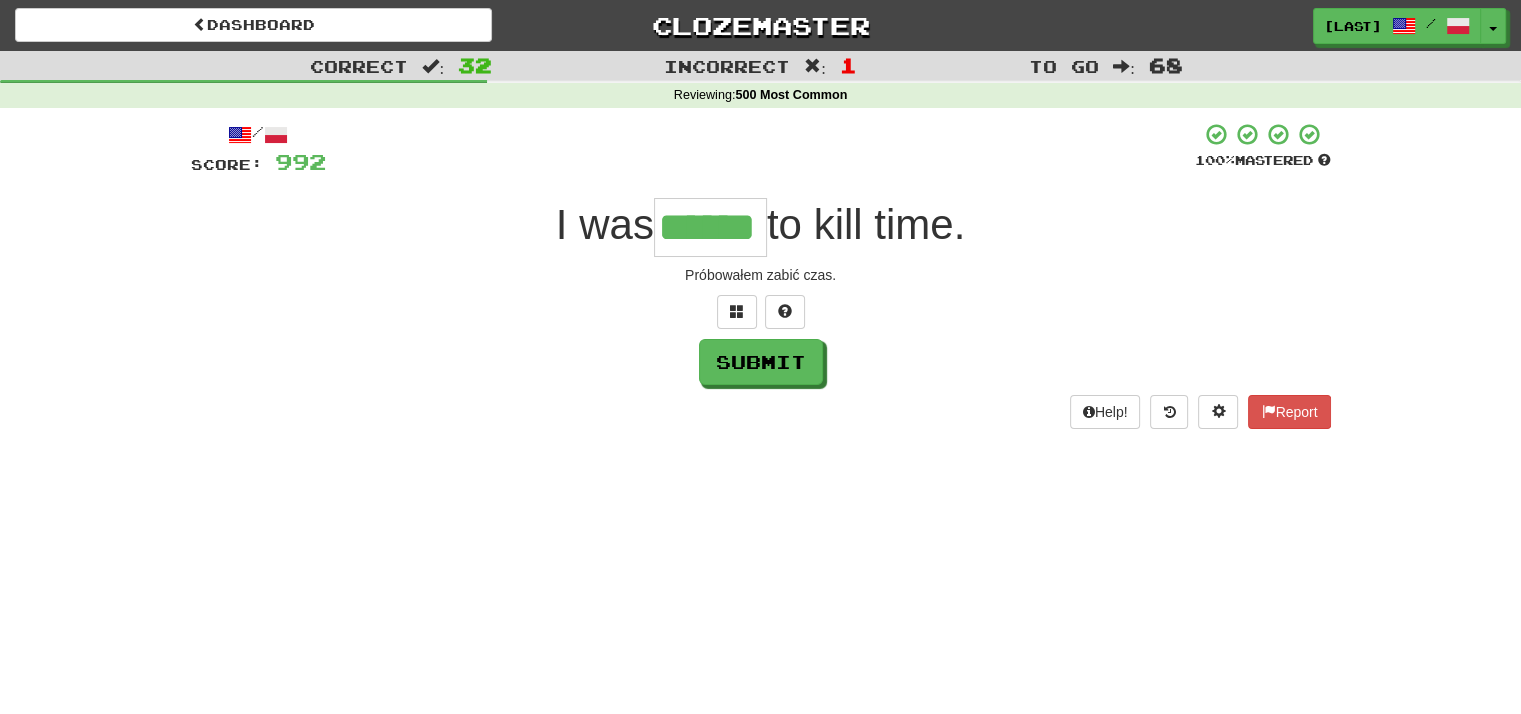 type on "******" 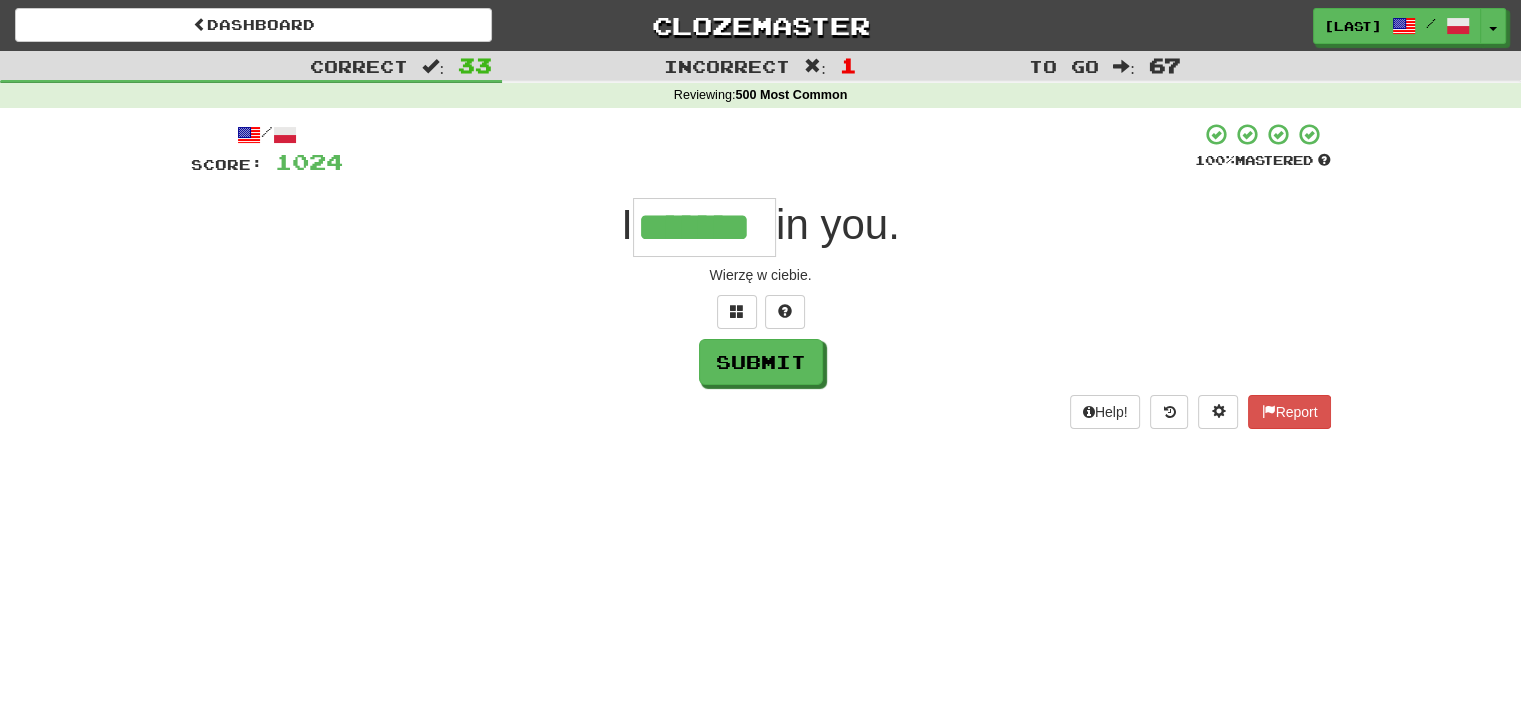type on "*******" 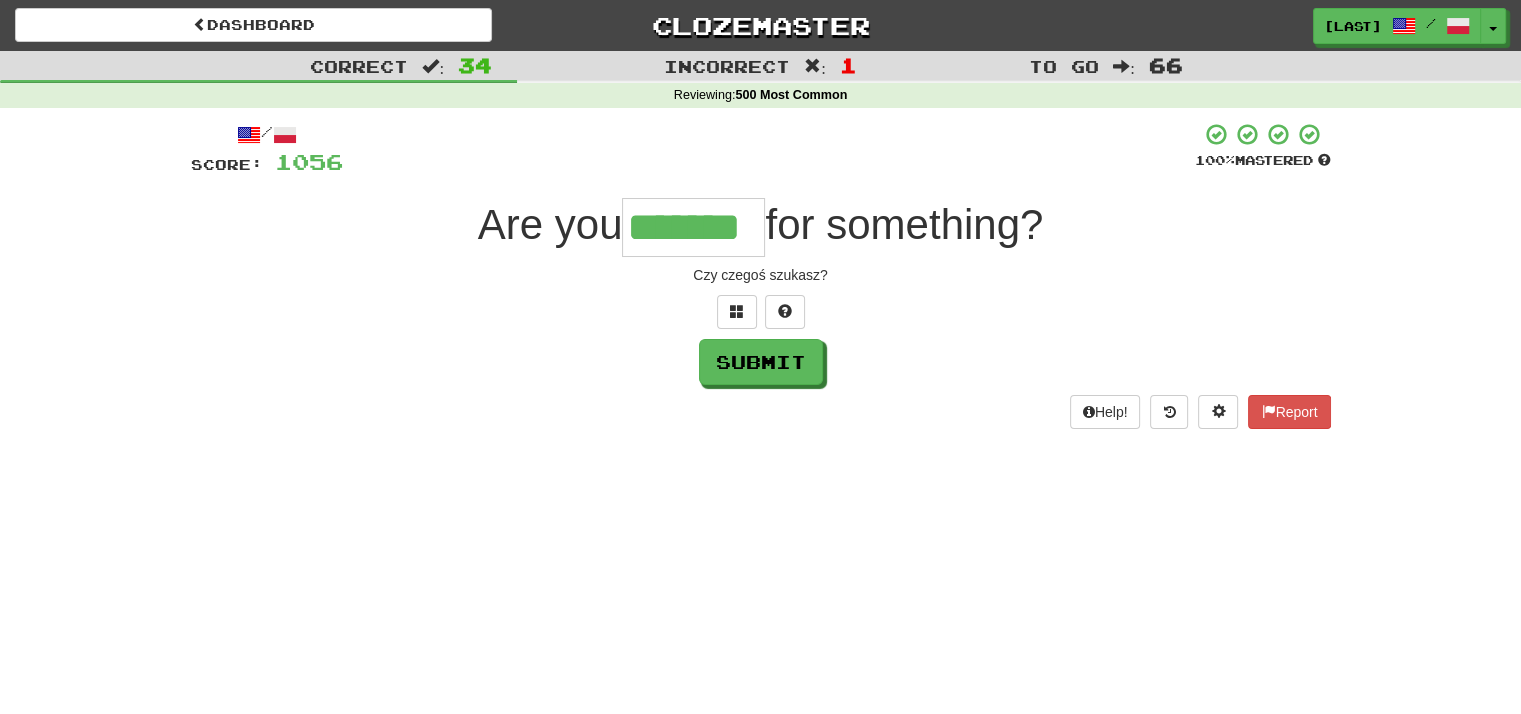 type on "*******" 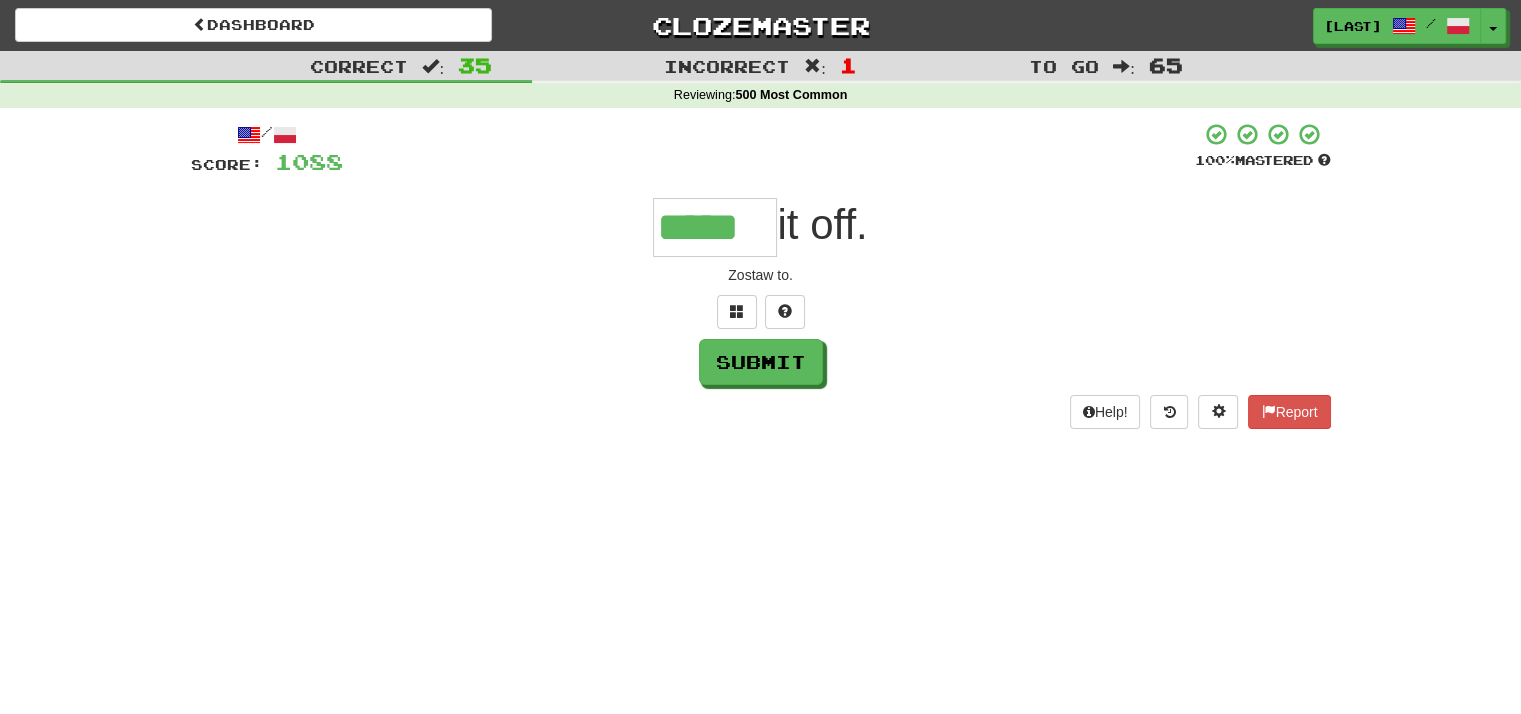 type on "*****" 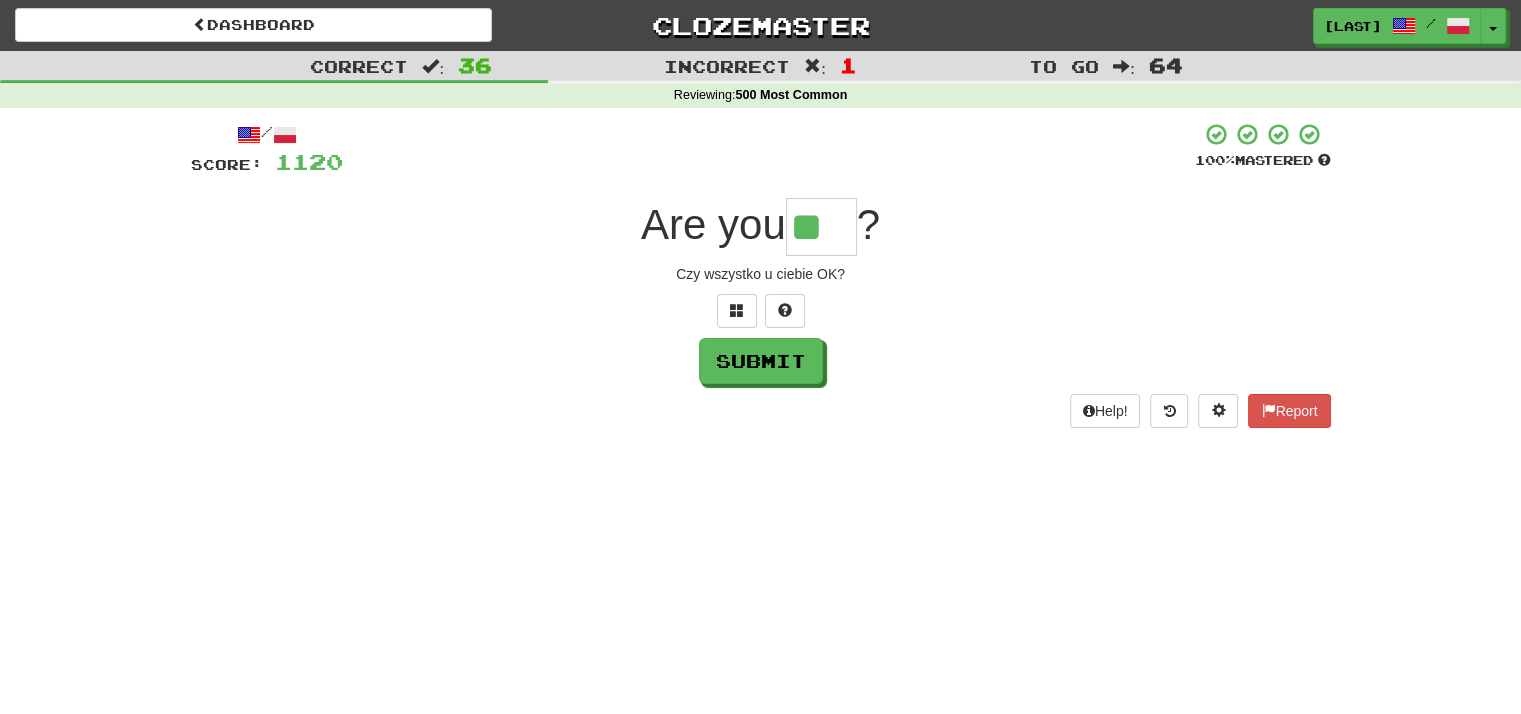 scroll, scrollTop: 0, scrollLeft: 0, axis: both 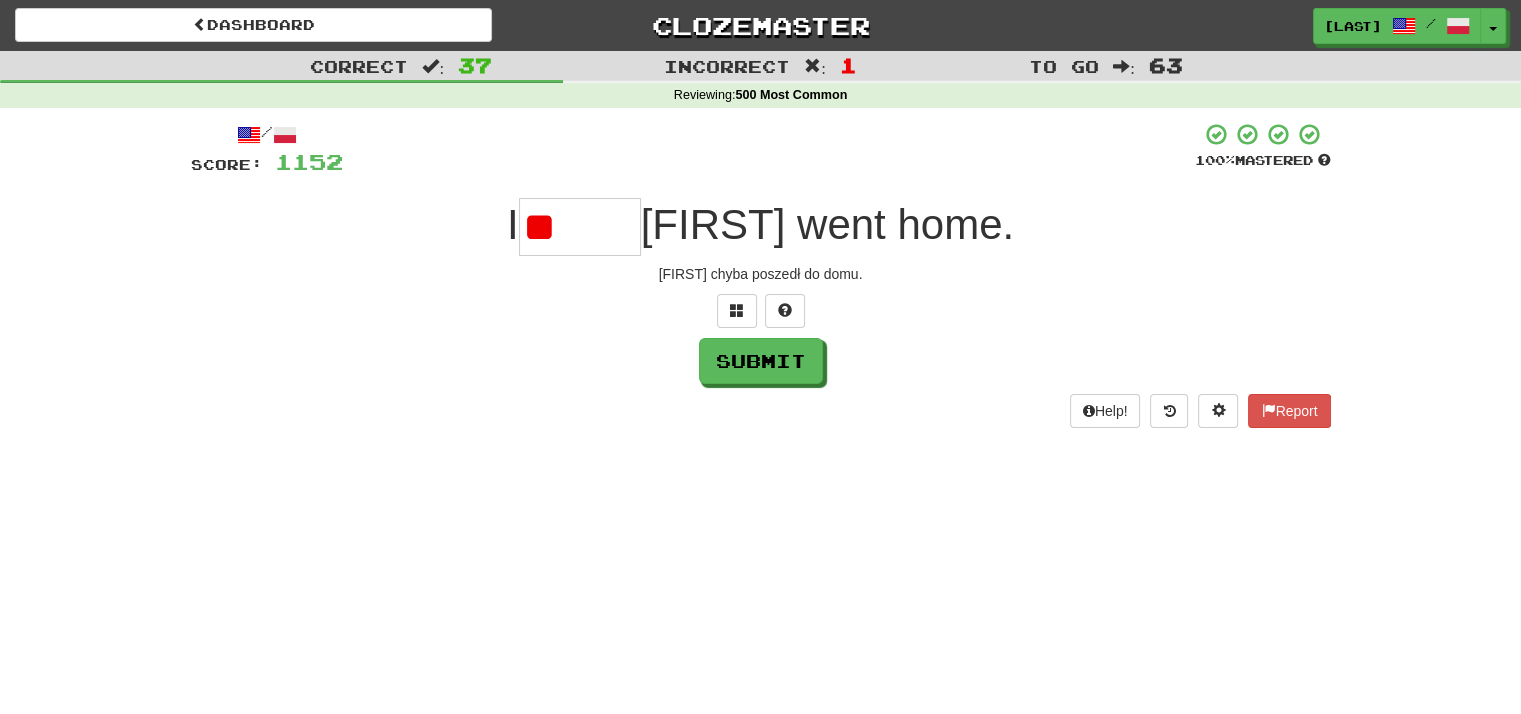 type on "*" 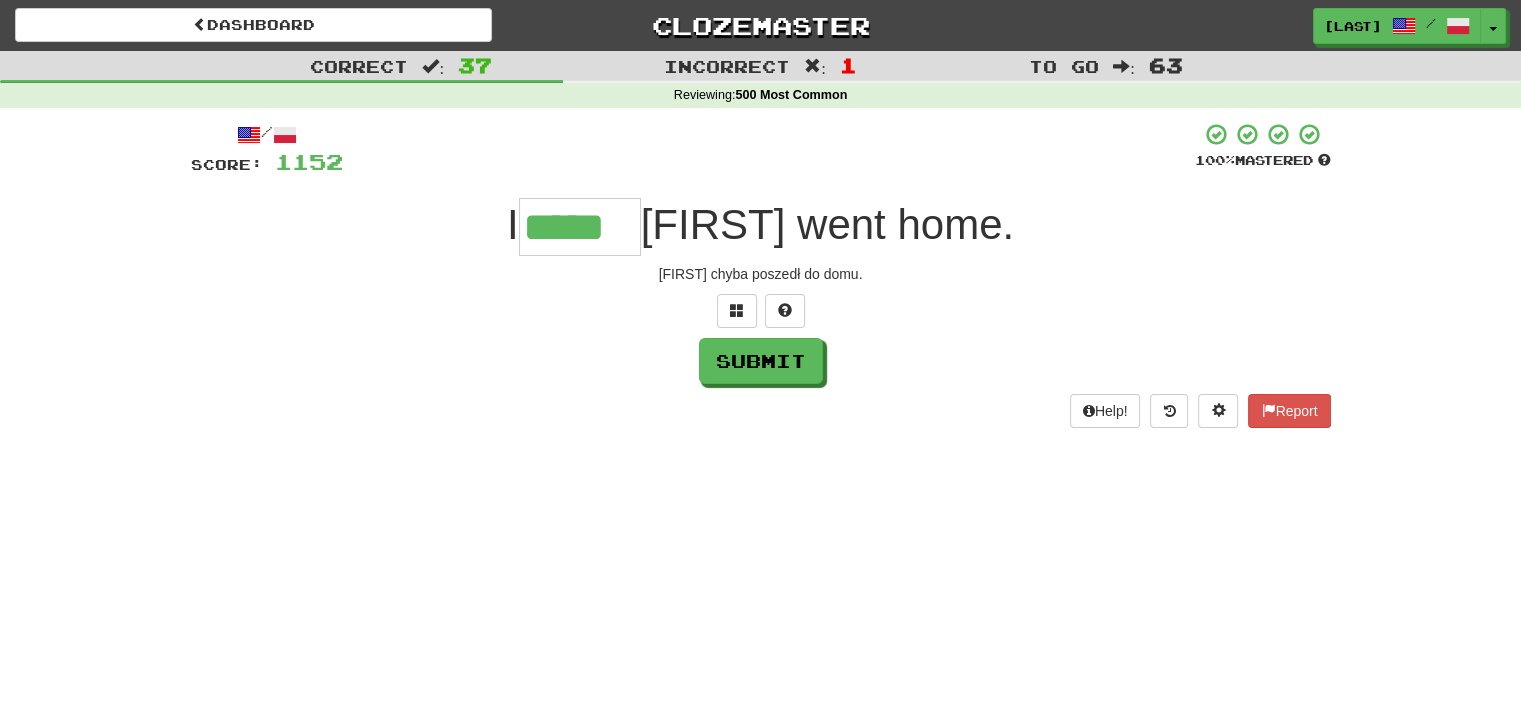 type on "*****" 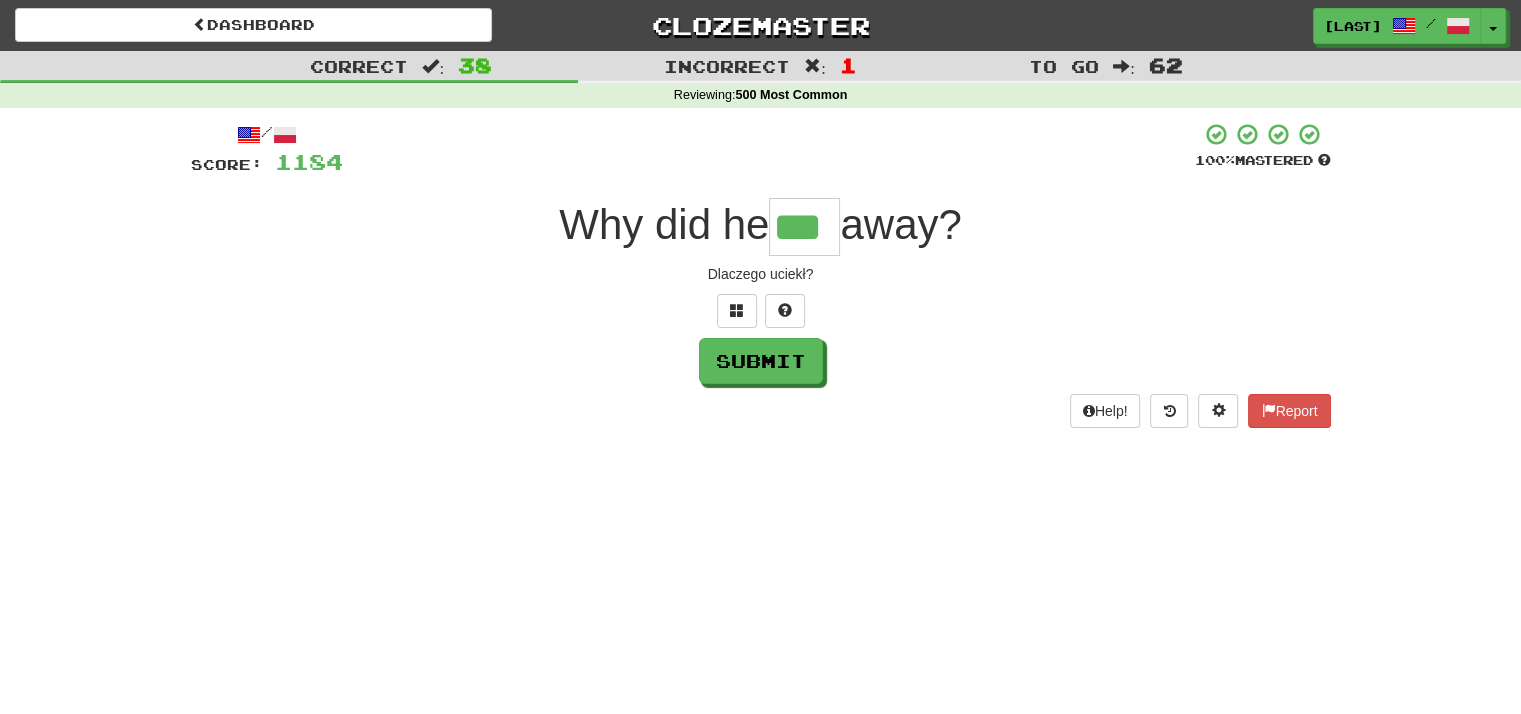 type on "***" 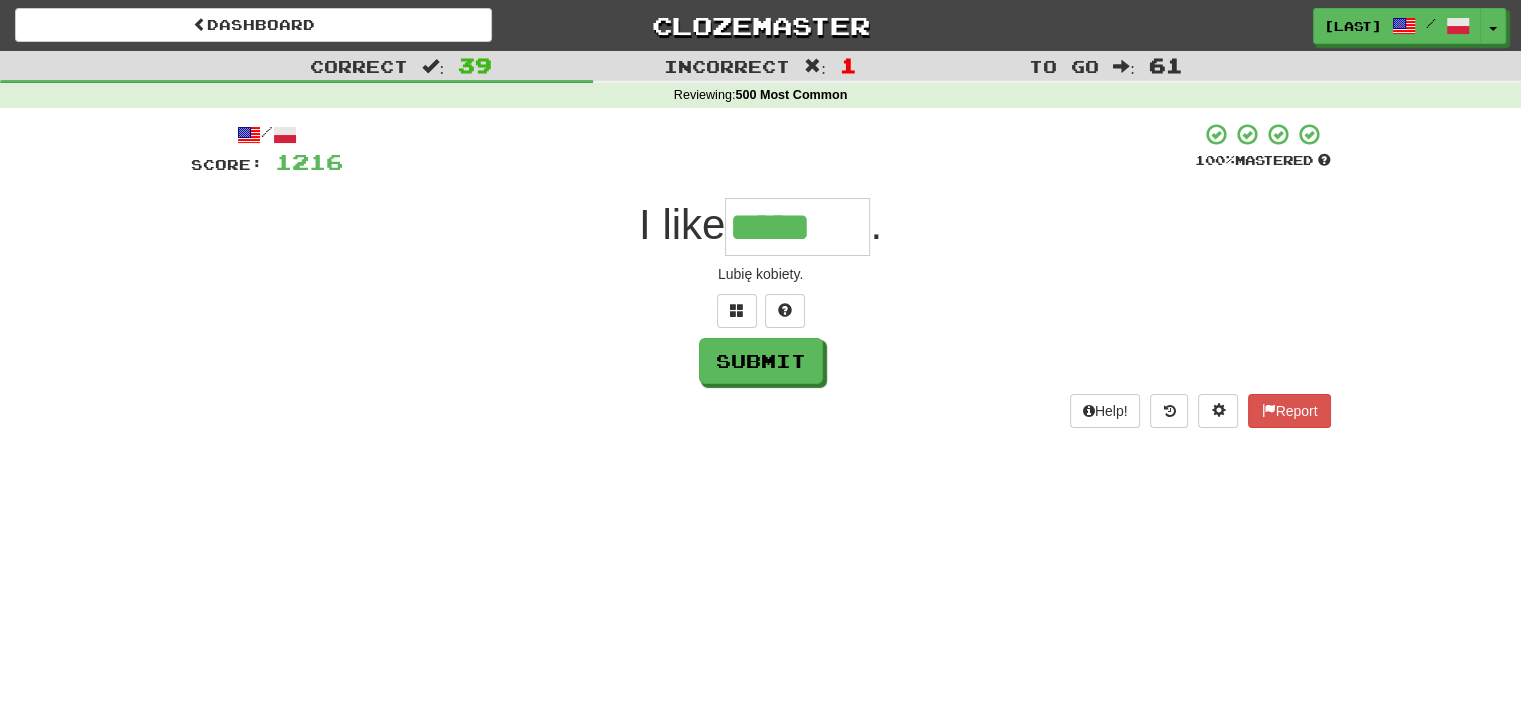 type on "*****" 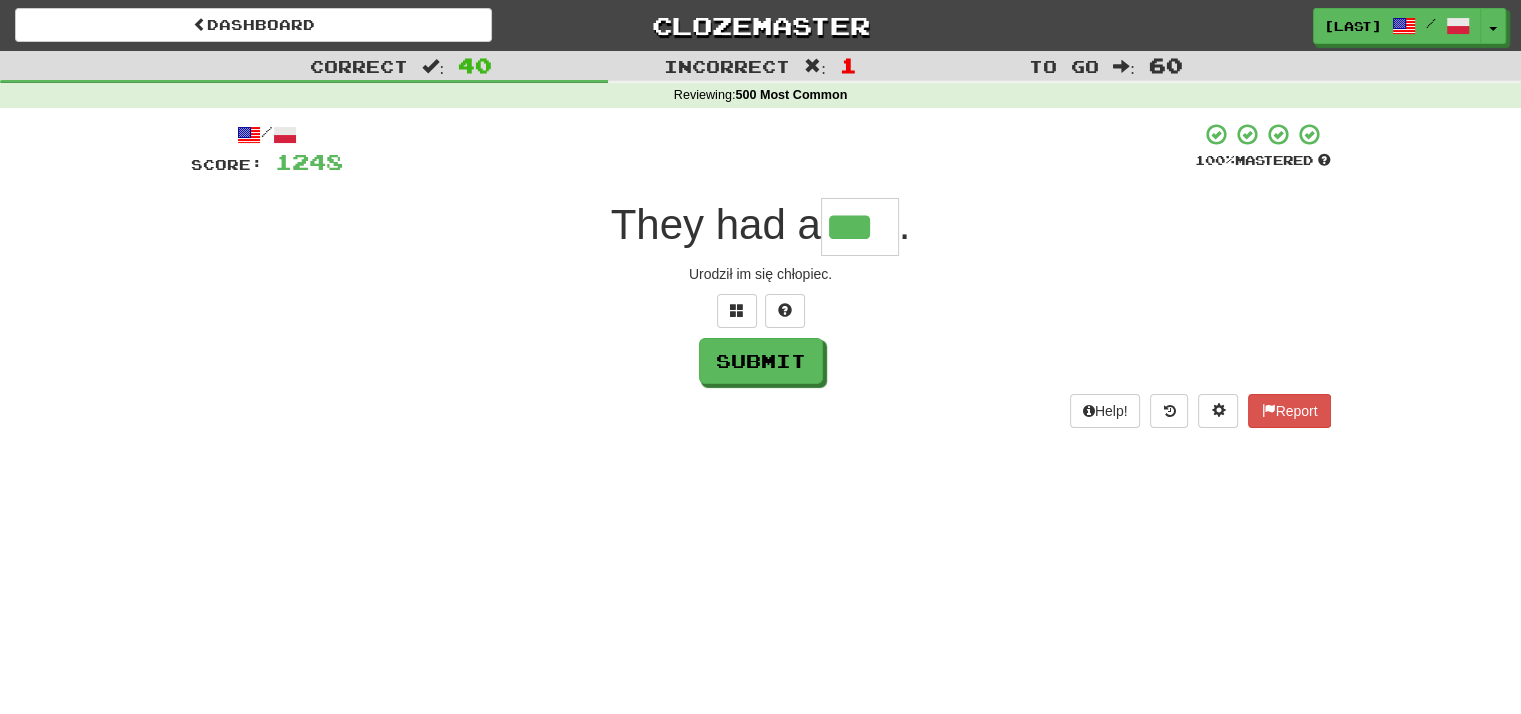 type on "***" 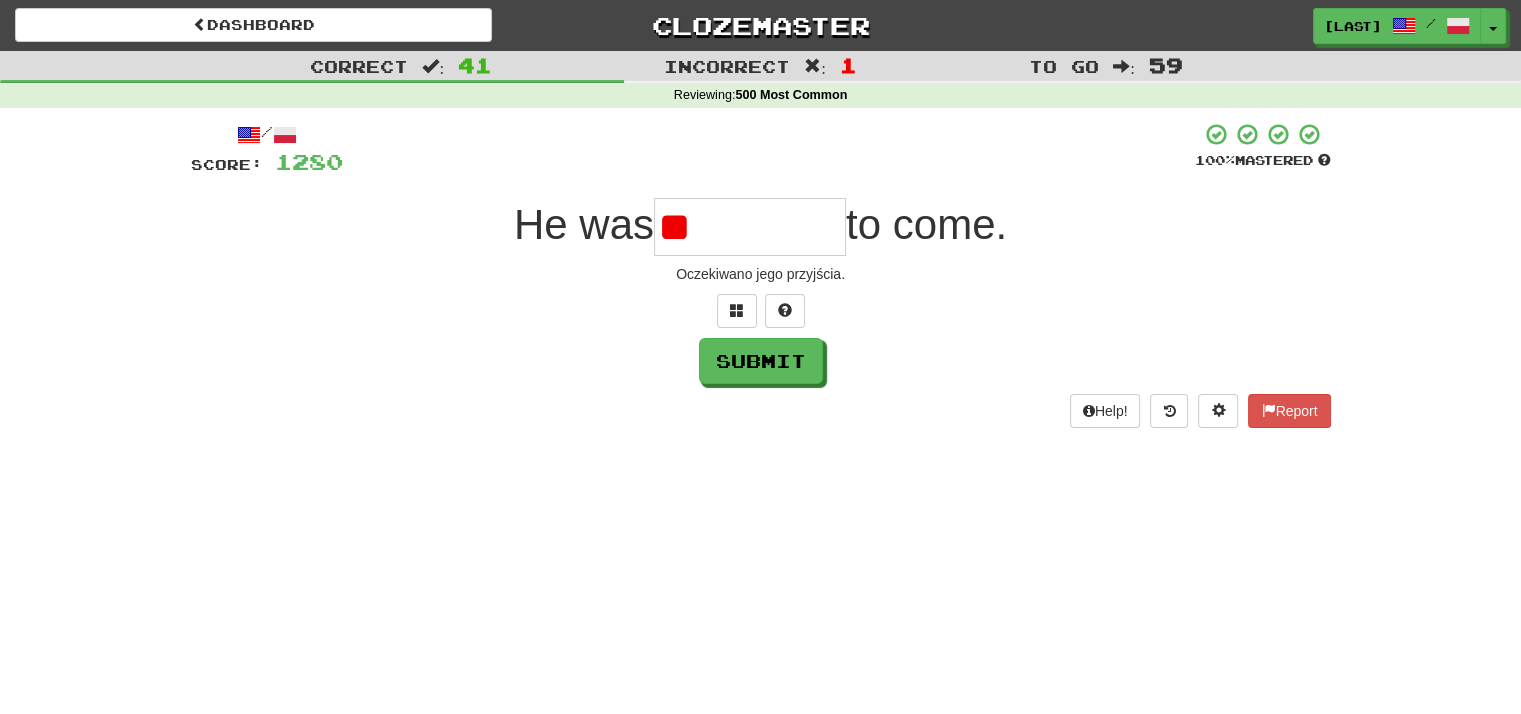 type on "*" 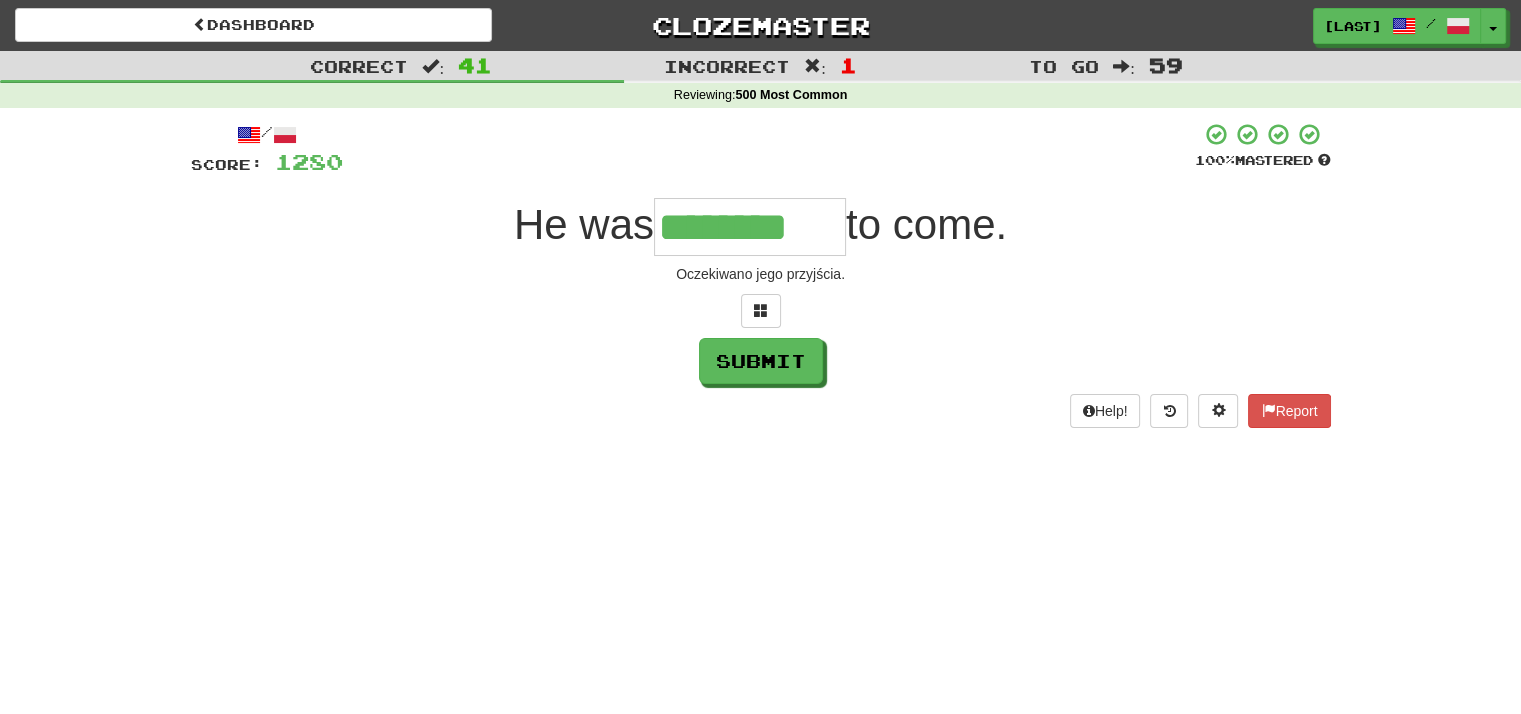 type on "********" 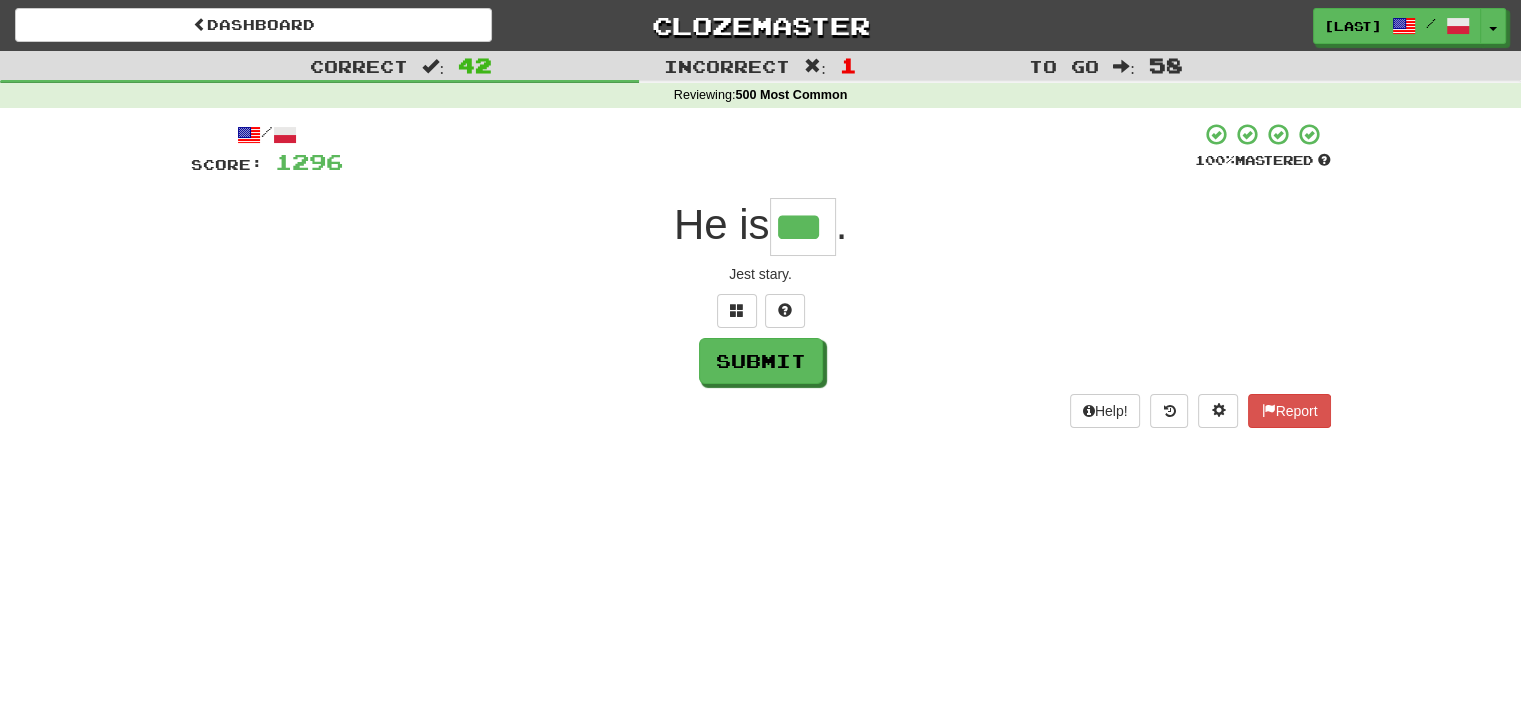 type on "***" 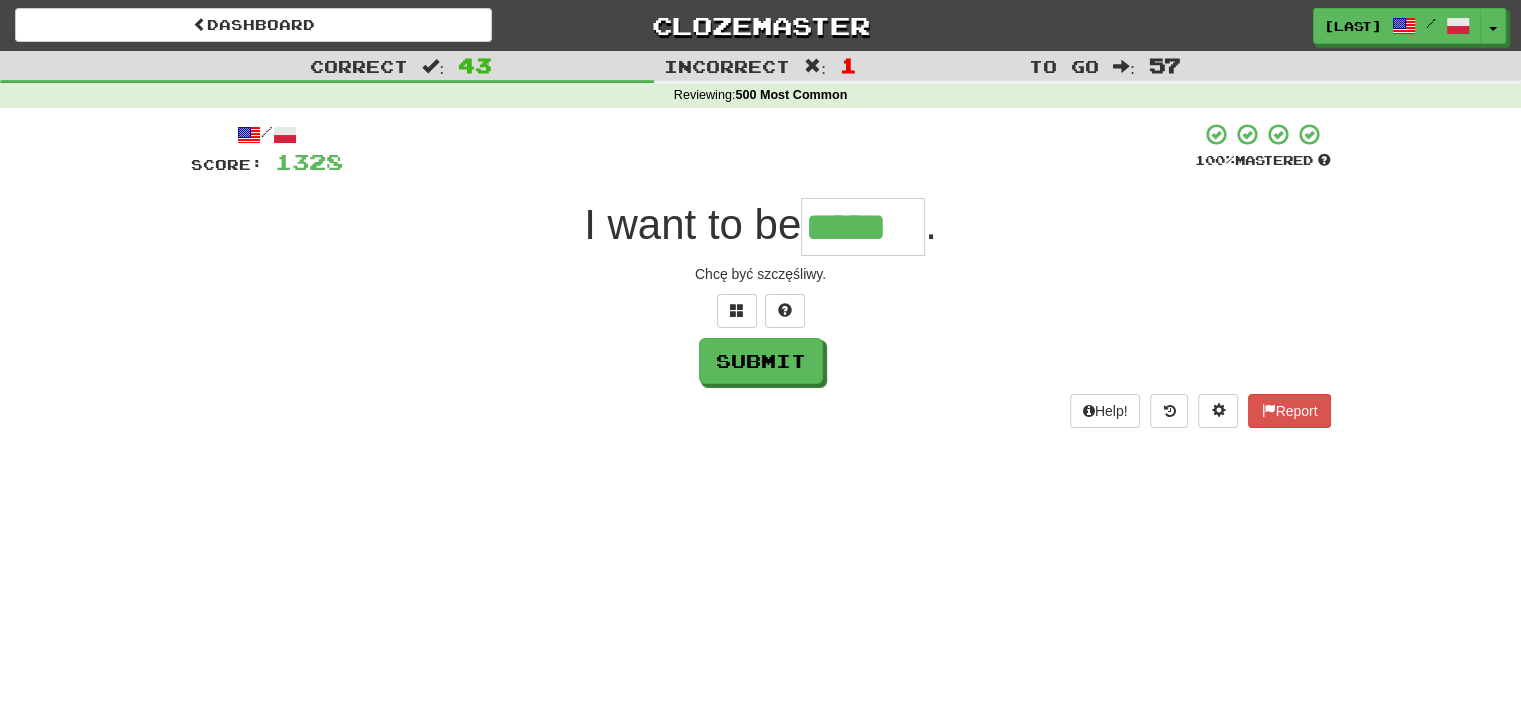 type on "*****" 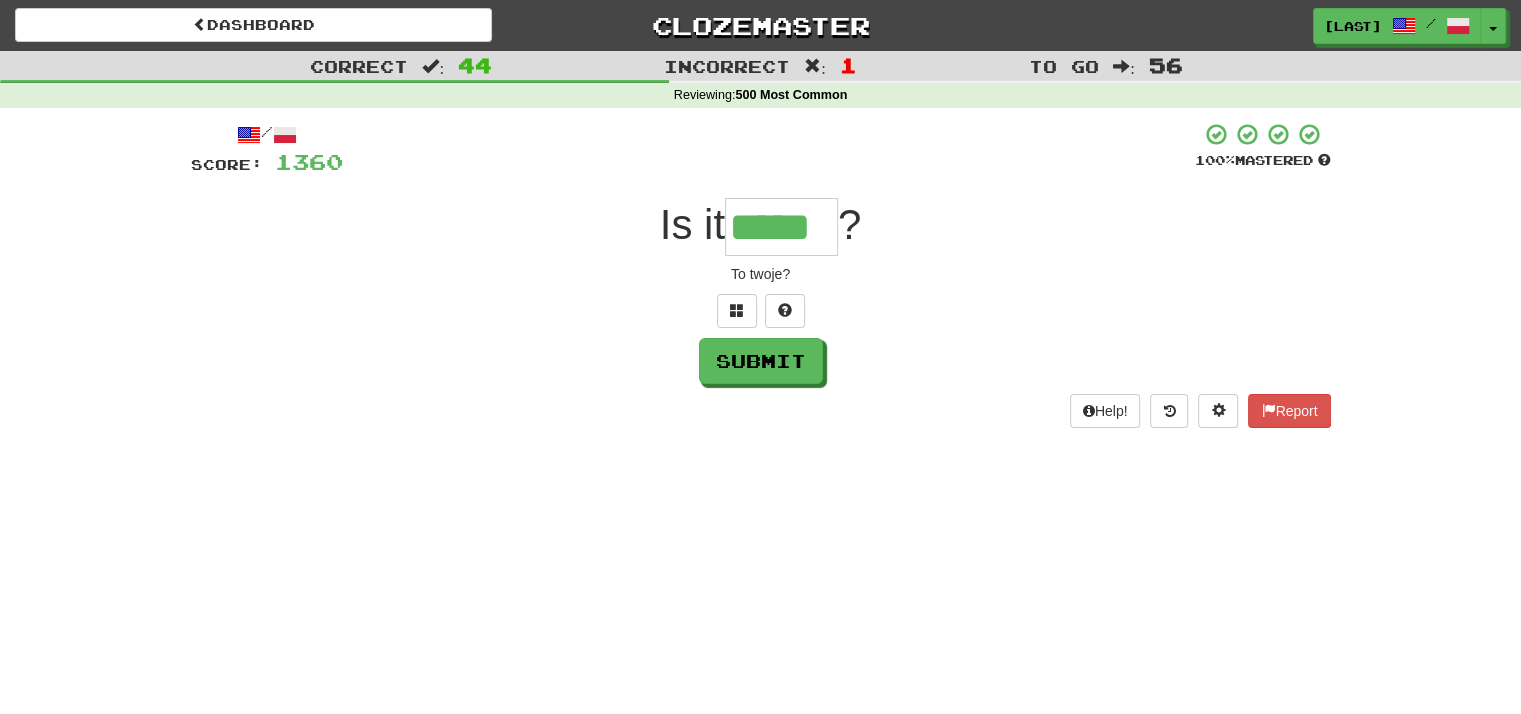 type on "*****" 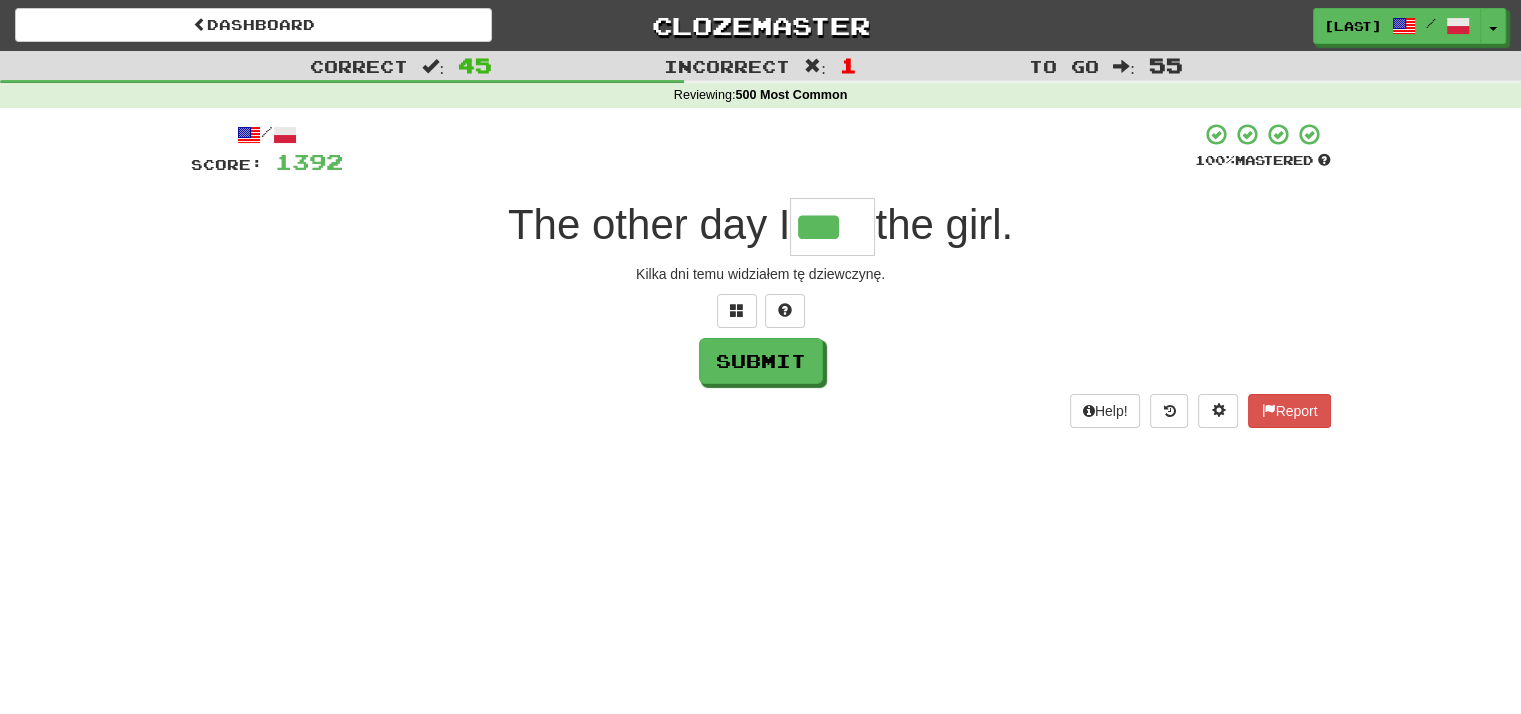 type on "***" 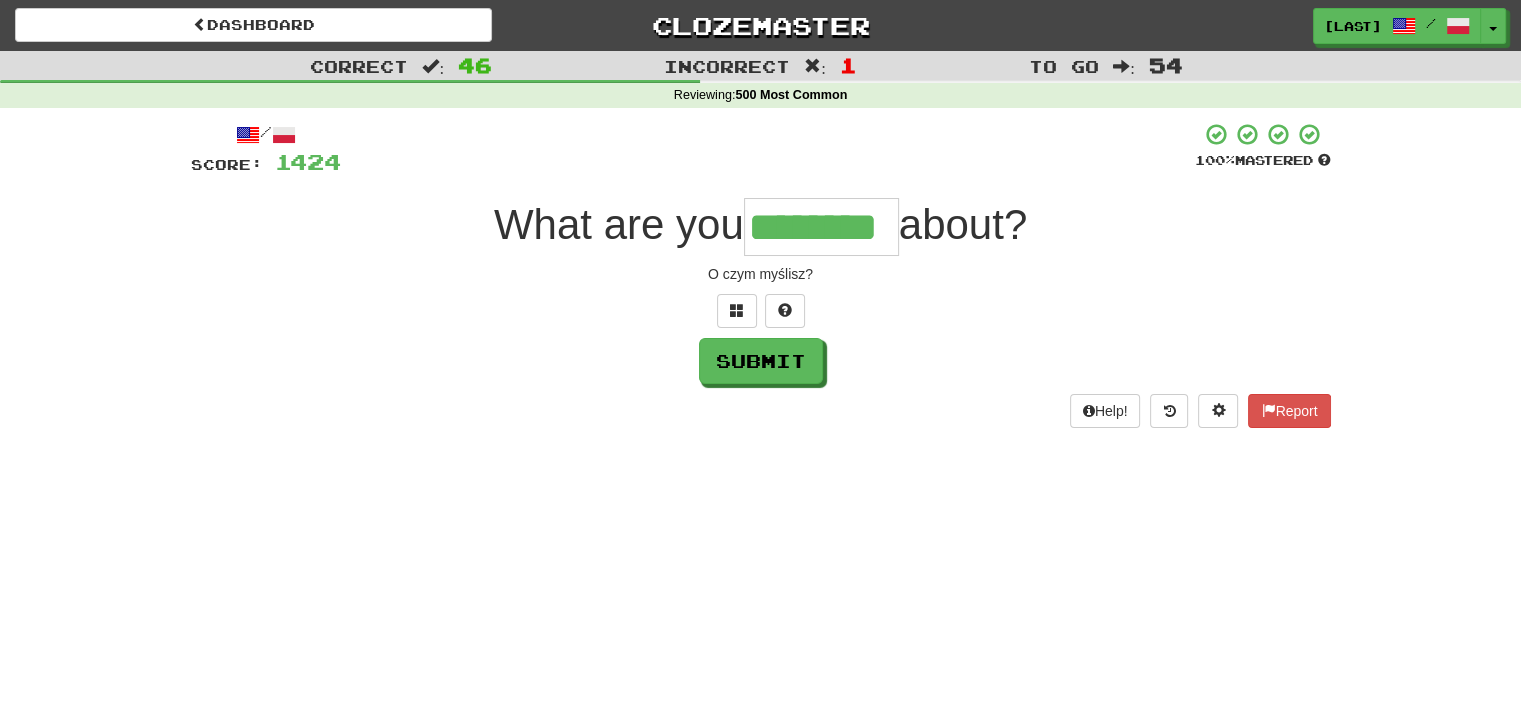 type on "********" 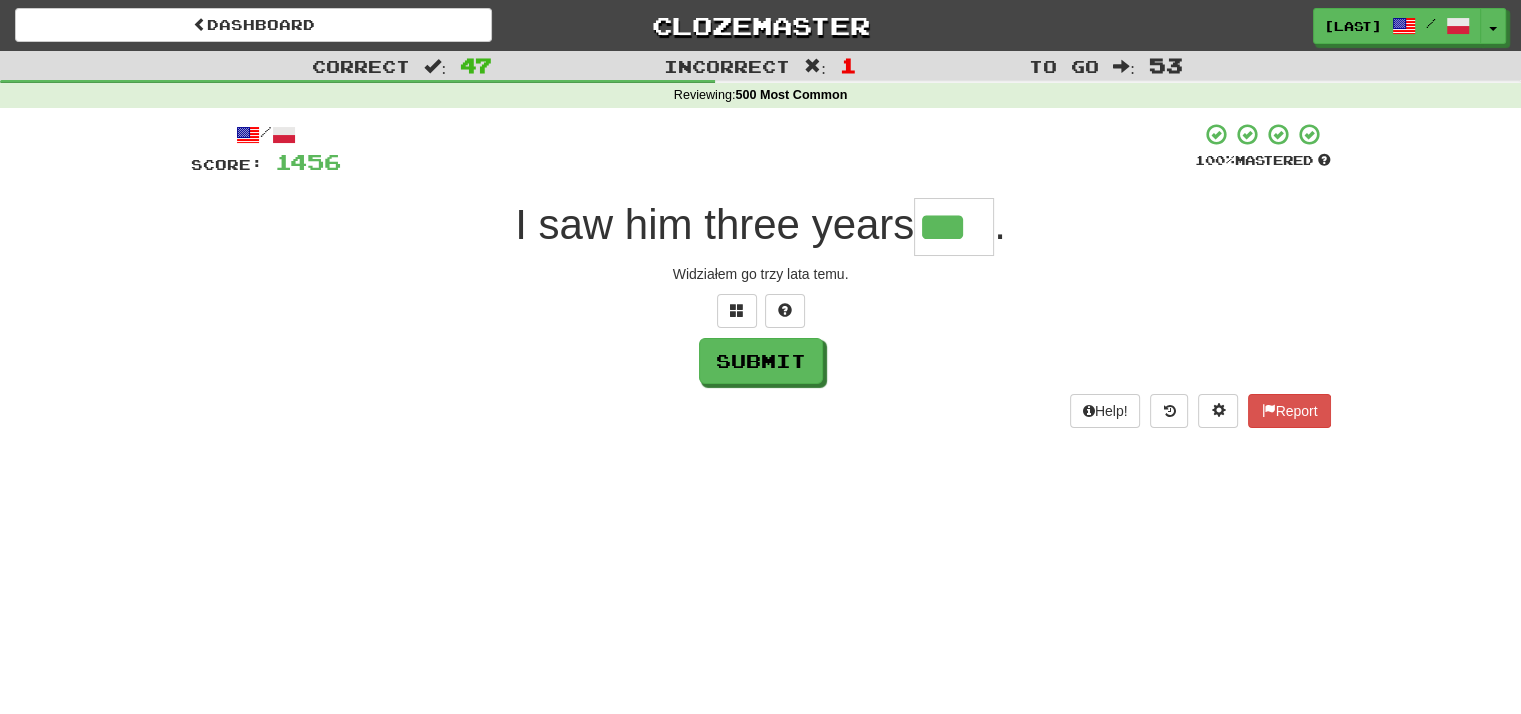 type on "***" 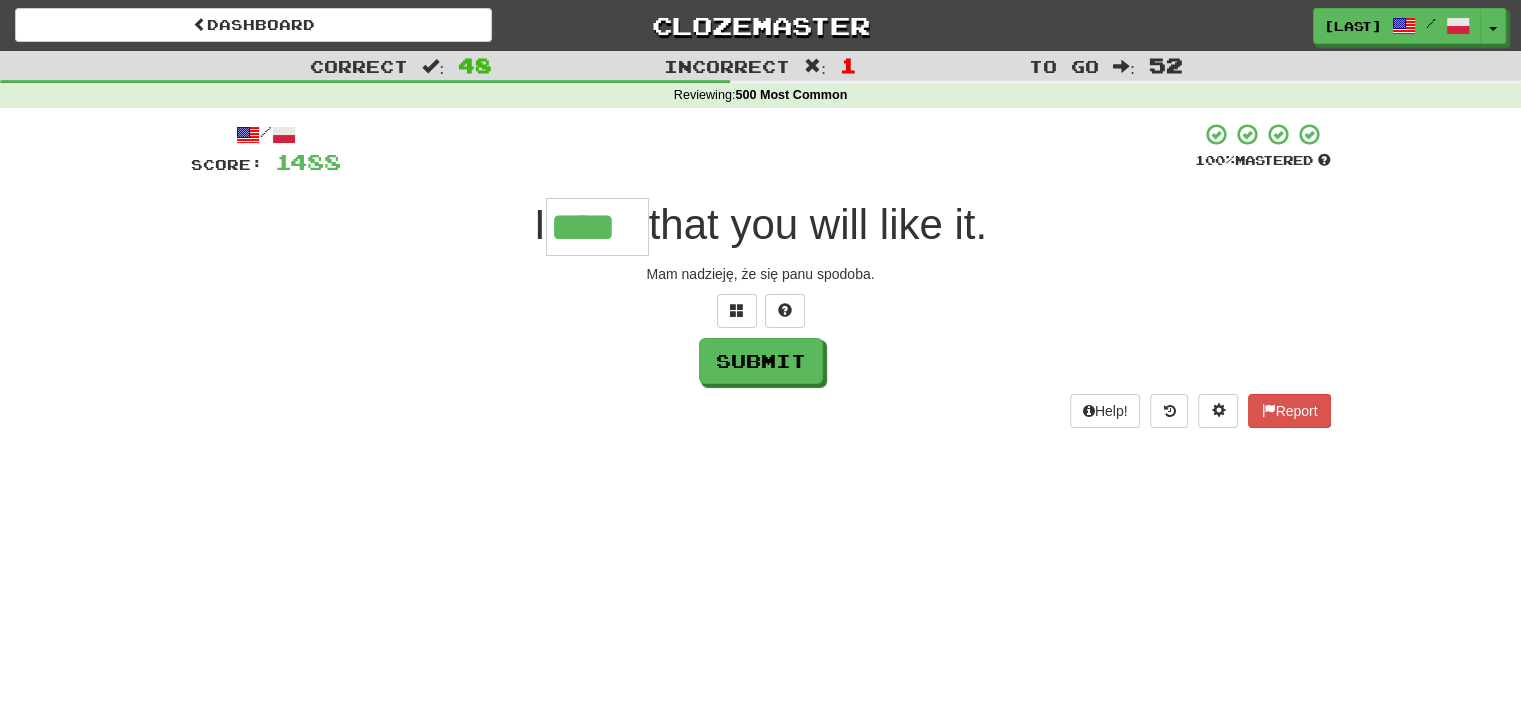 type on "****" 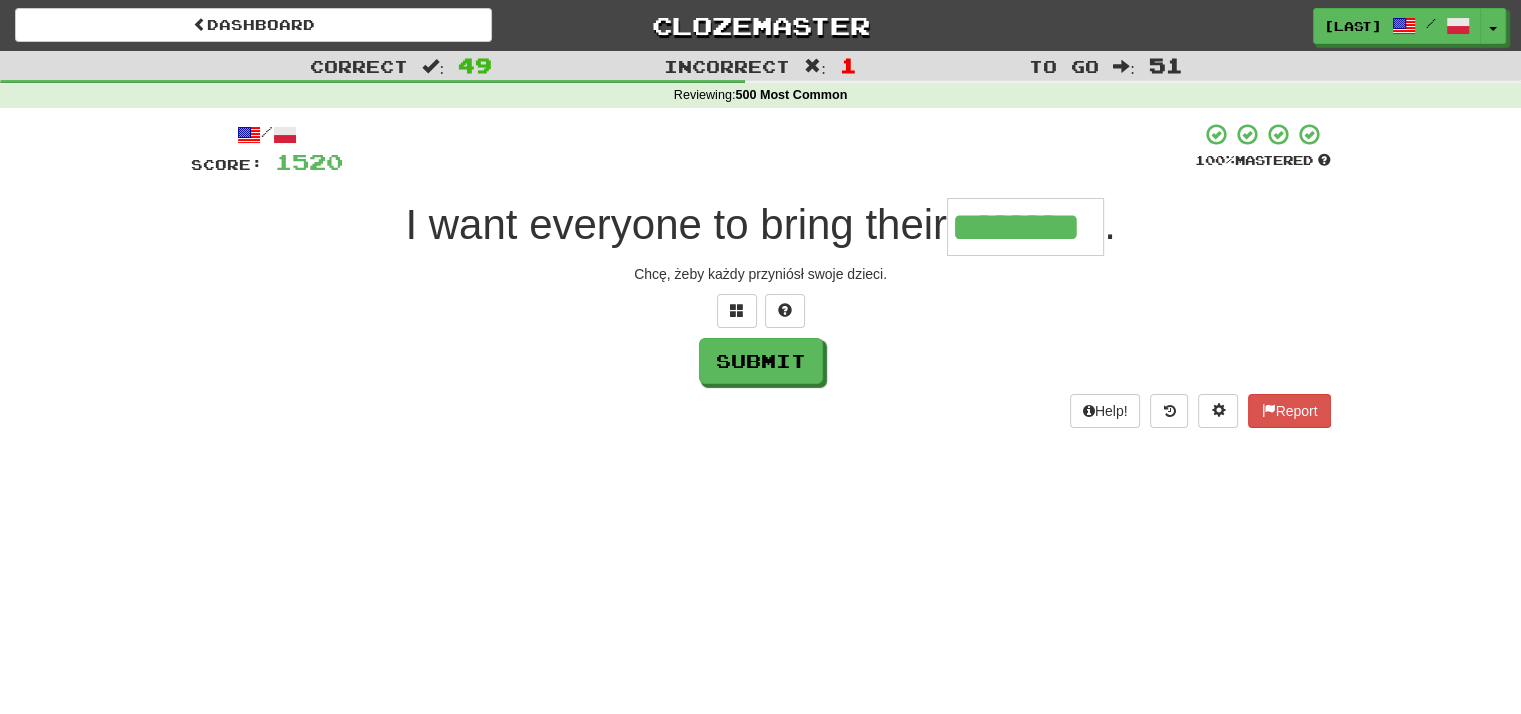 type on "********" 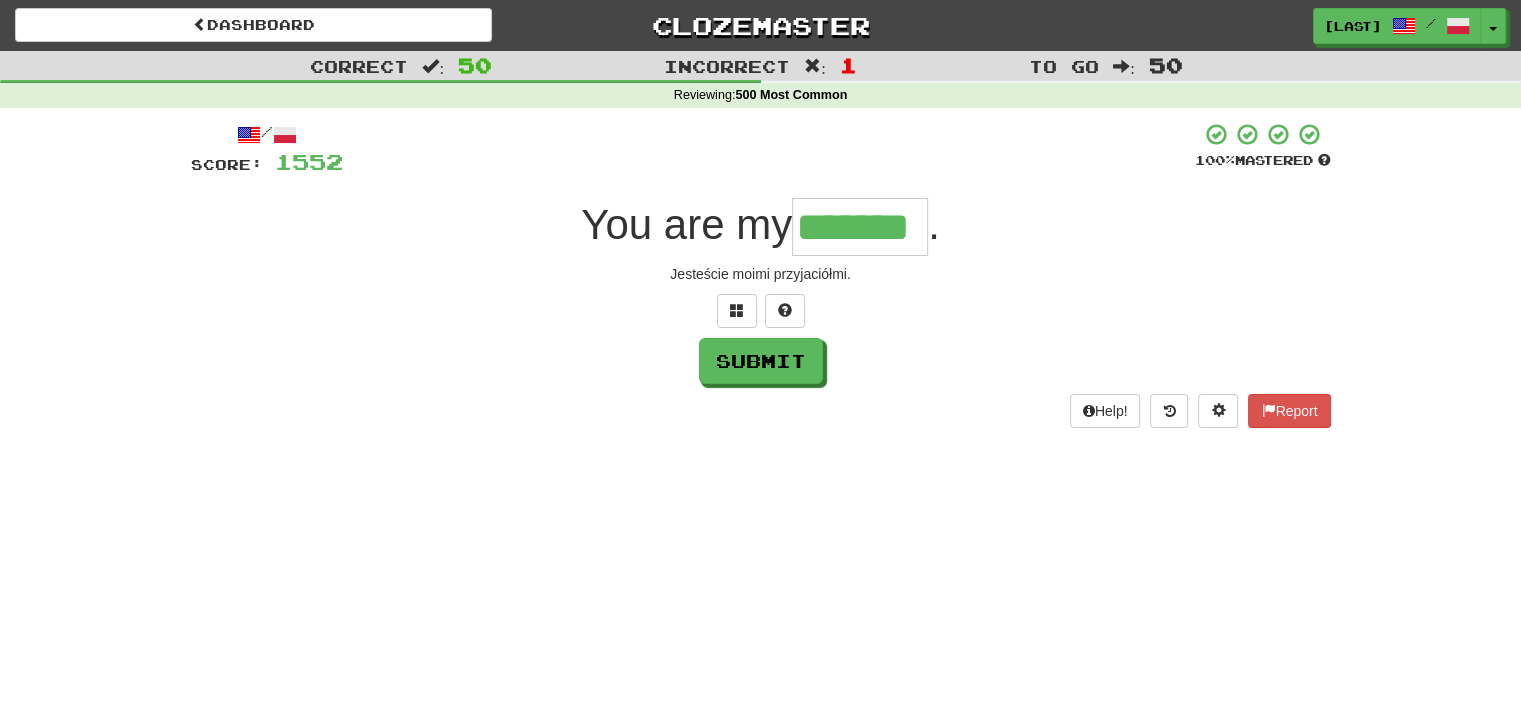 type on "*******" 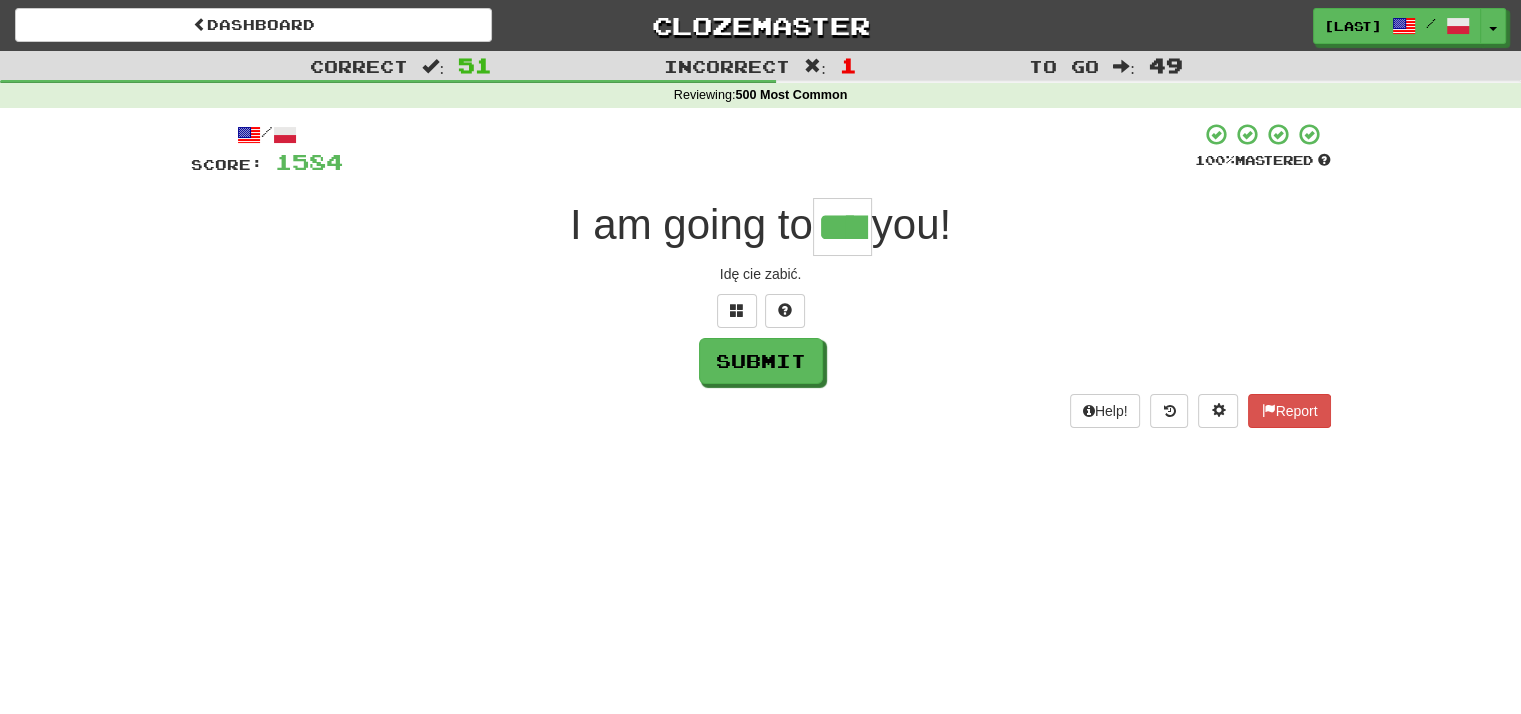 type on "****" 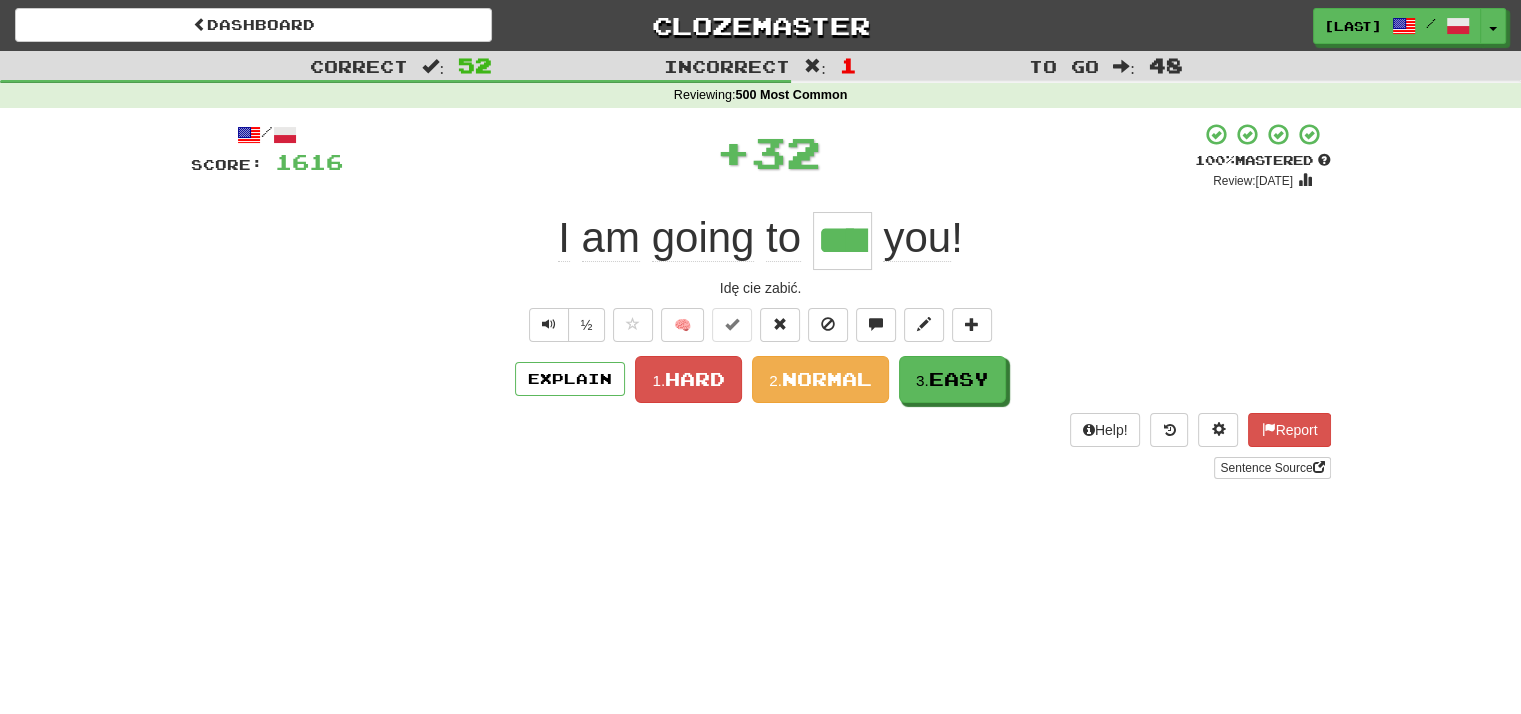 type 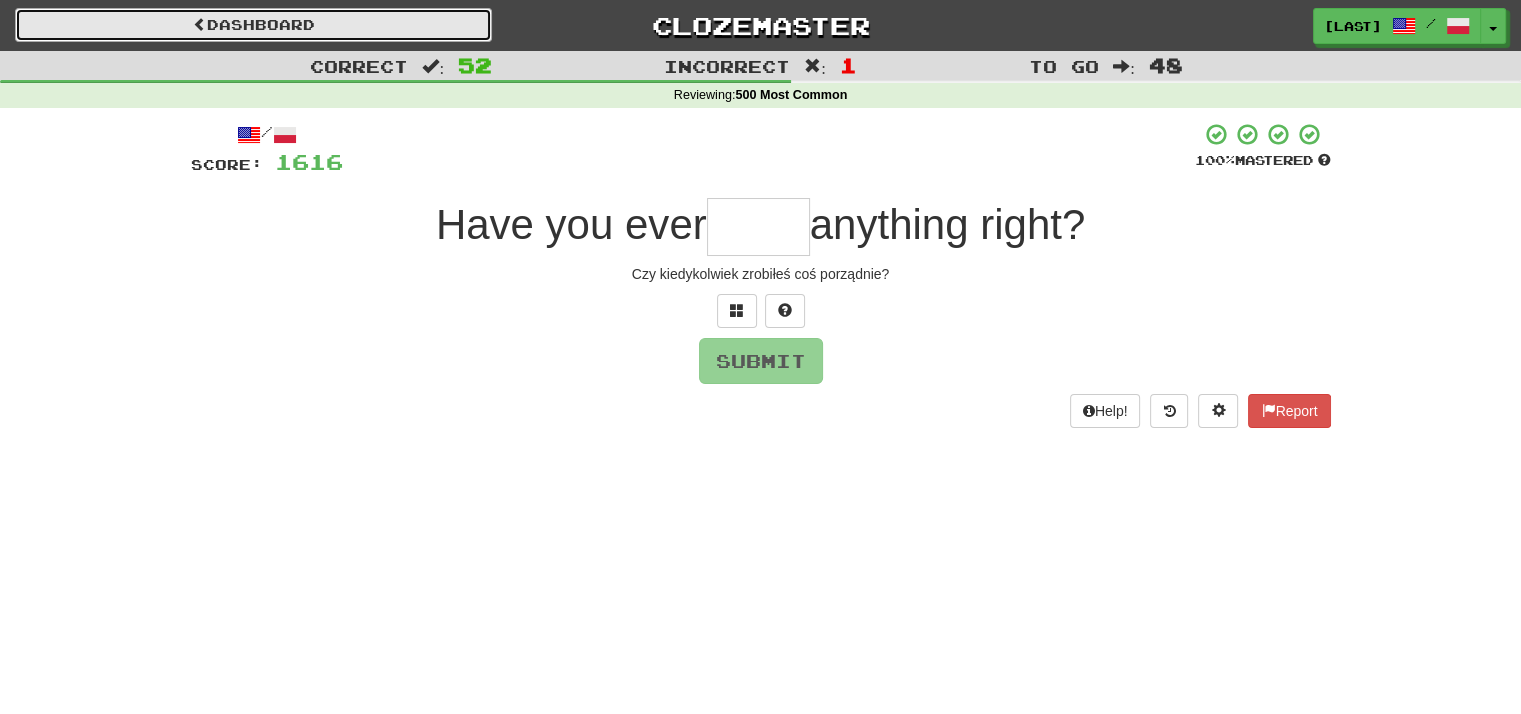 click on "Dashboard" at bounding box center [253, 25] 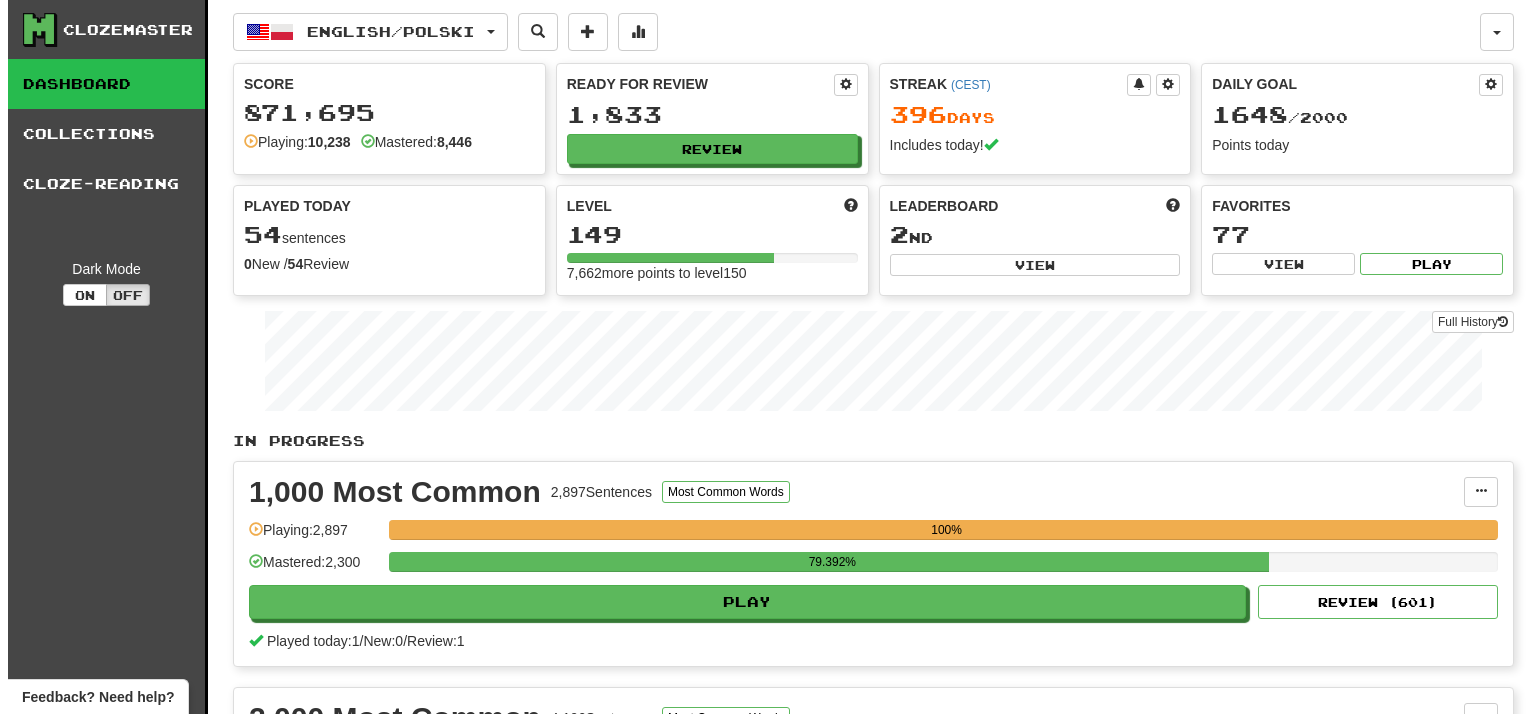 scroll, scrollTop: 0, scrollLeft: 0, axis: both 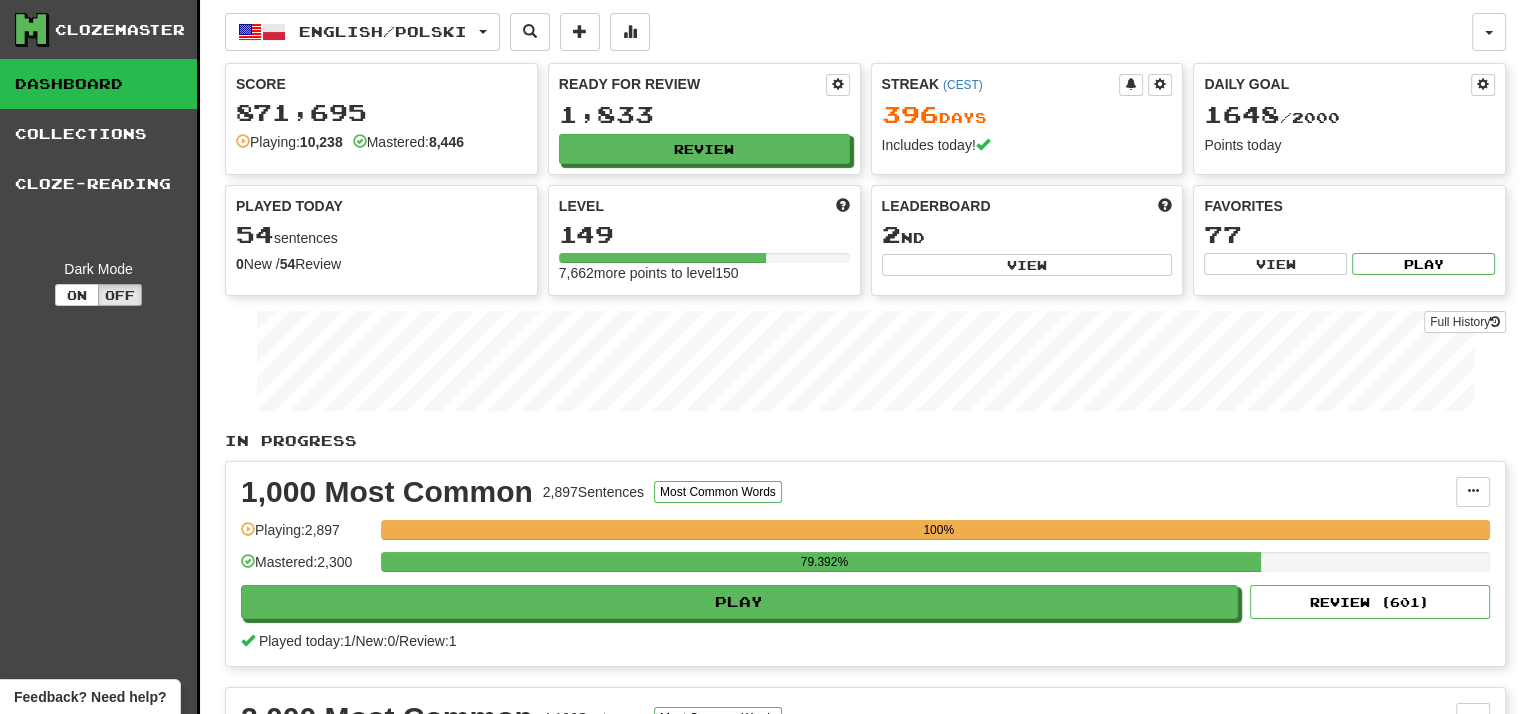 click on "Leaderboard 2 nd View" at bounding box center (1027, 236) 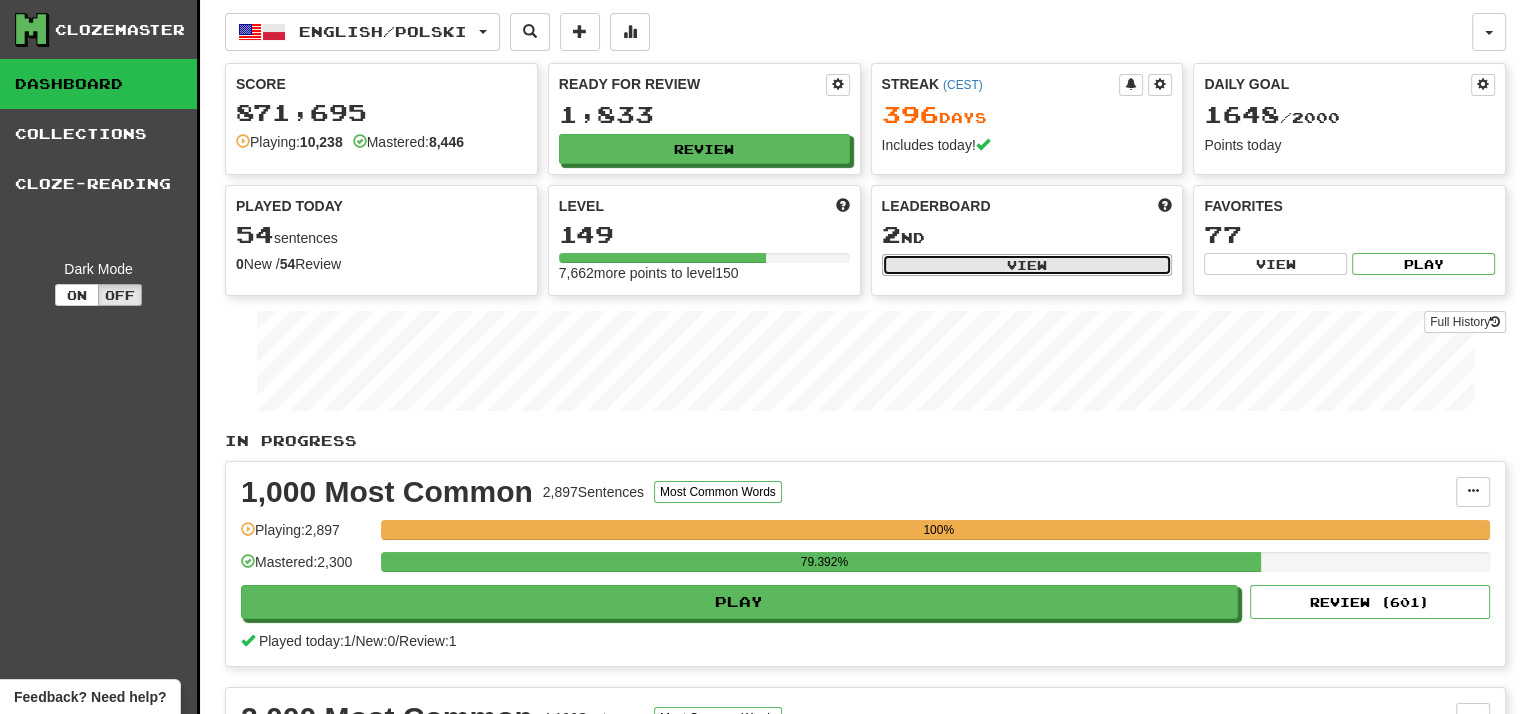 click on "View" at bounding box center [1027, 265] 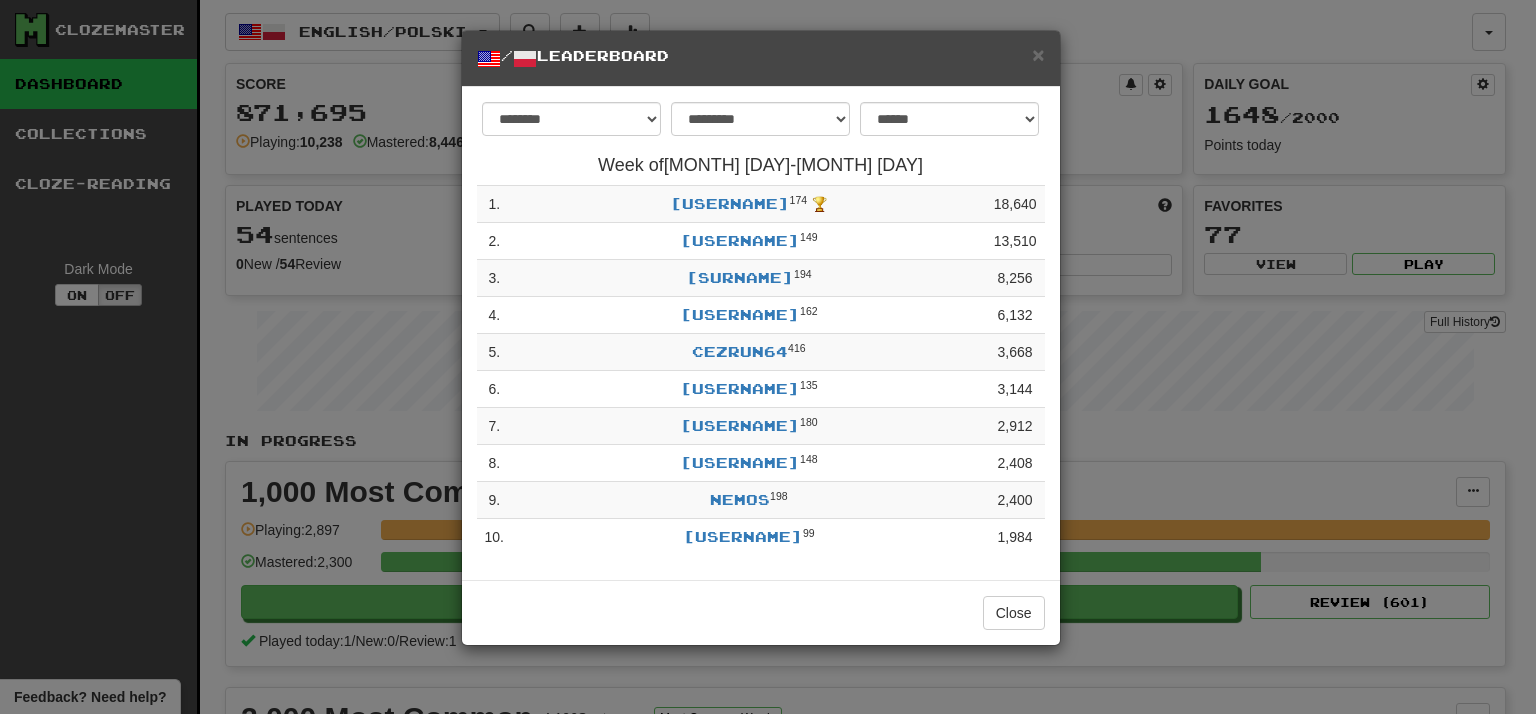click on "/   Leaderboard" at bounding box center (761, 58) 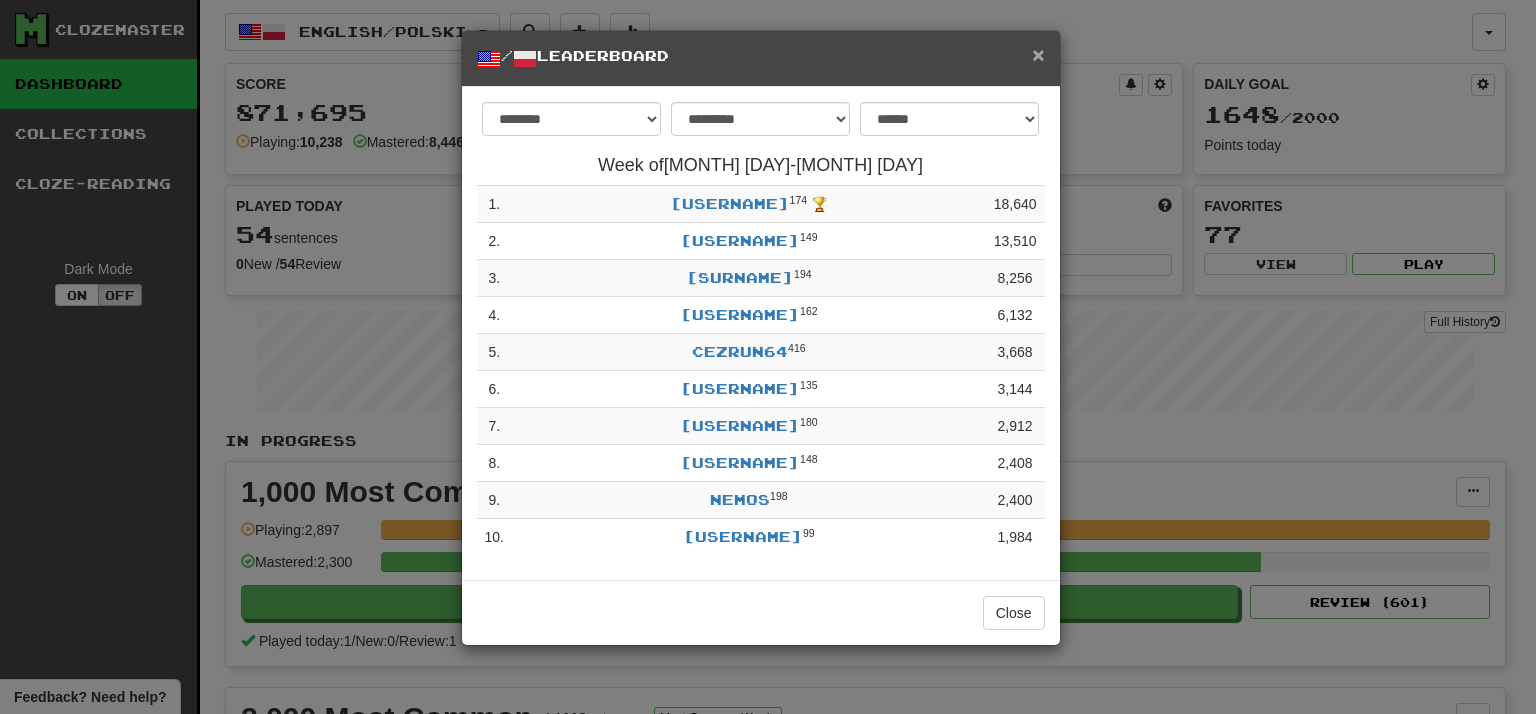 click on "×" at bounding box center [1038, 54] 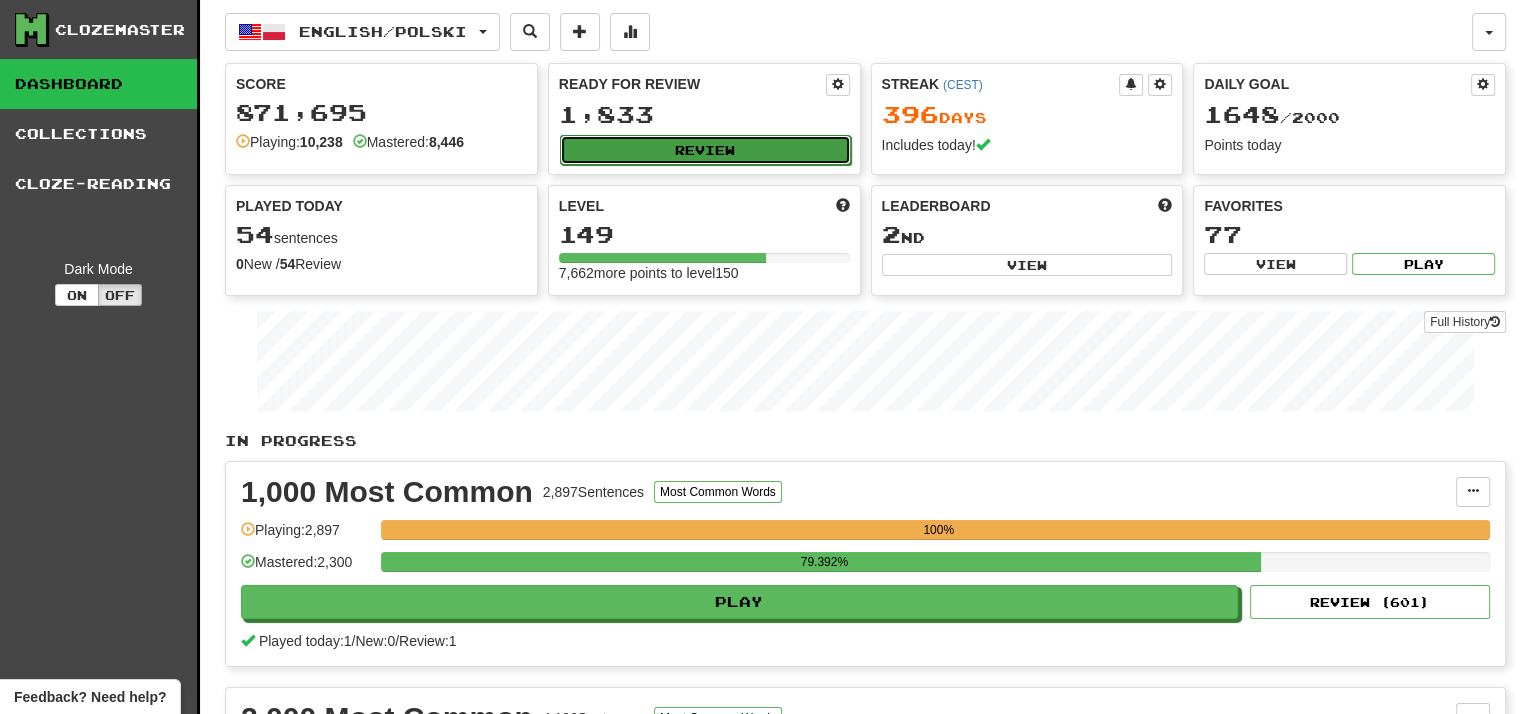 click on "Review" at bounding box center [705, 150] 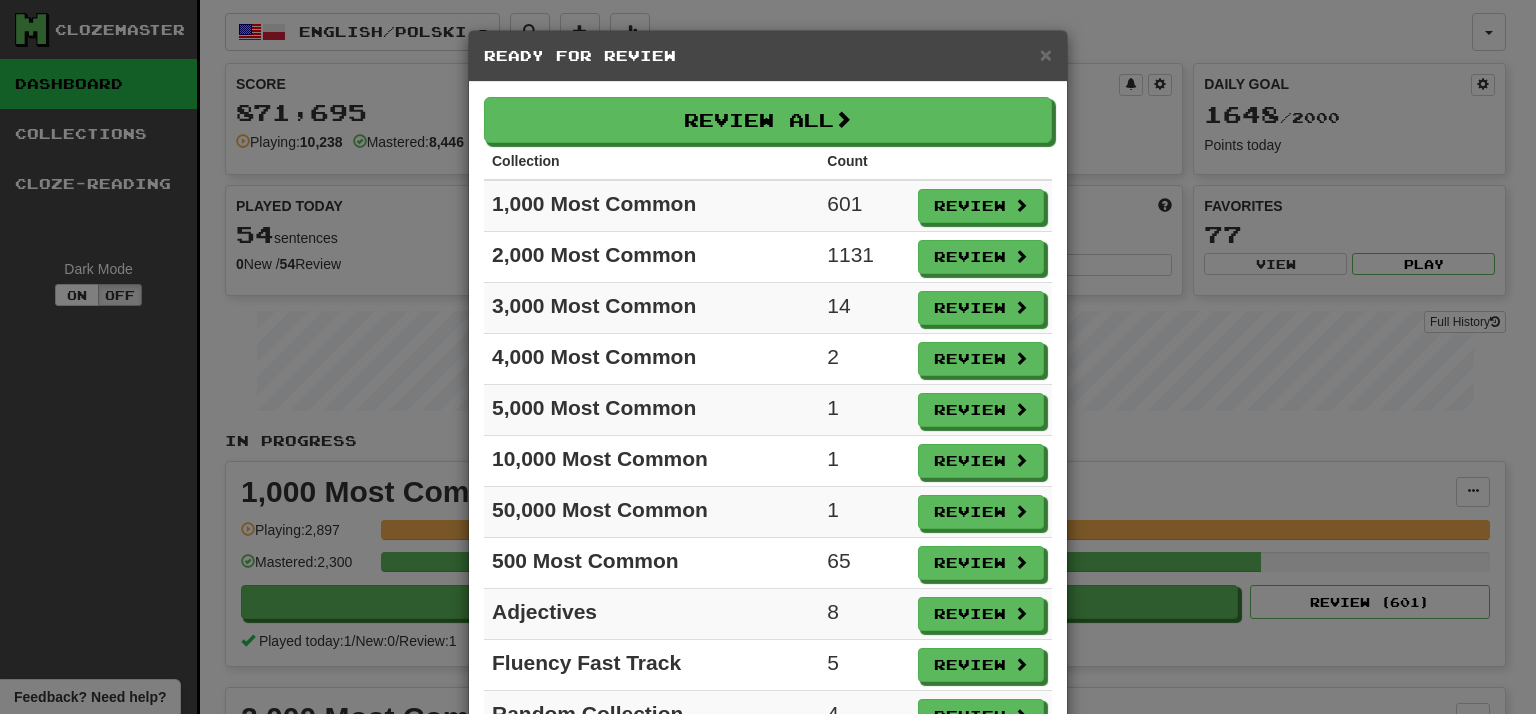 scroll, scrollTop: 85, scrollLeft: 0, axis: vertical 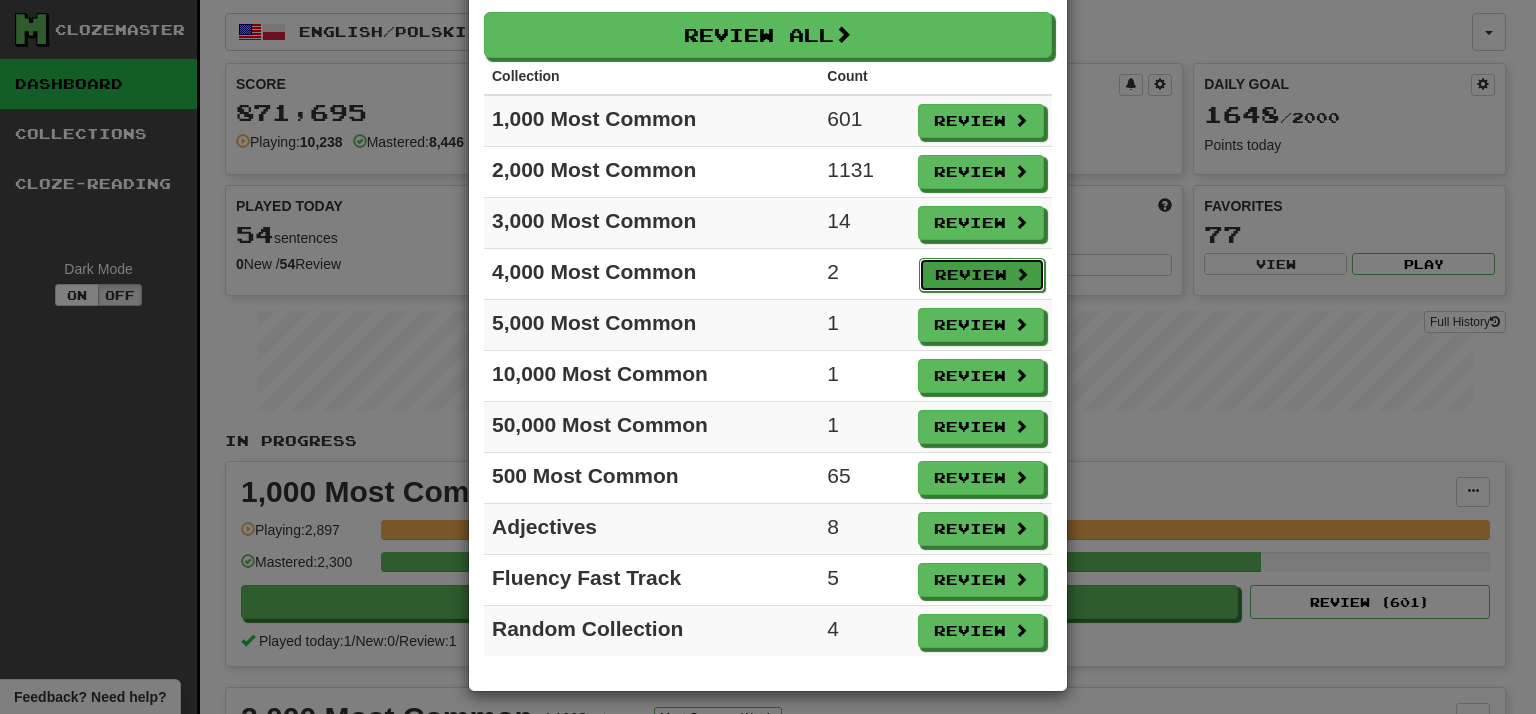 click on "Review" at bounding box center (982, 275) 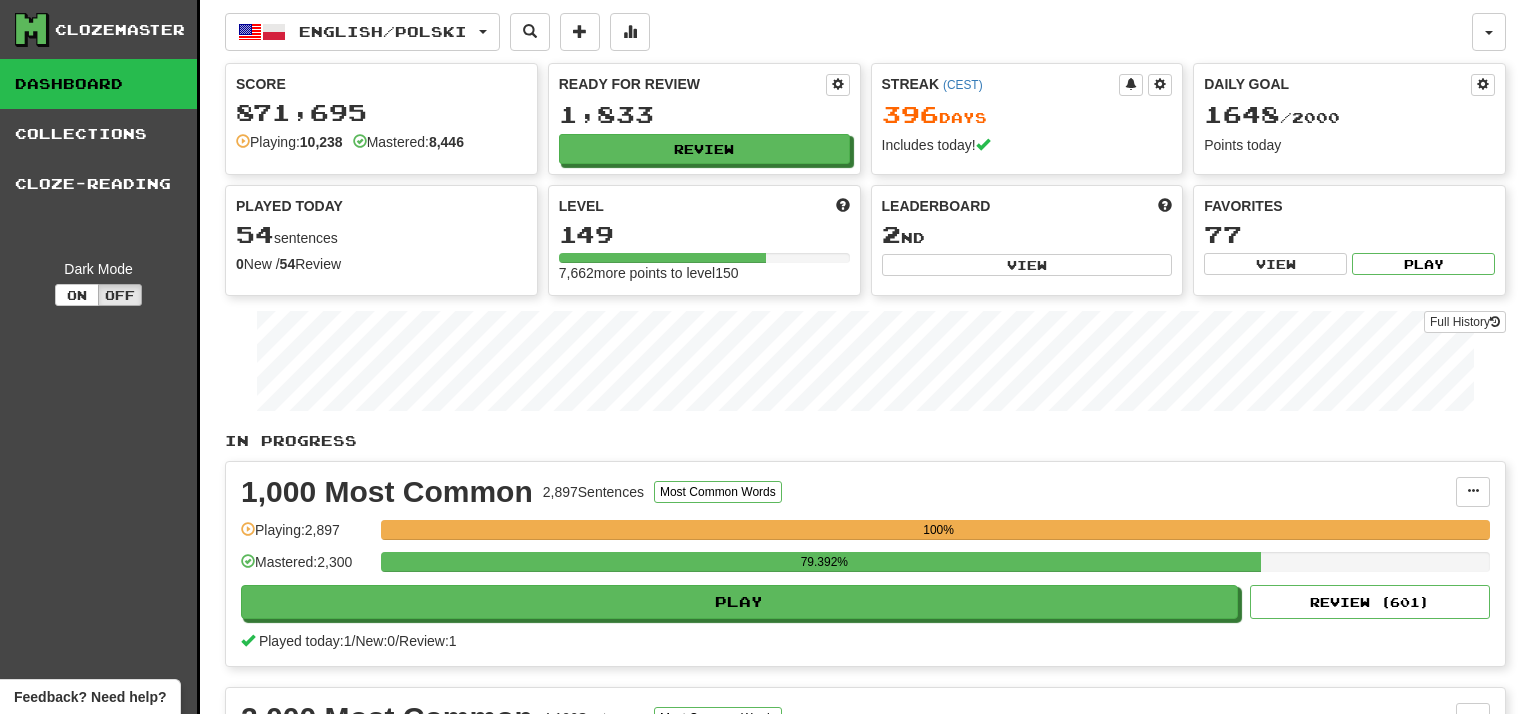 select on "***" 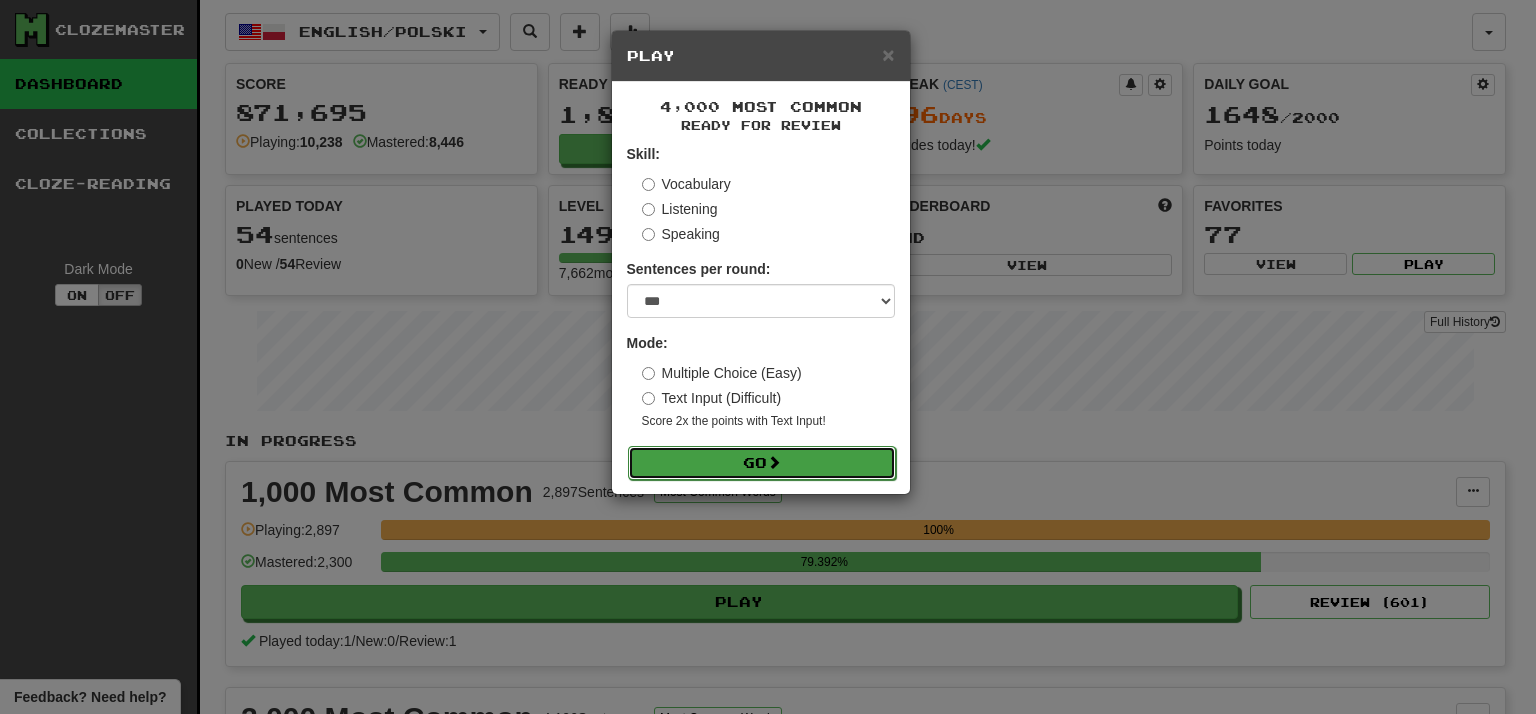 click on "Go" at bounding box center (762, 463) 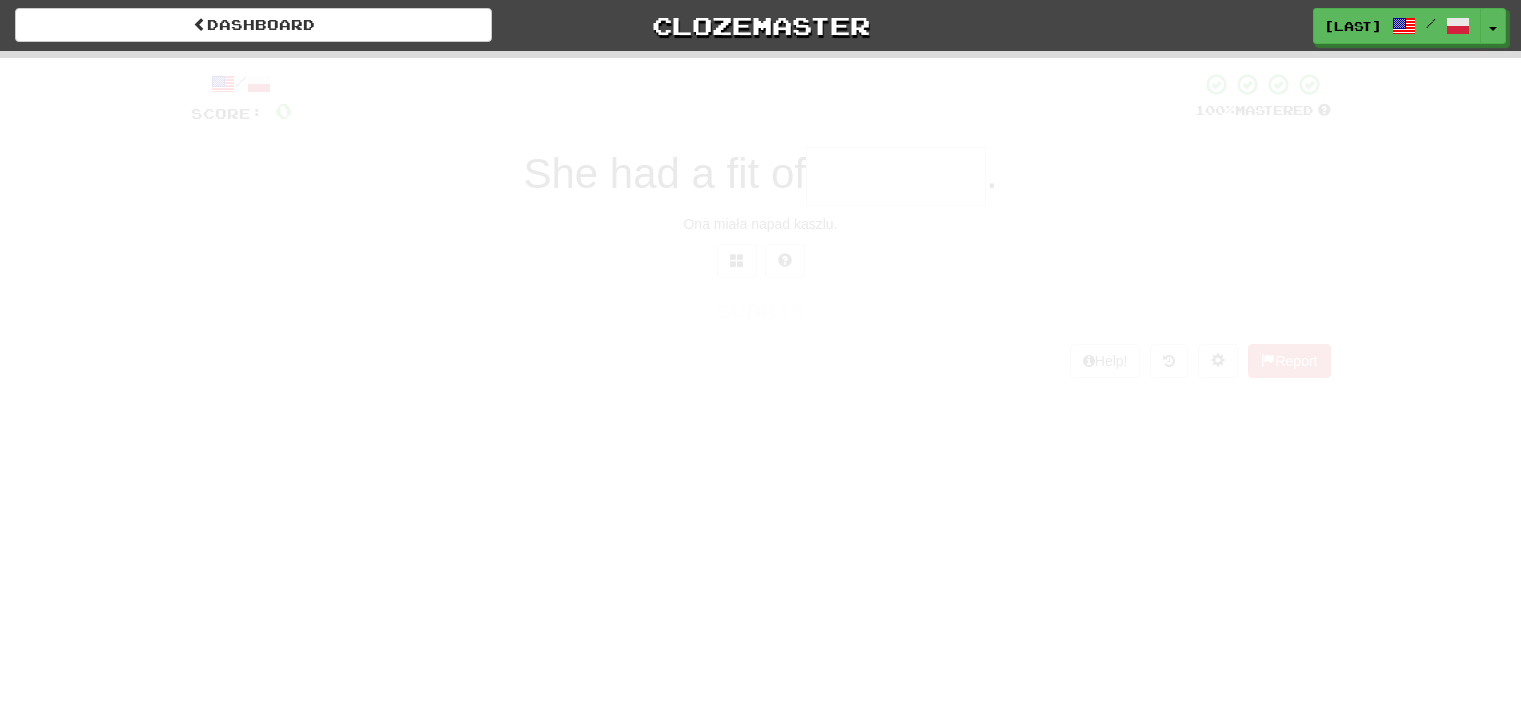 scroll, scrollTop: 0, scrollLeft: 0, axis: both 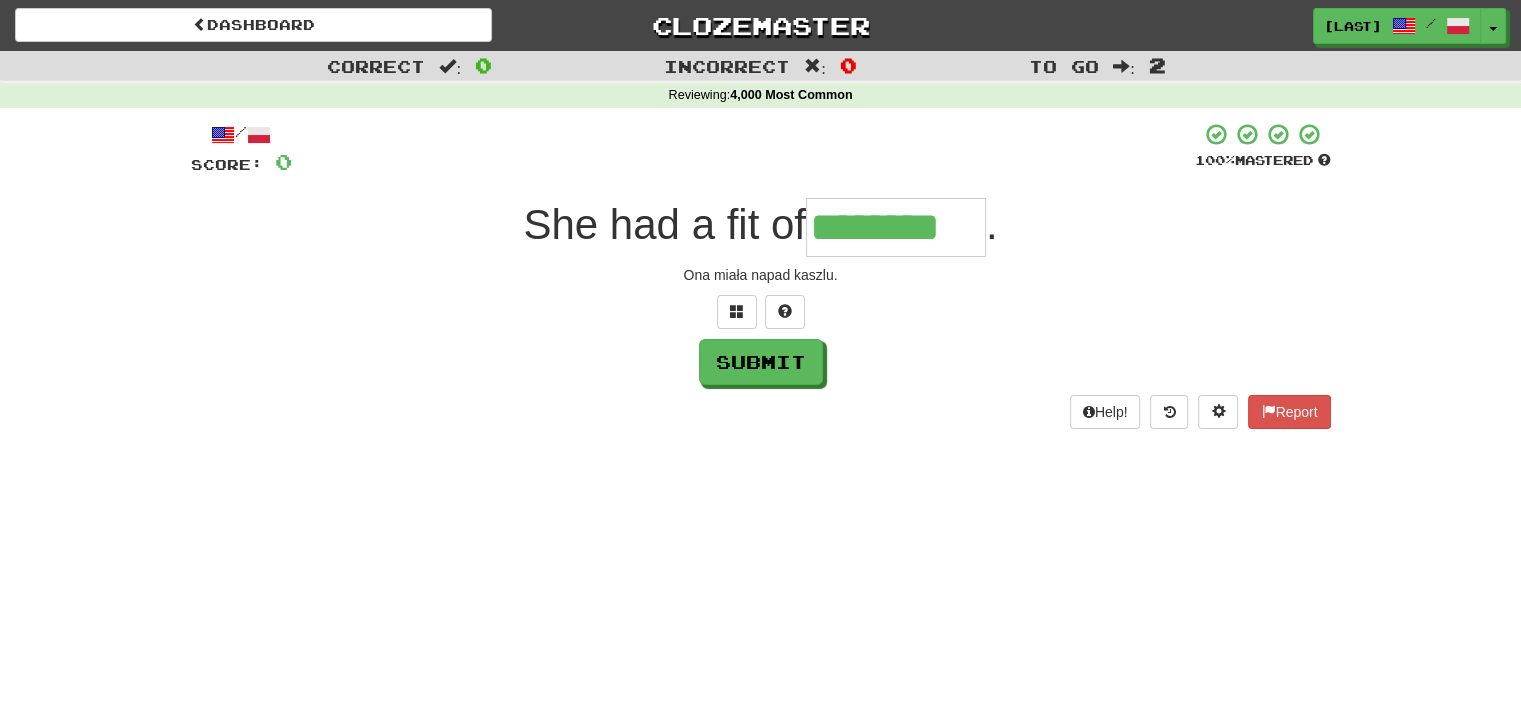 type on "********" 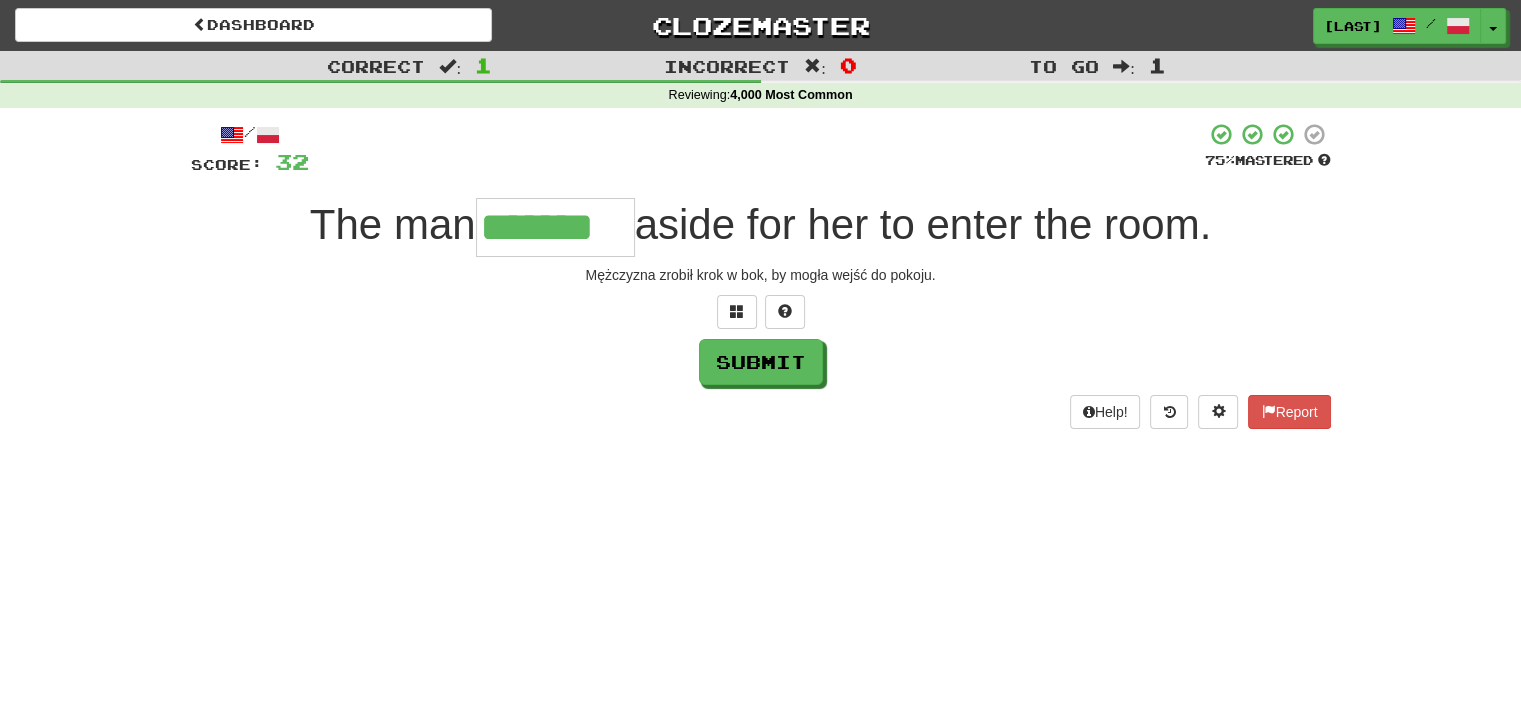 type on "*******" 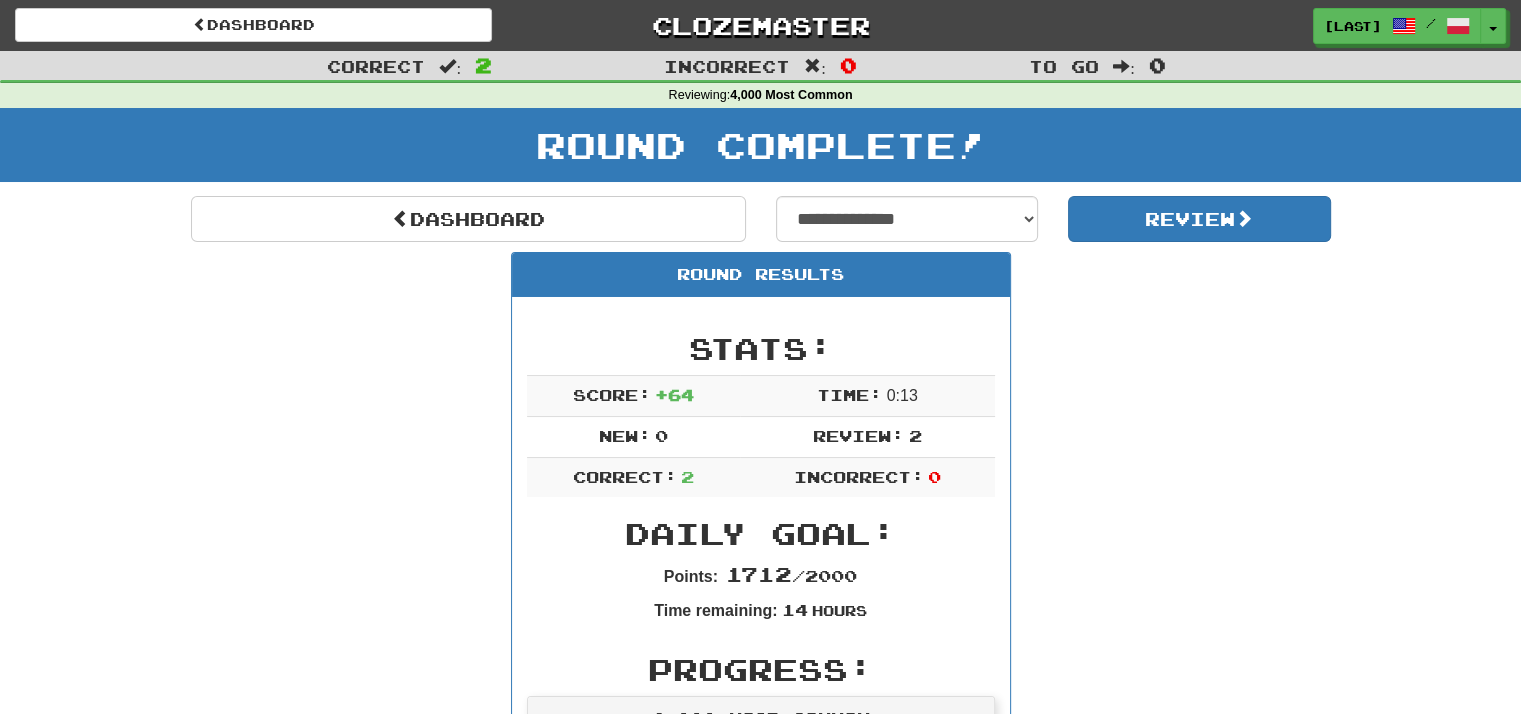 click on "Dashboard" at bounding box center (468, 219) 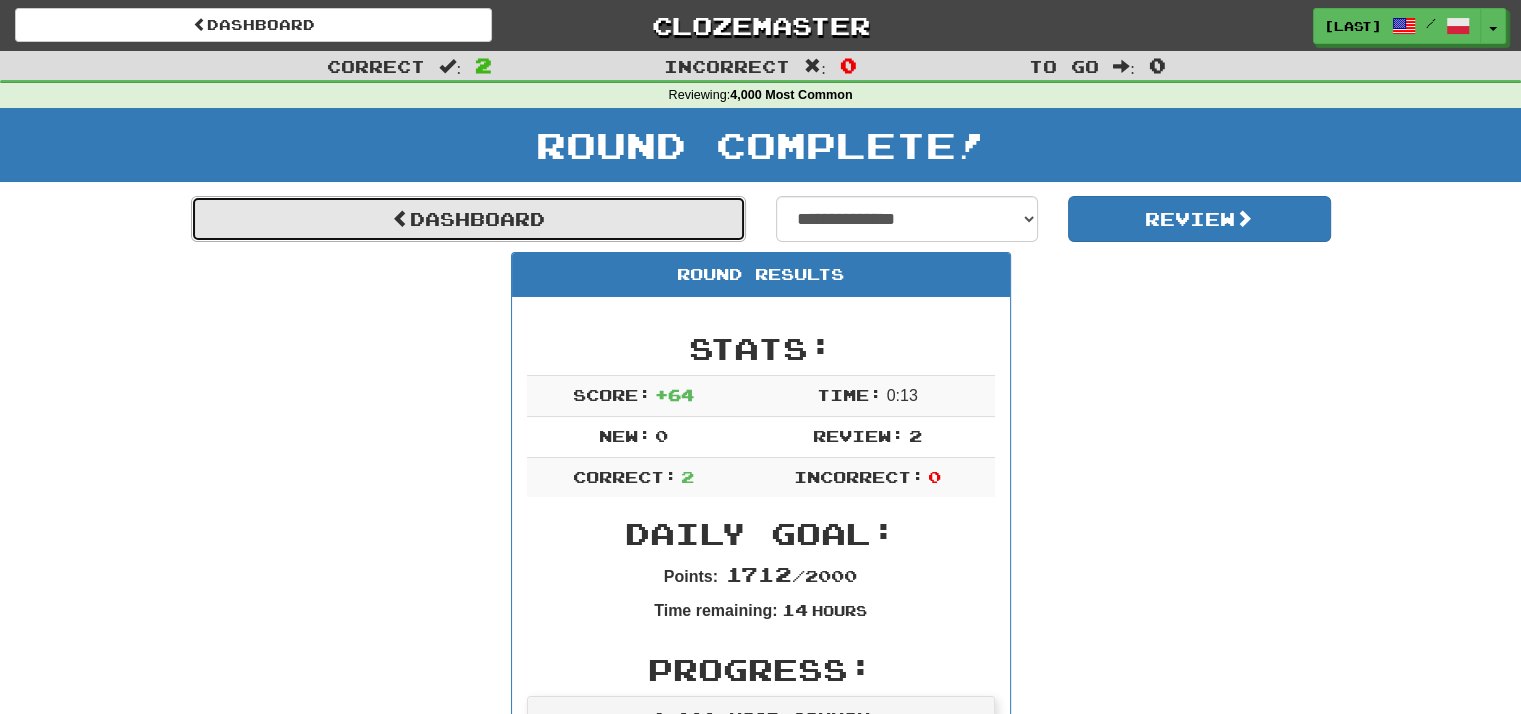 click on "Dashboard" at bounding box center [468, 219] 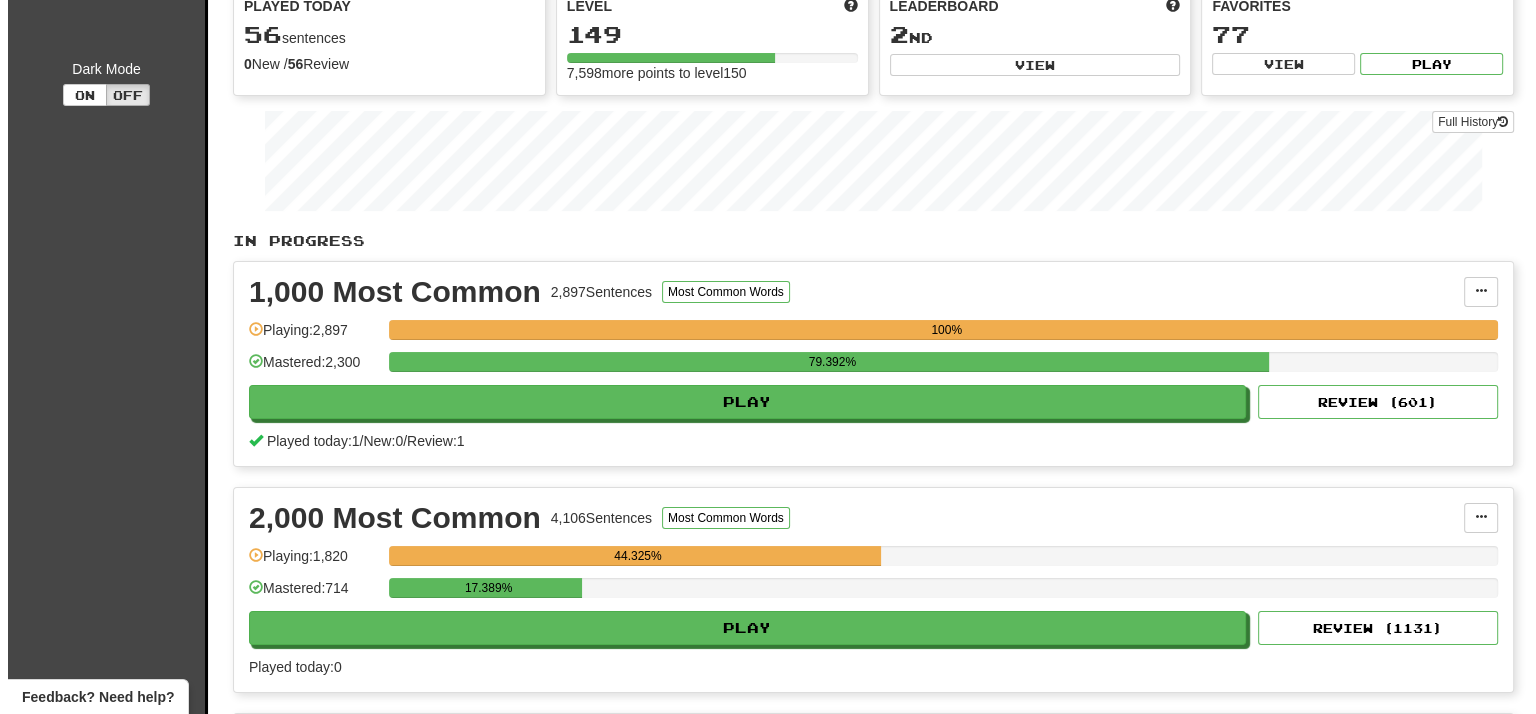 scroll, scrollTop: 100, scrollLeft: 0, axis: vertical 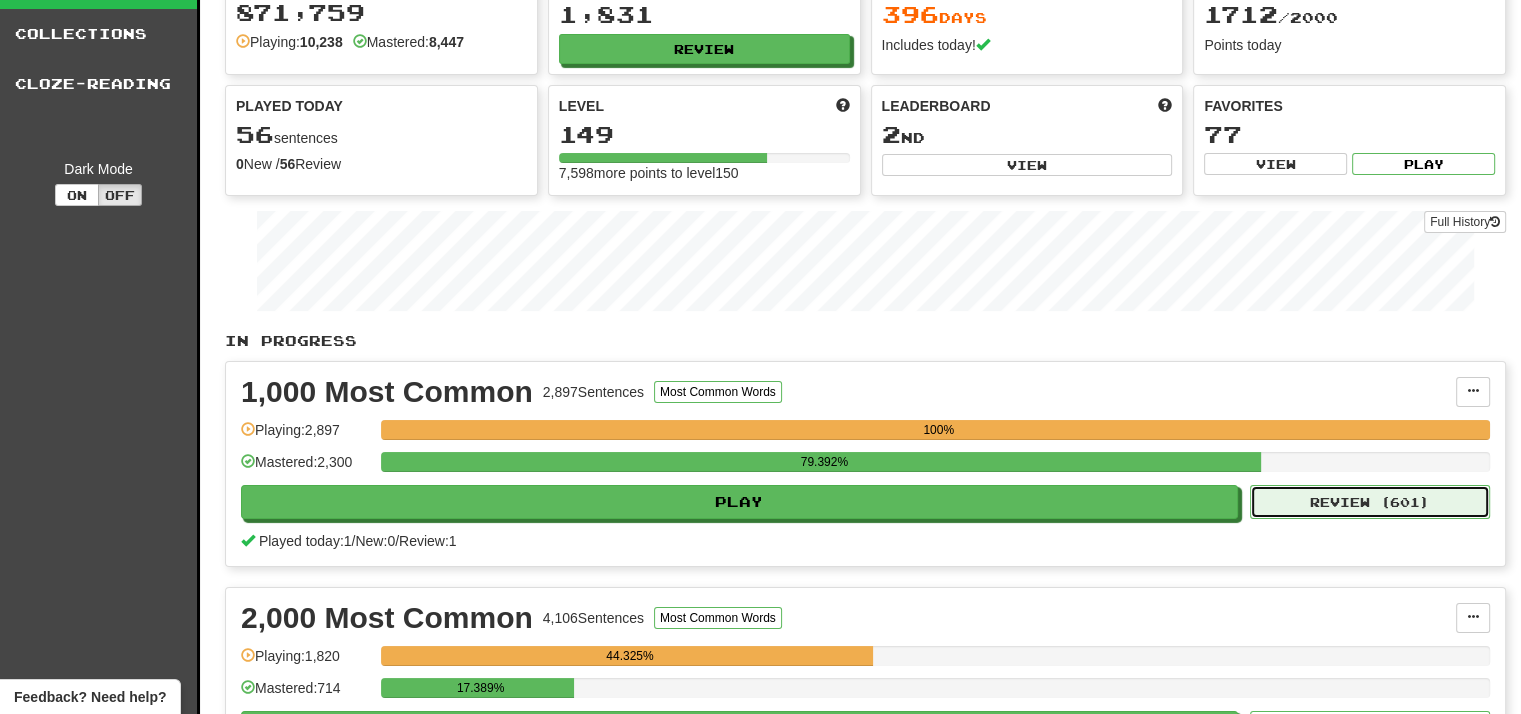 click on "Review ( 601 )" at bounding box center (1370, 502) 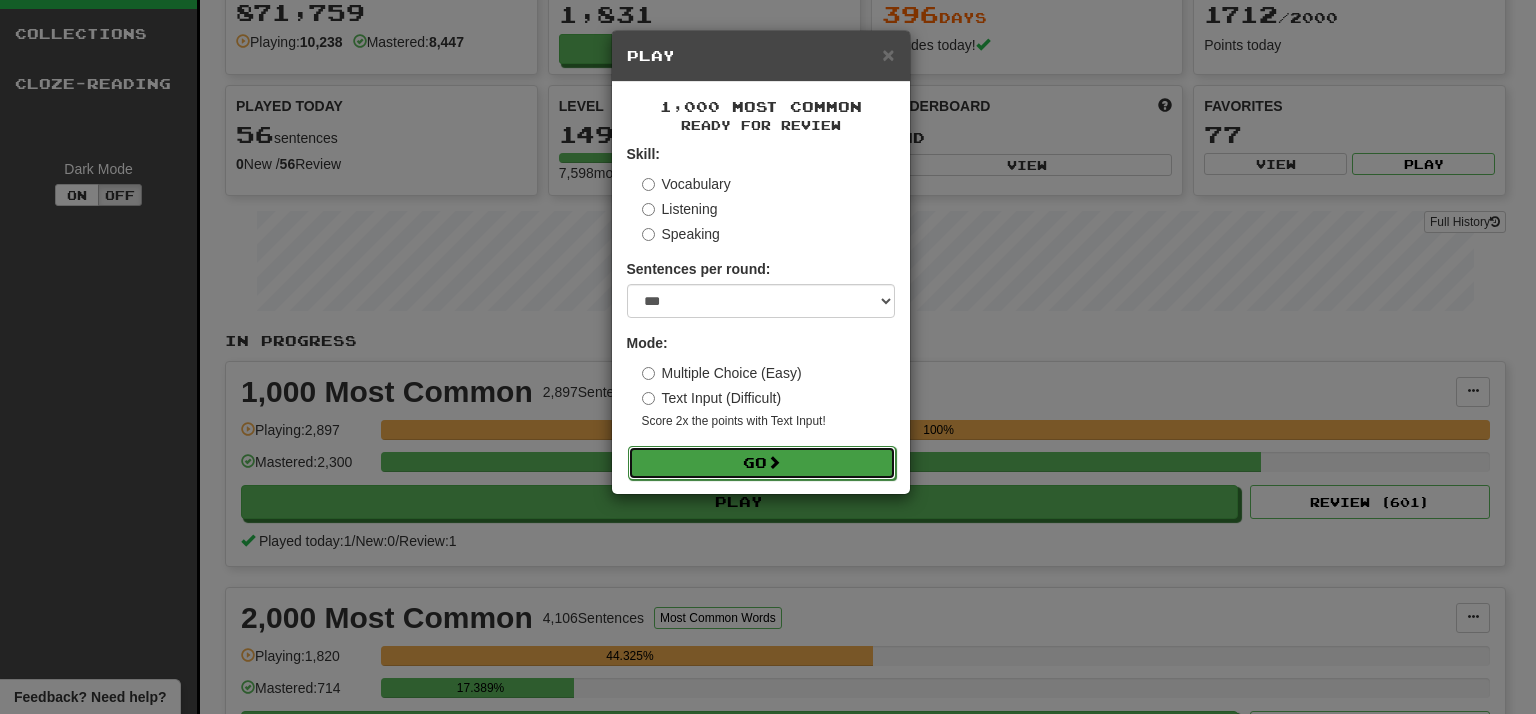 click on "Go" at bounding box center [762, 463] 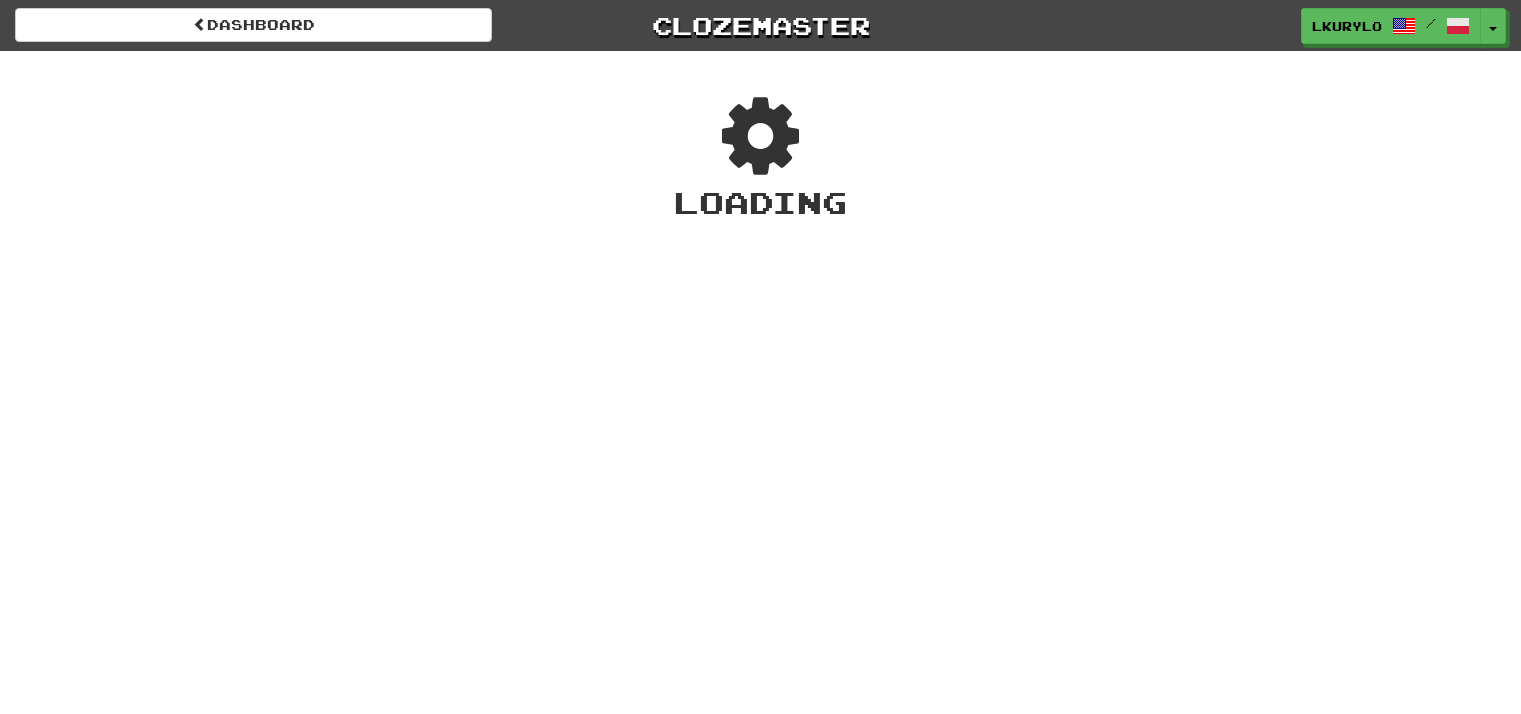 scroll, scrollTop: 0, scrollLeft: 0, axis: both 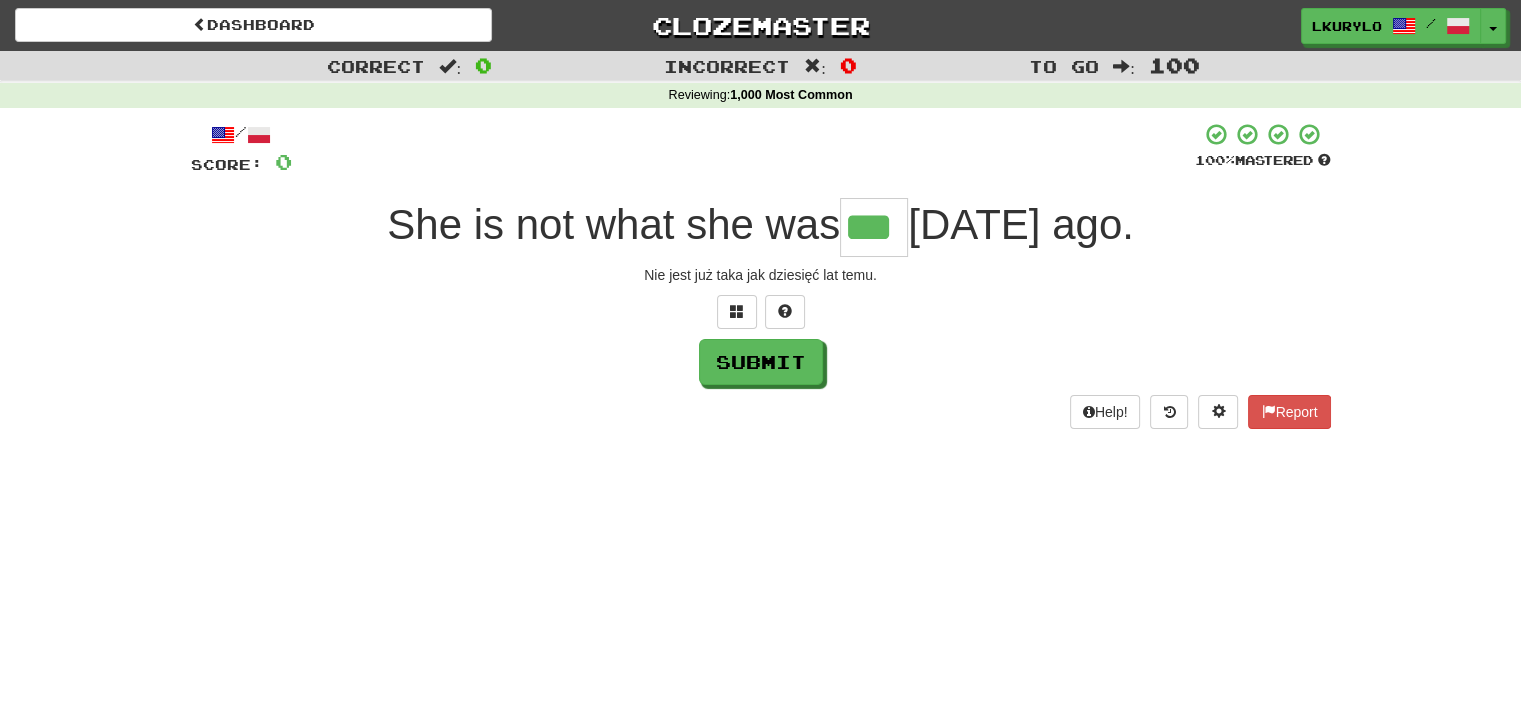 type on "***" 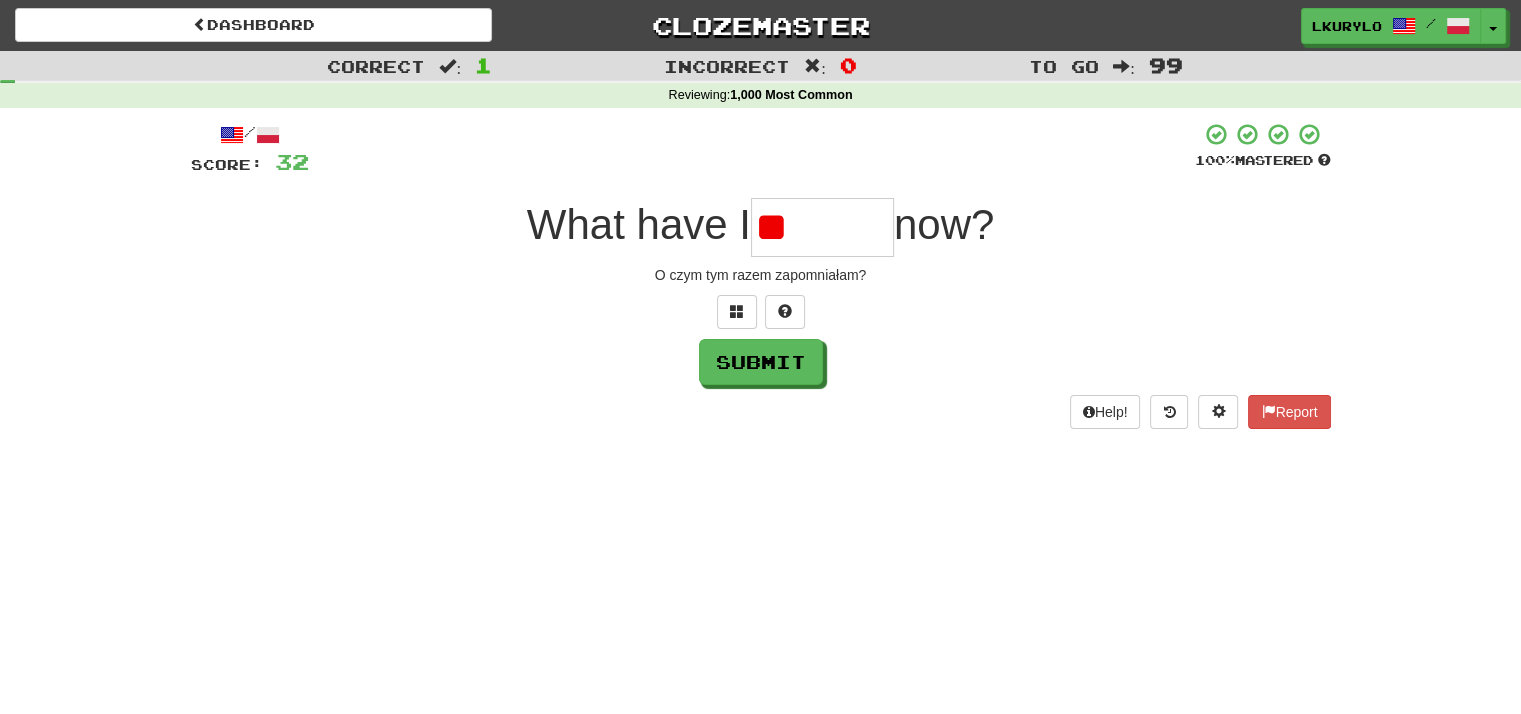 type on "*" 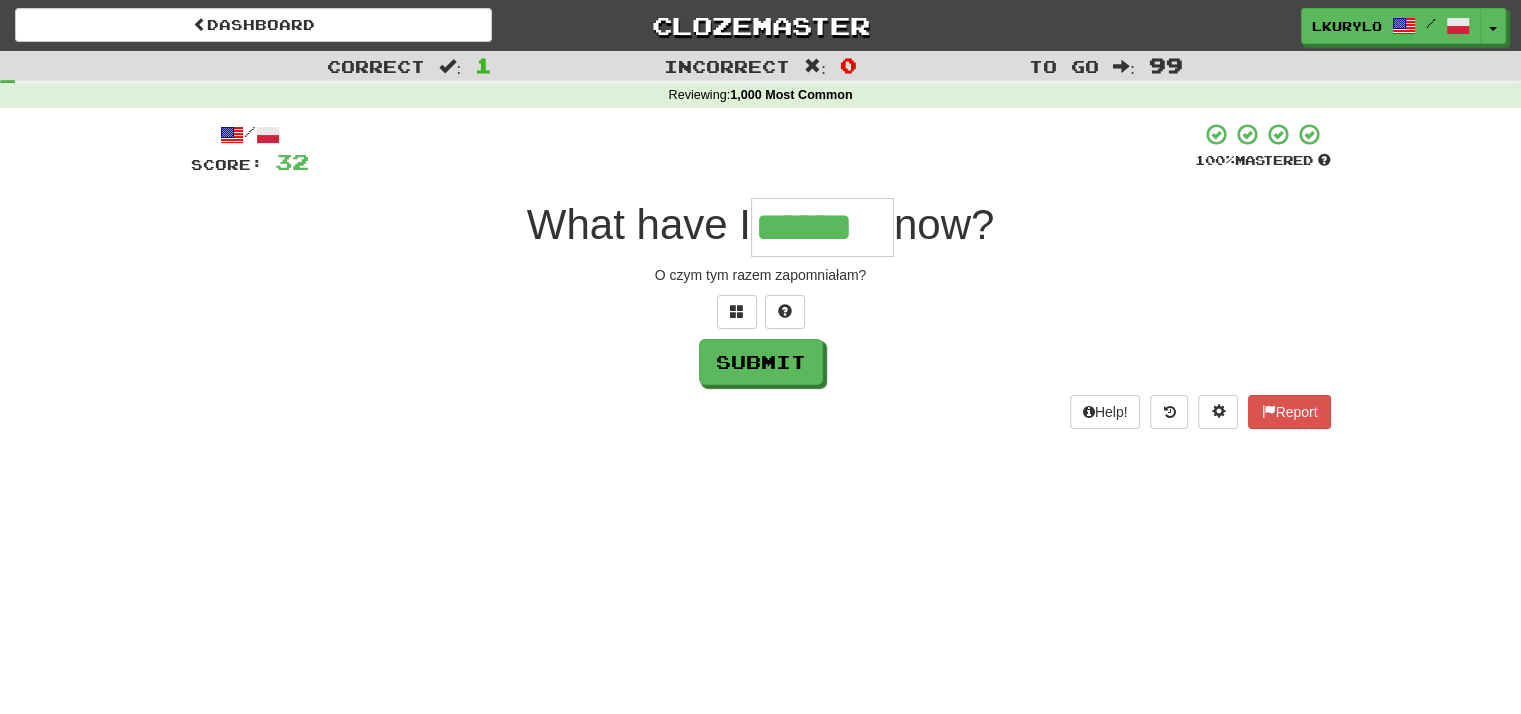 type on "******" 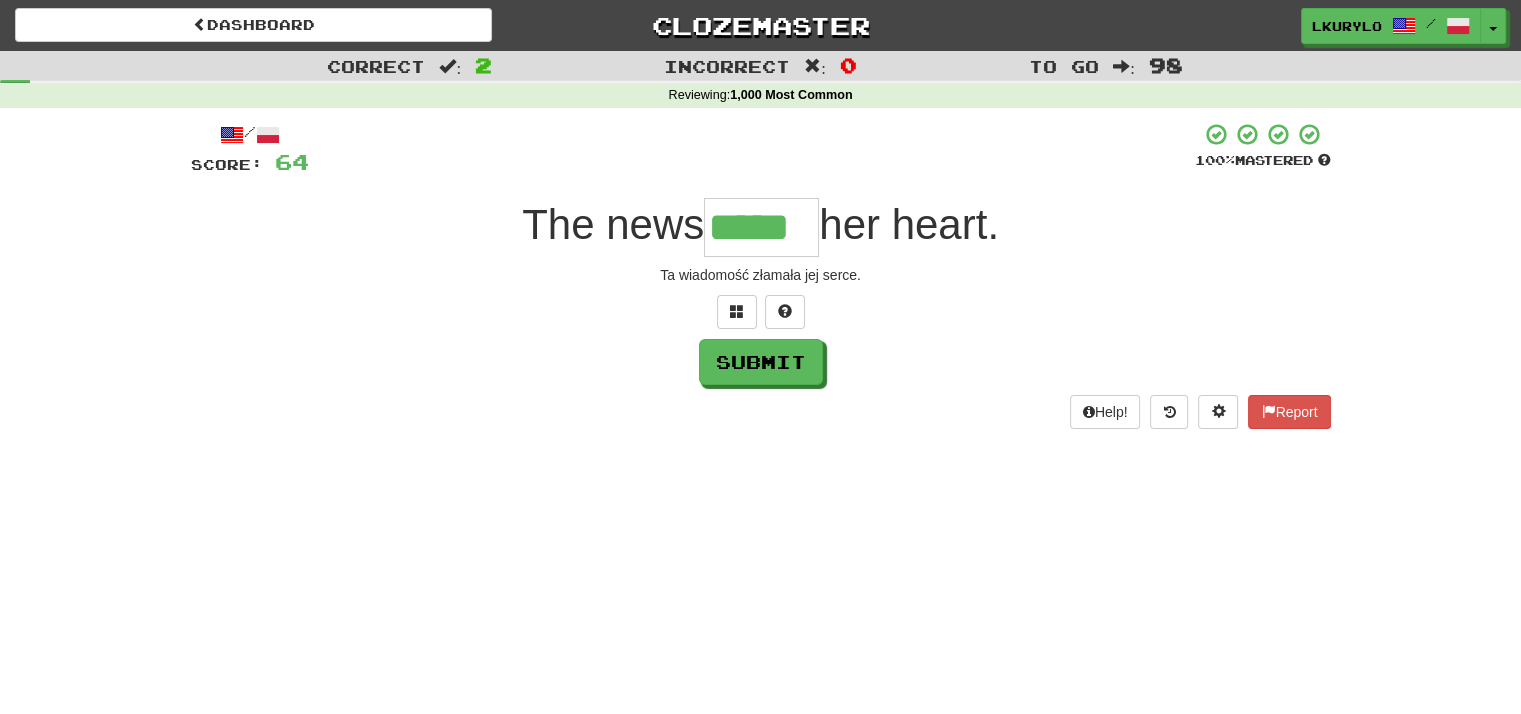 type on "*****" 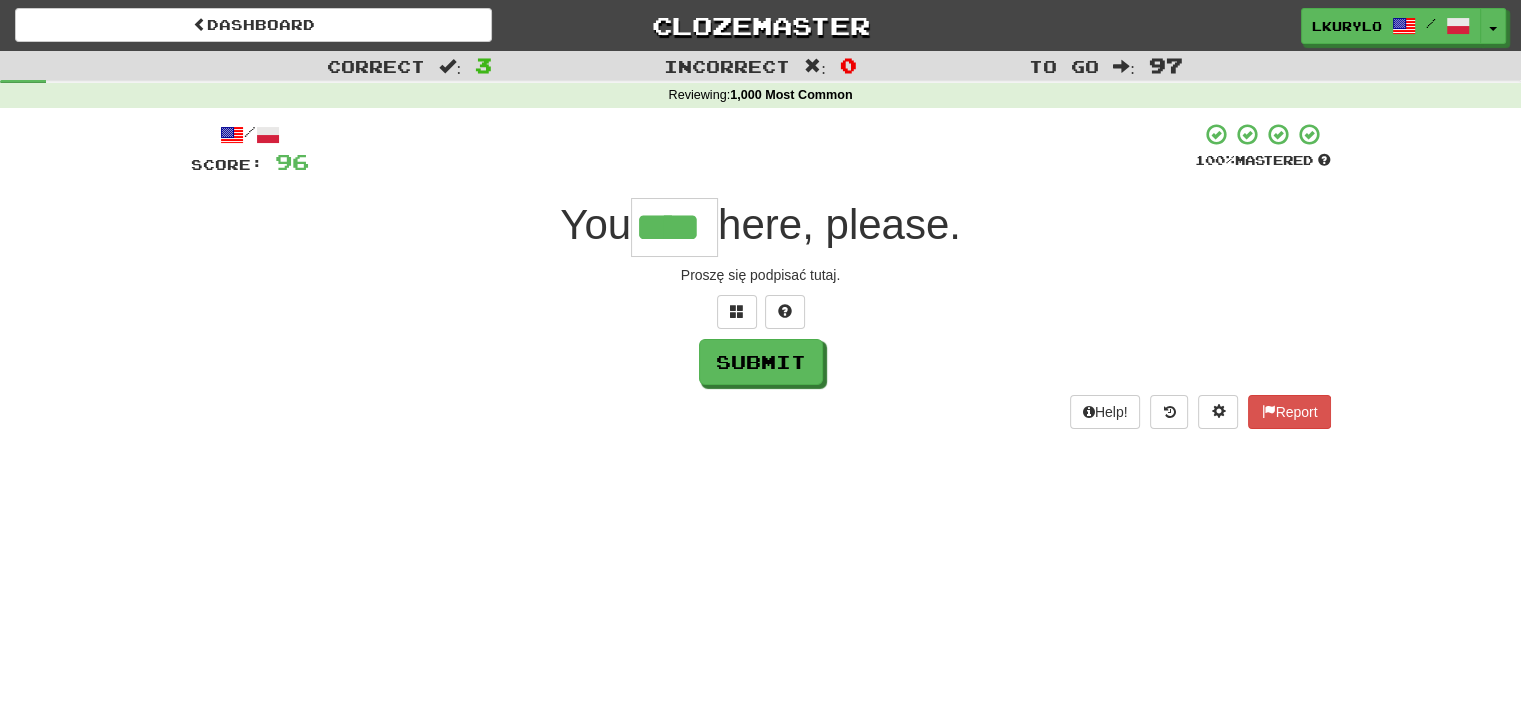type on "****" 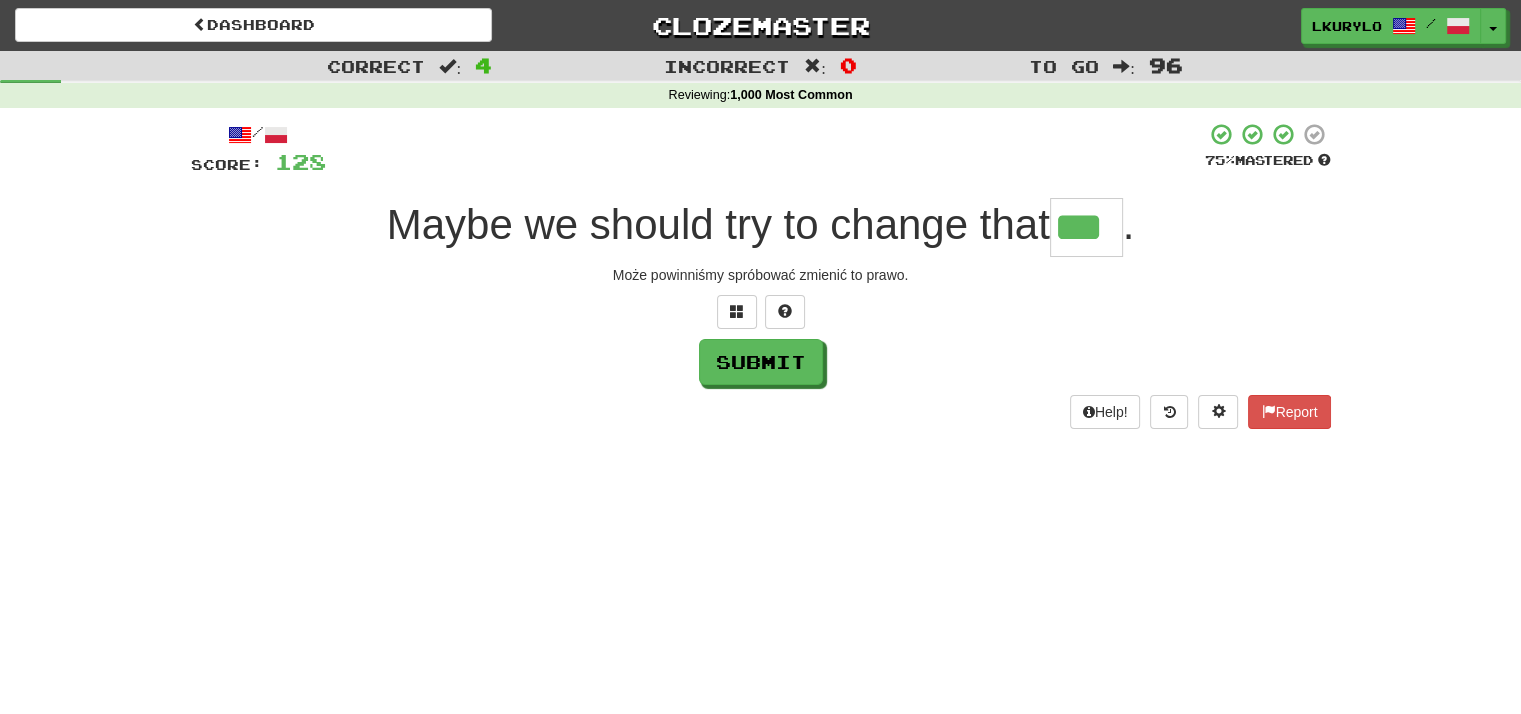 type on "***" 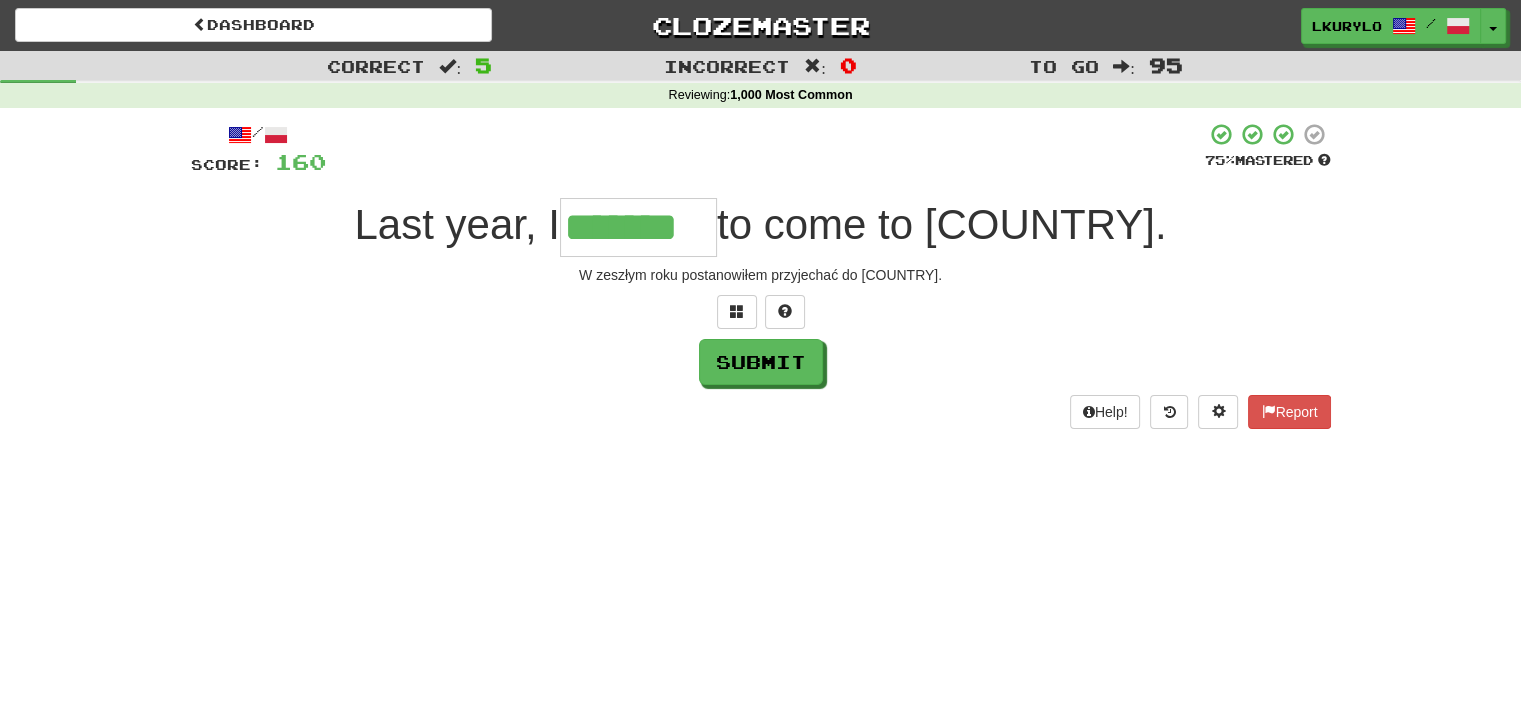 type on "*******" 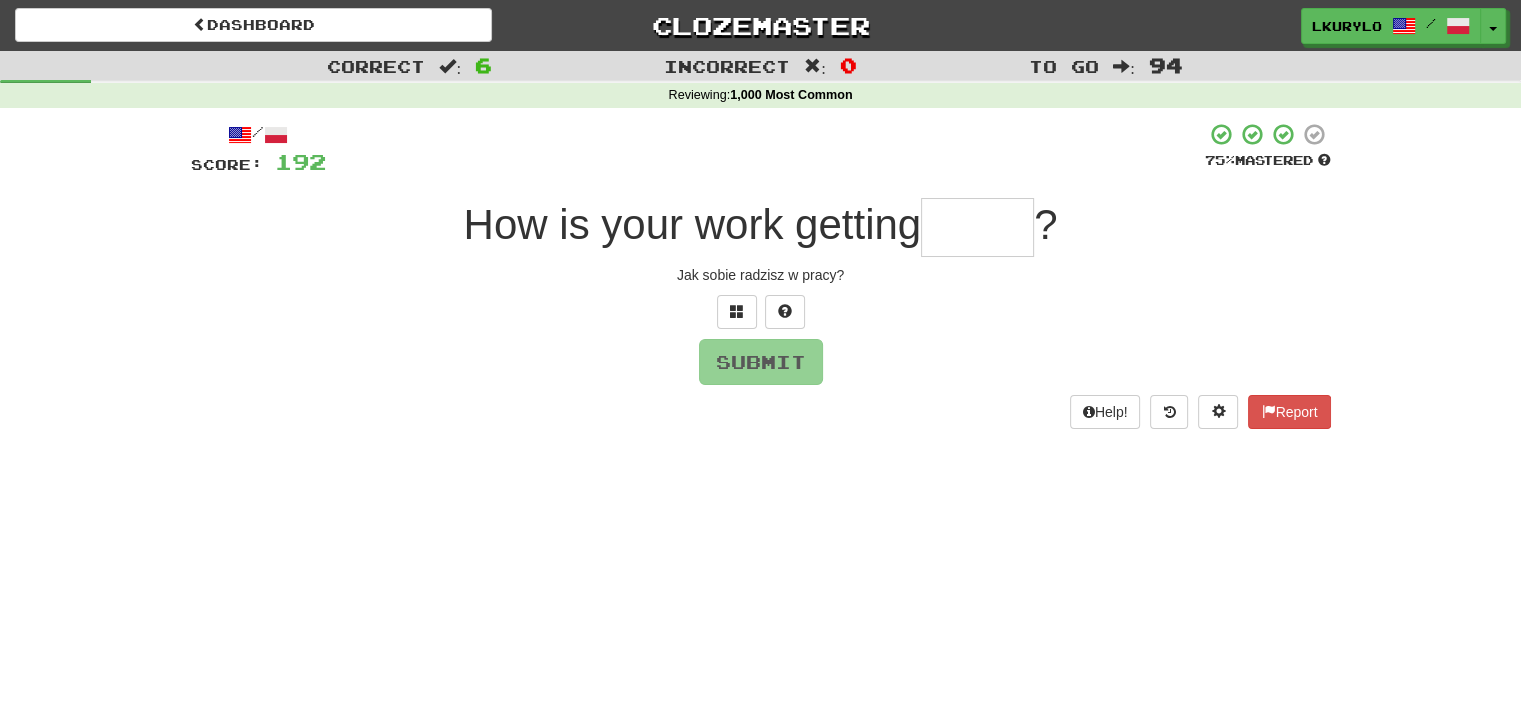 type on "*" 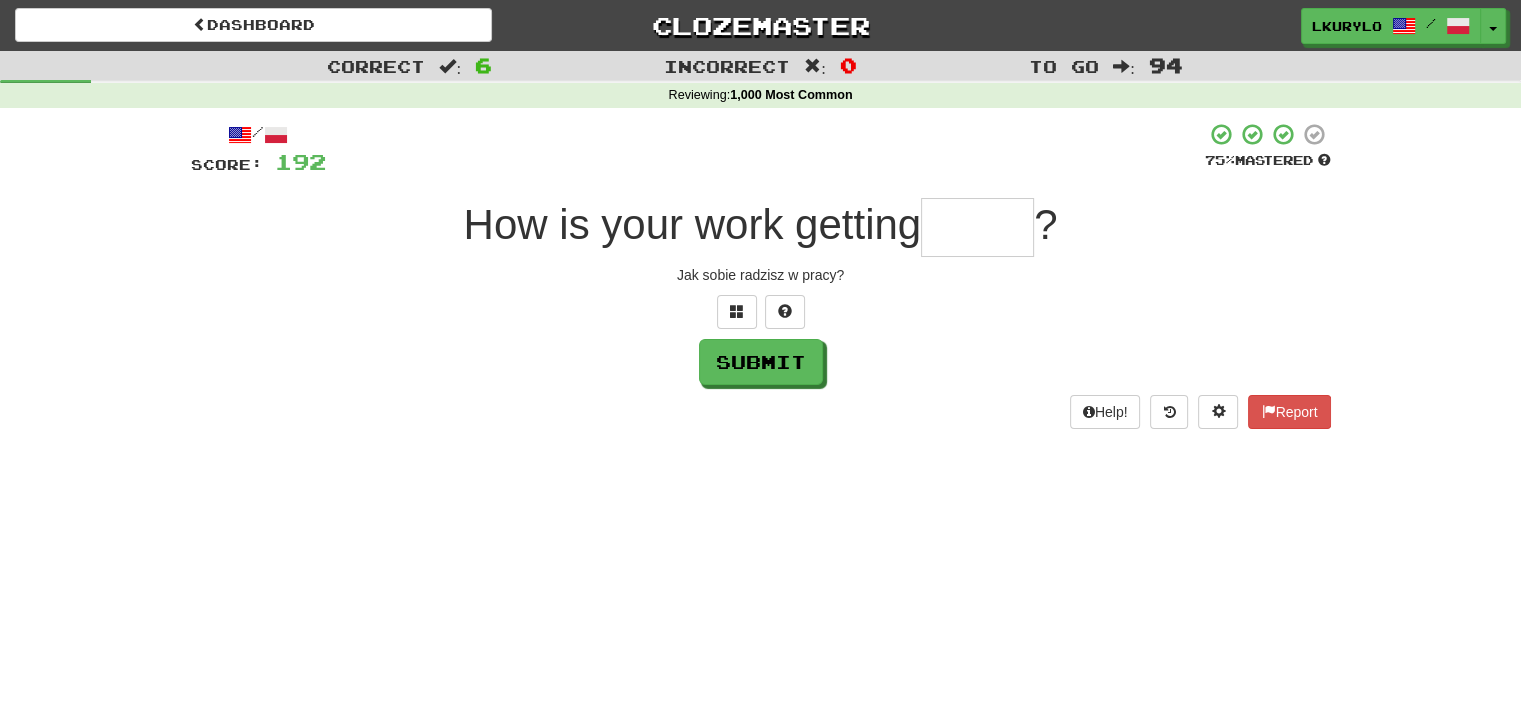 type on "*" 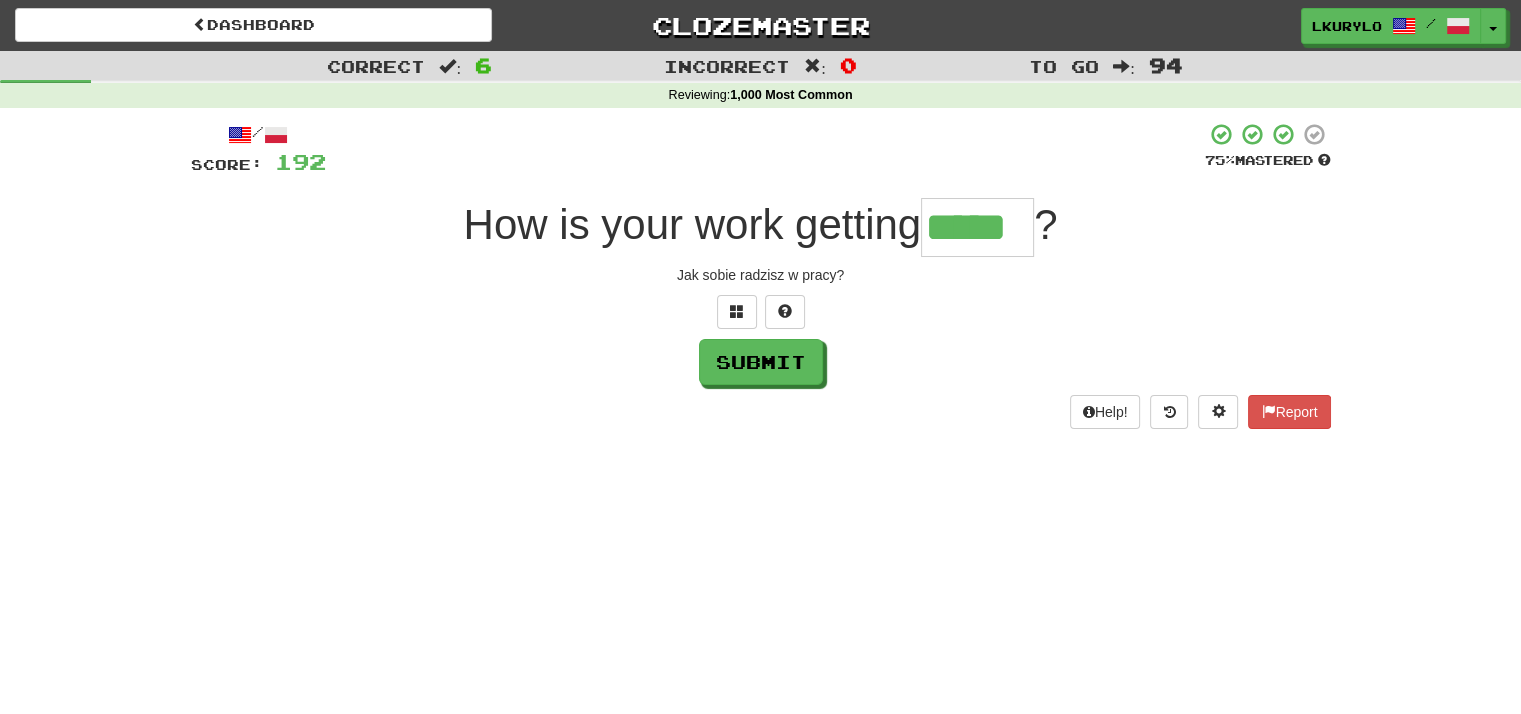 type on "*****" 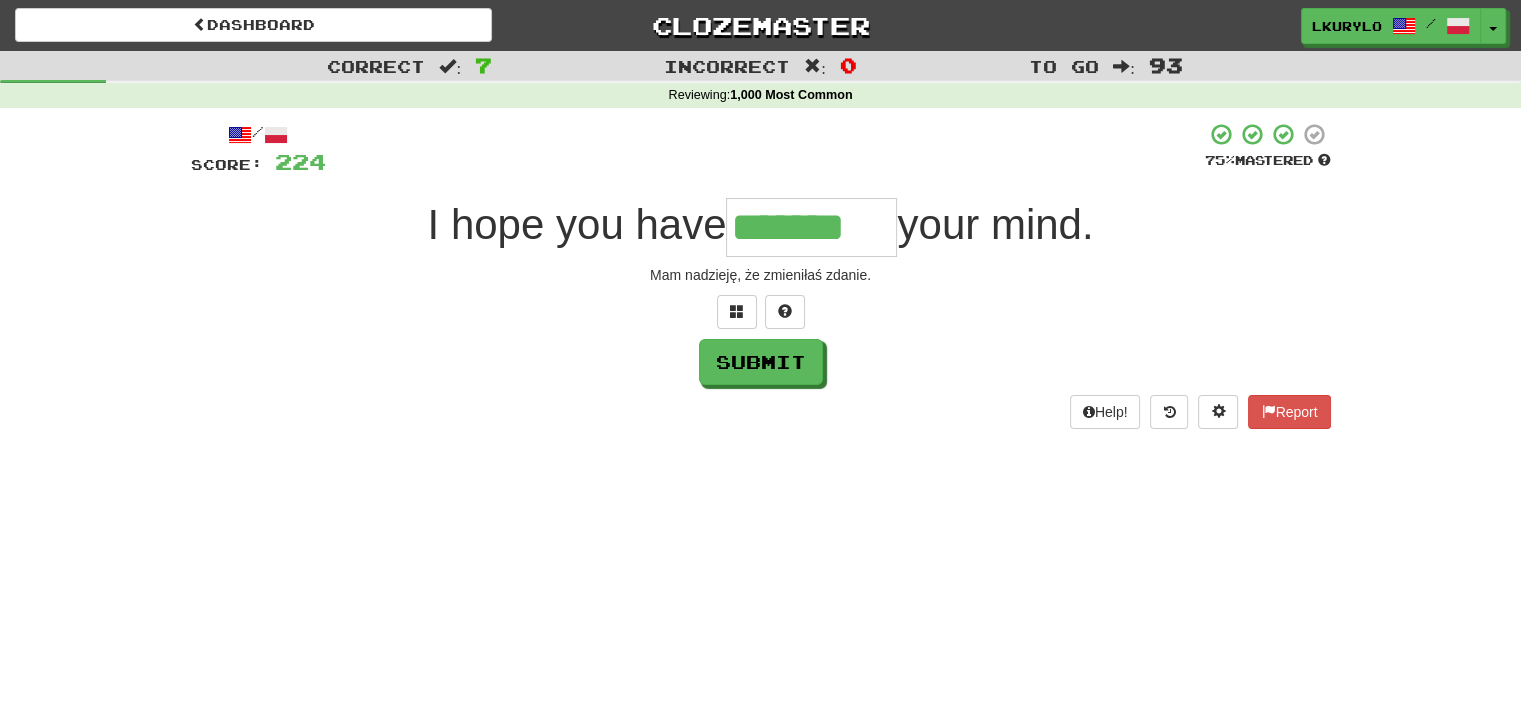type on "*******" 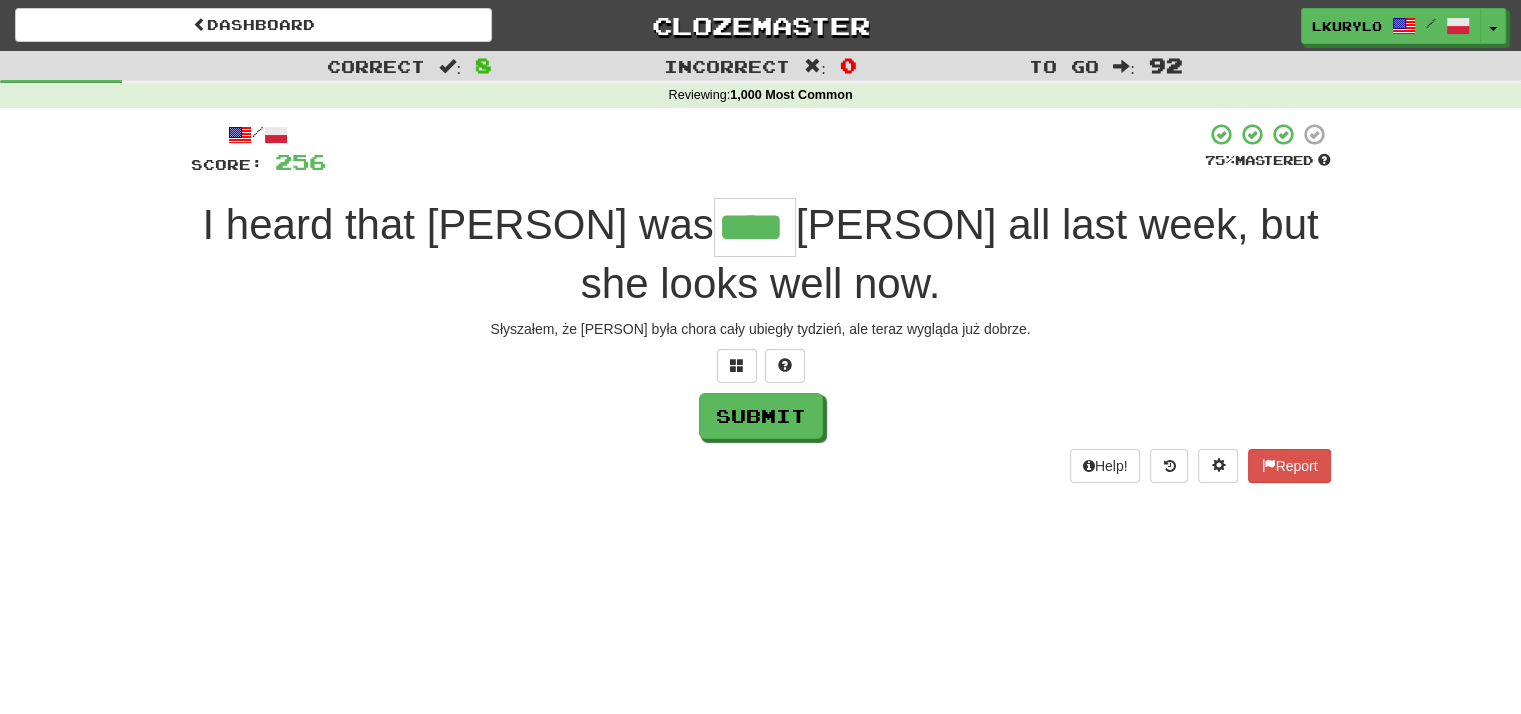 type on "****" 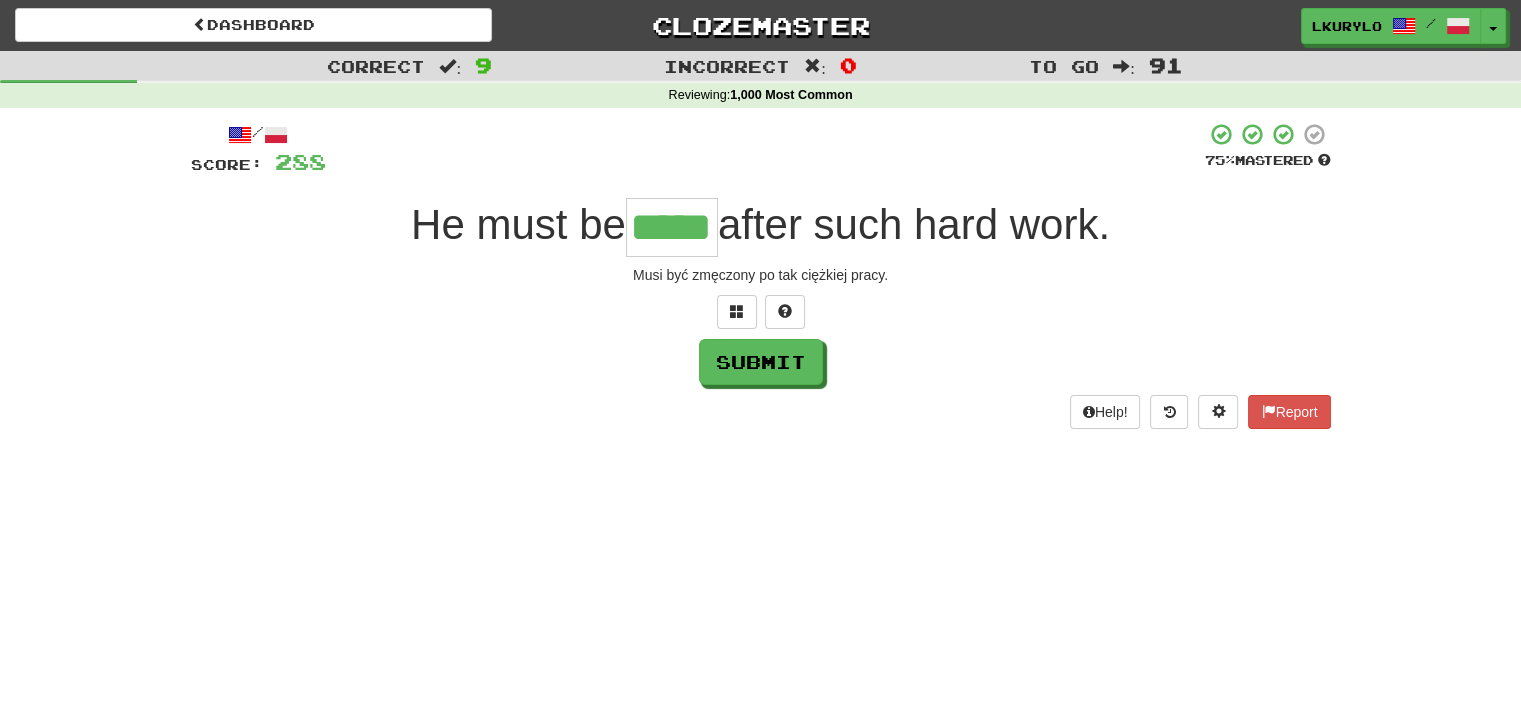 type on "*****" 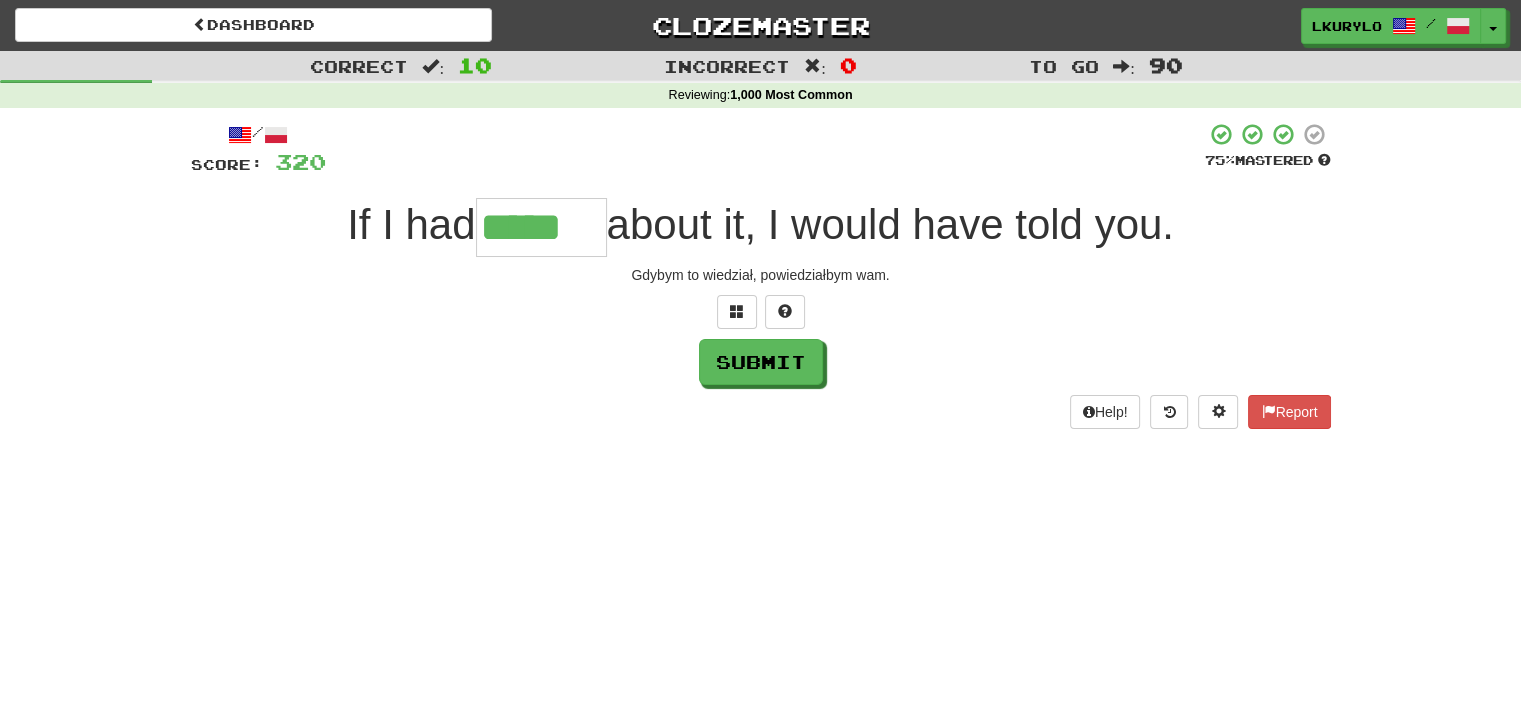 type on "*****" 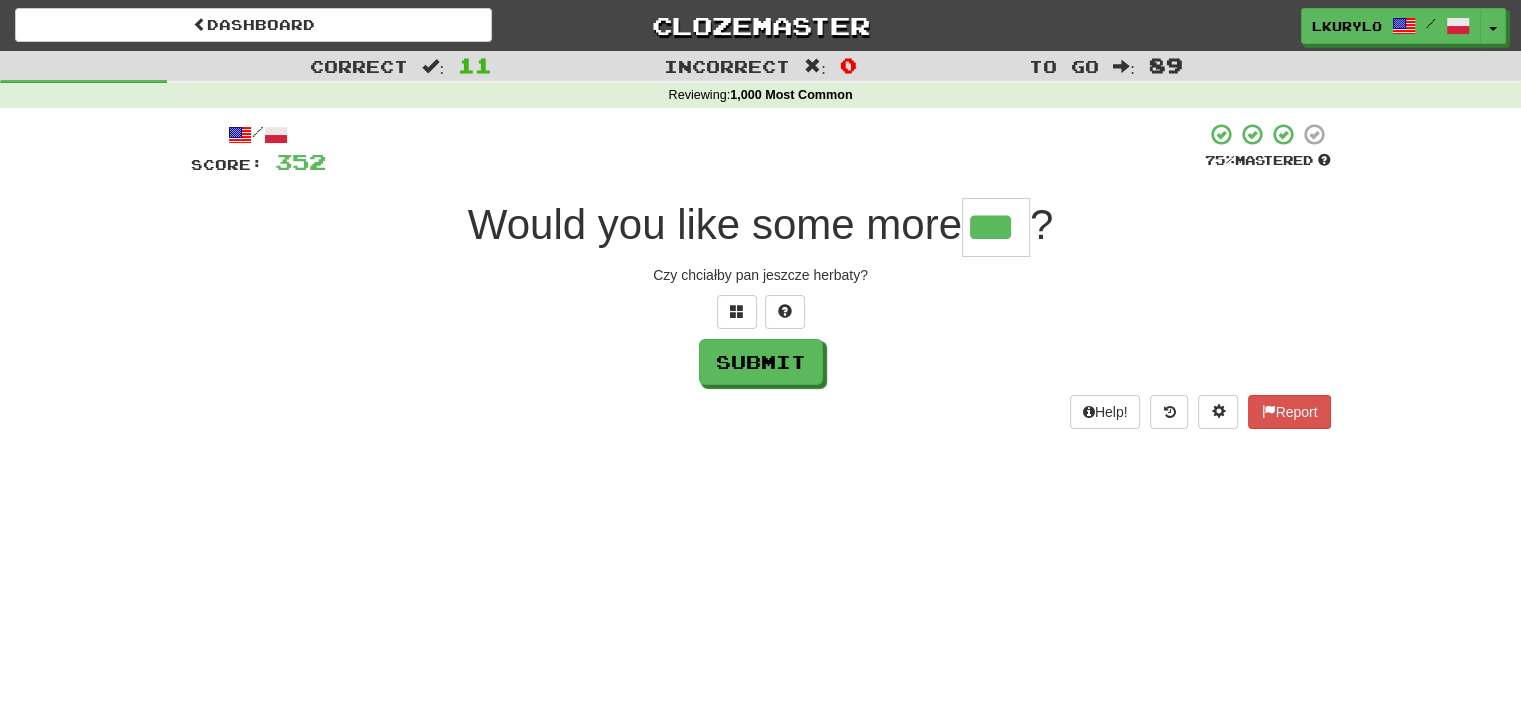 type on "***" 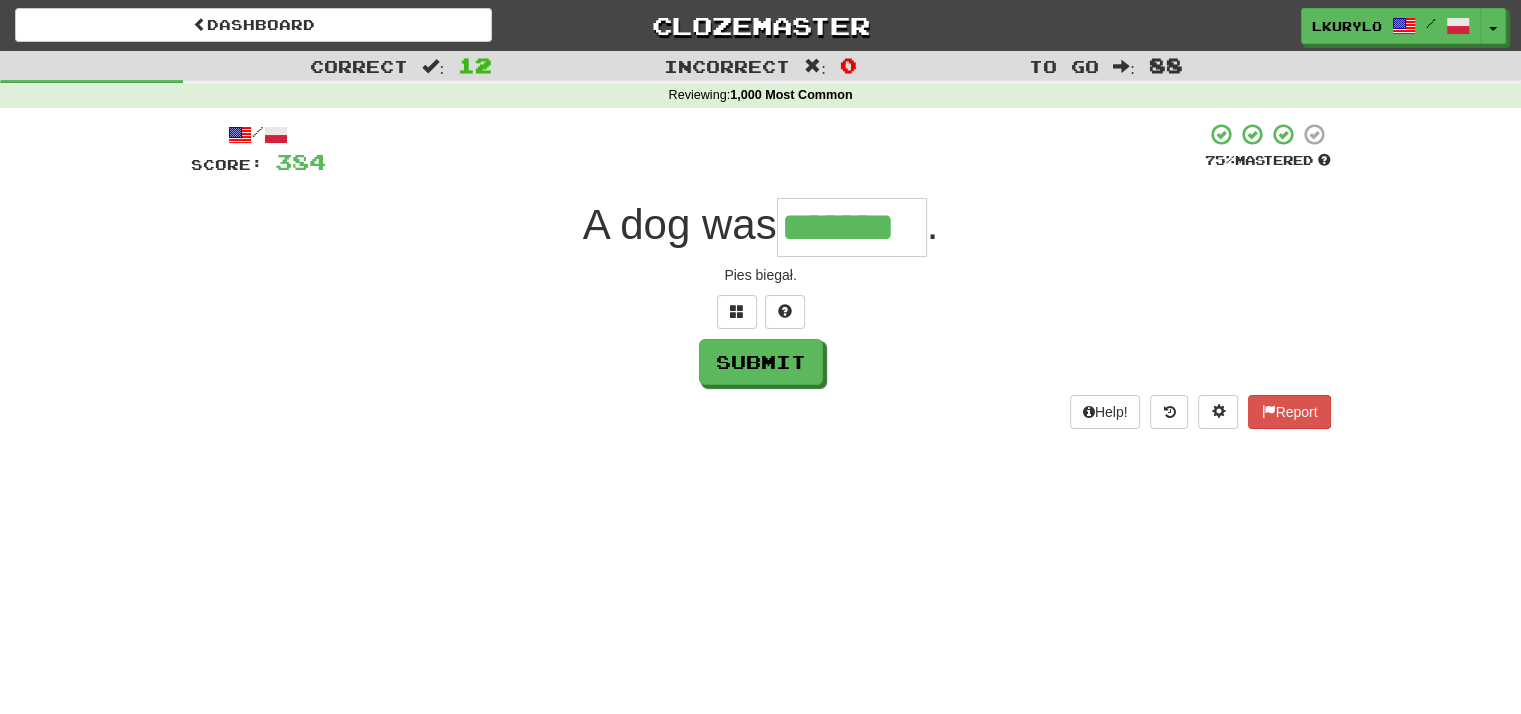type on "*******" 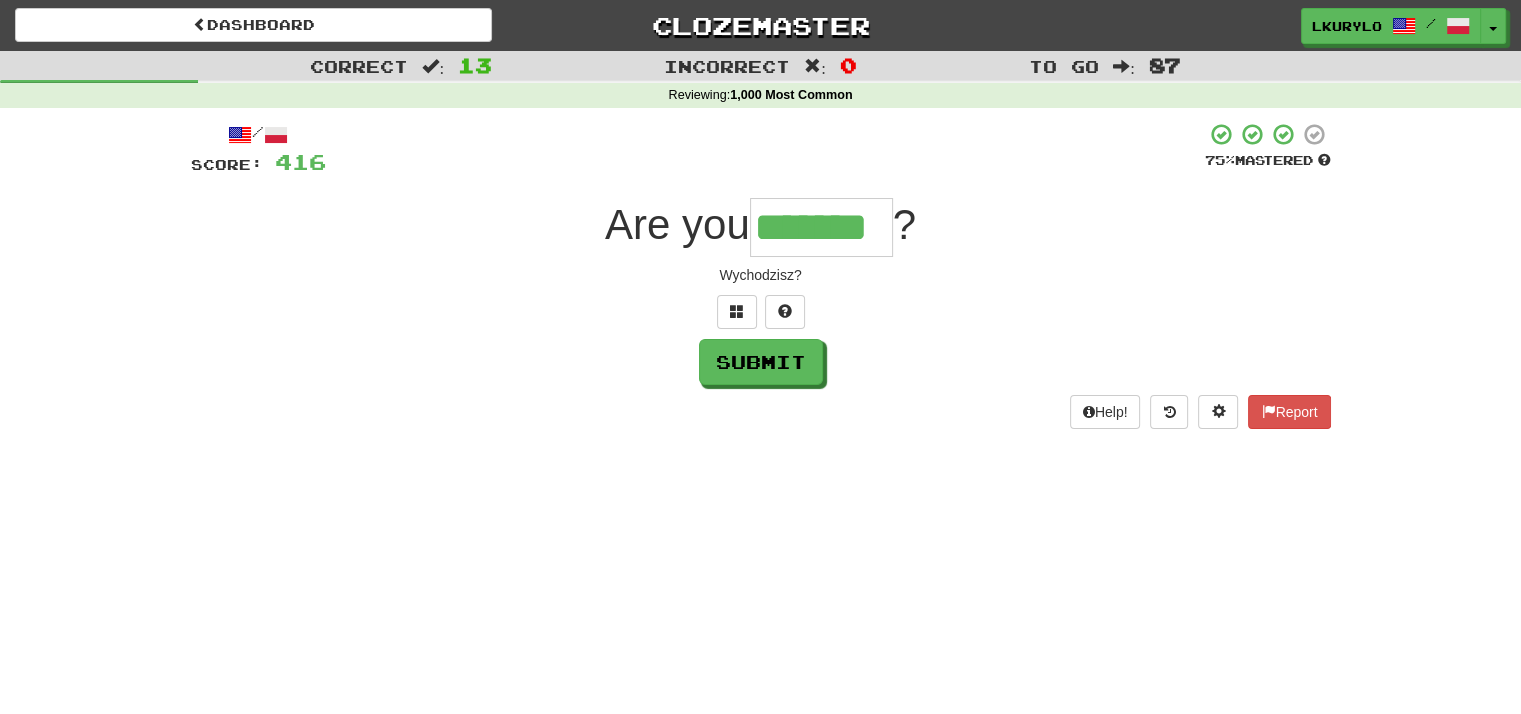 type on "*******" 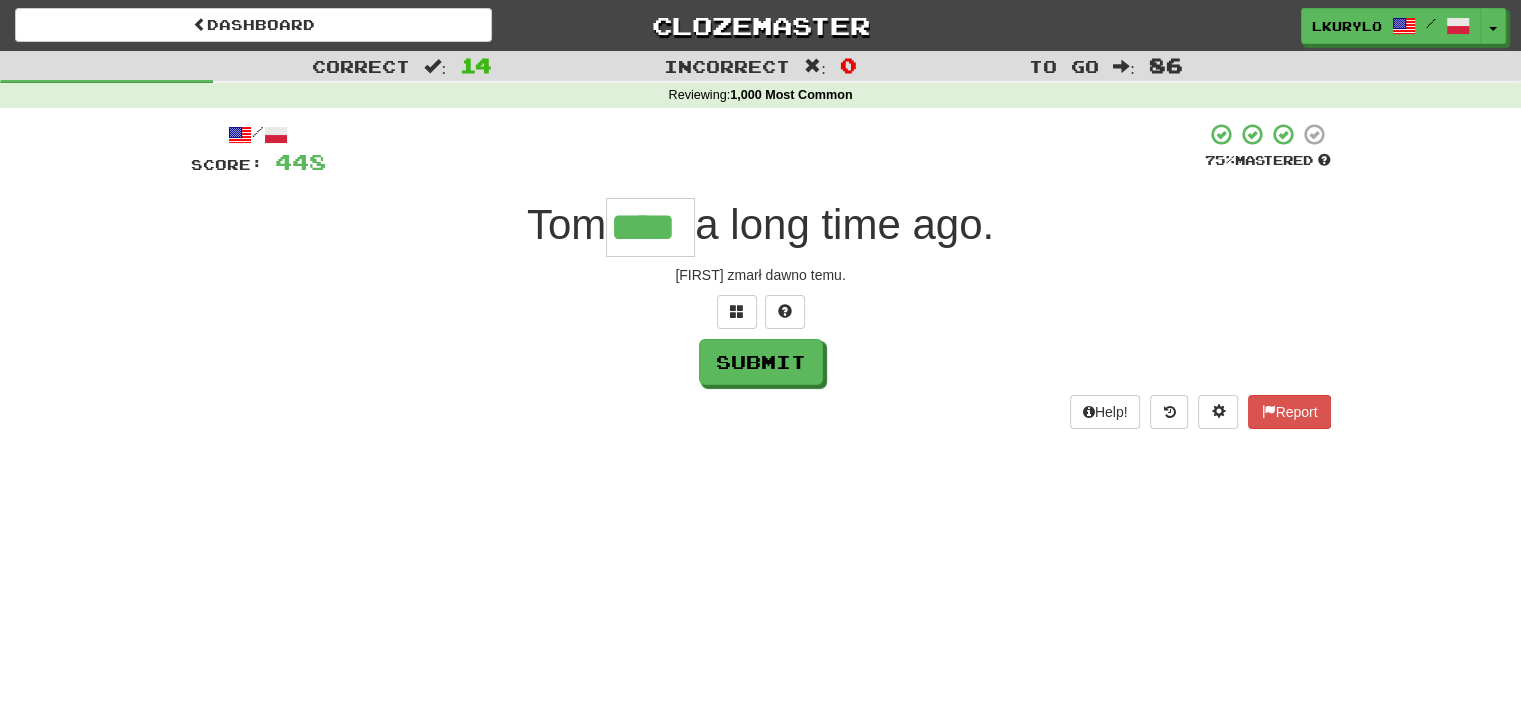 type on "****" 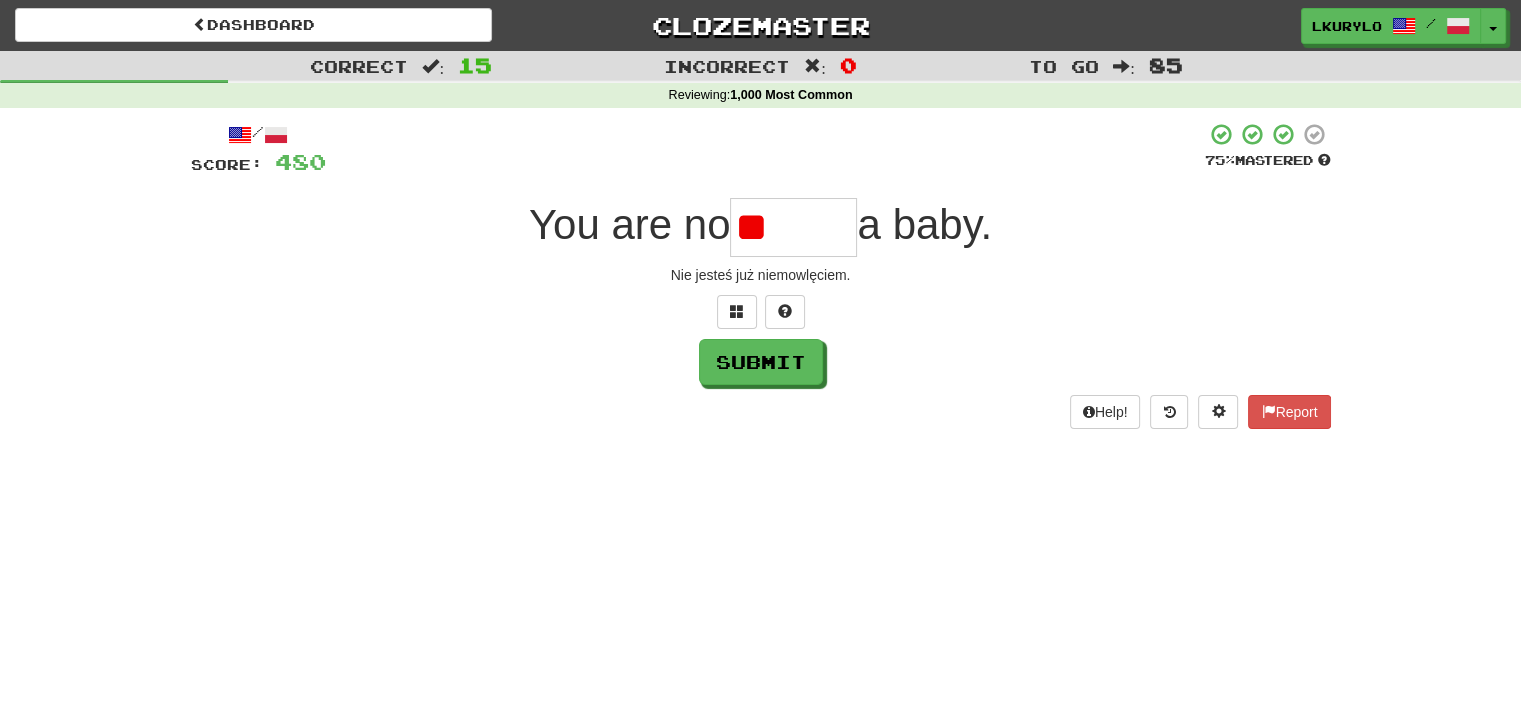 type on "*" 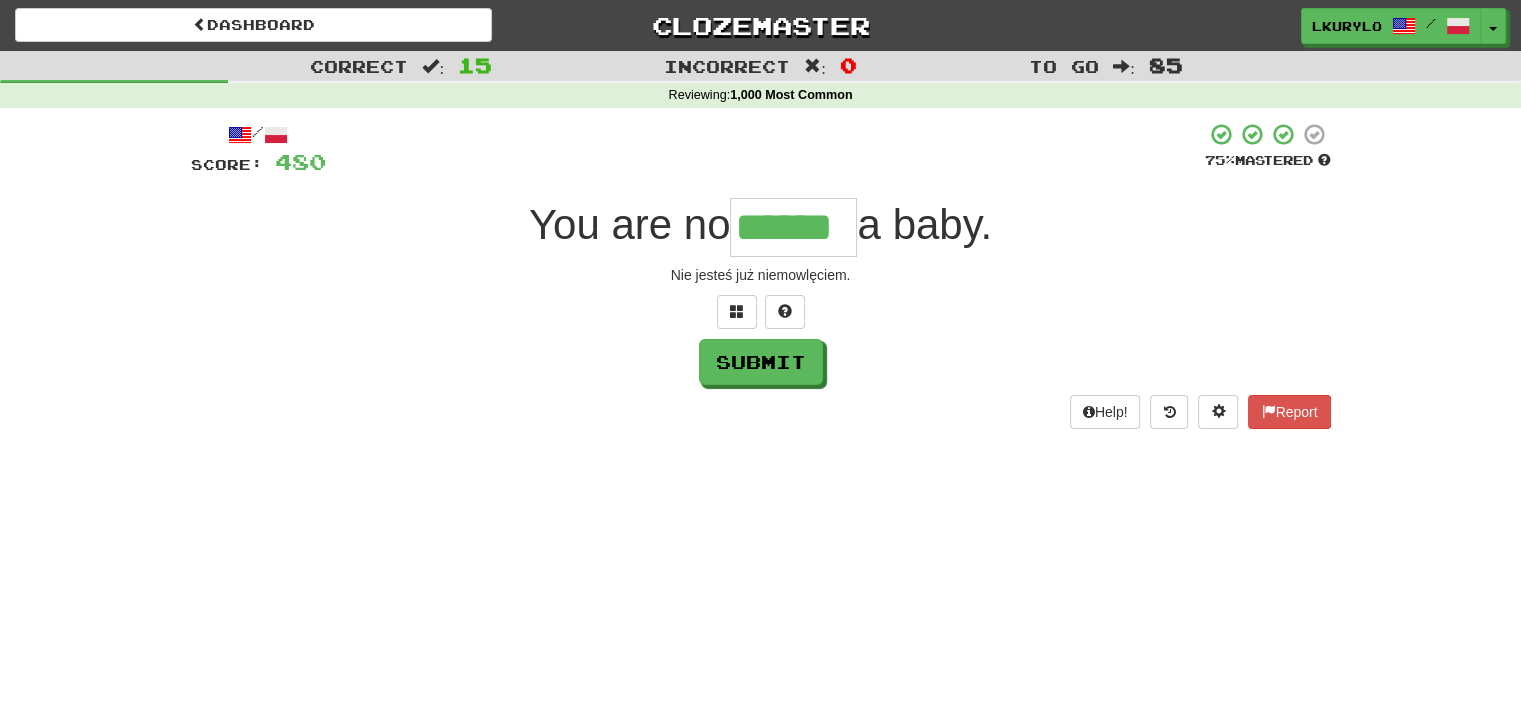 type on "******" 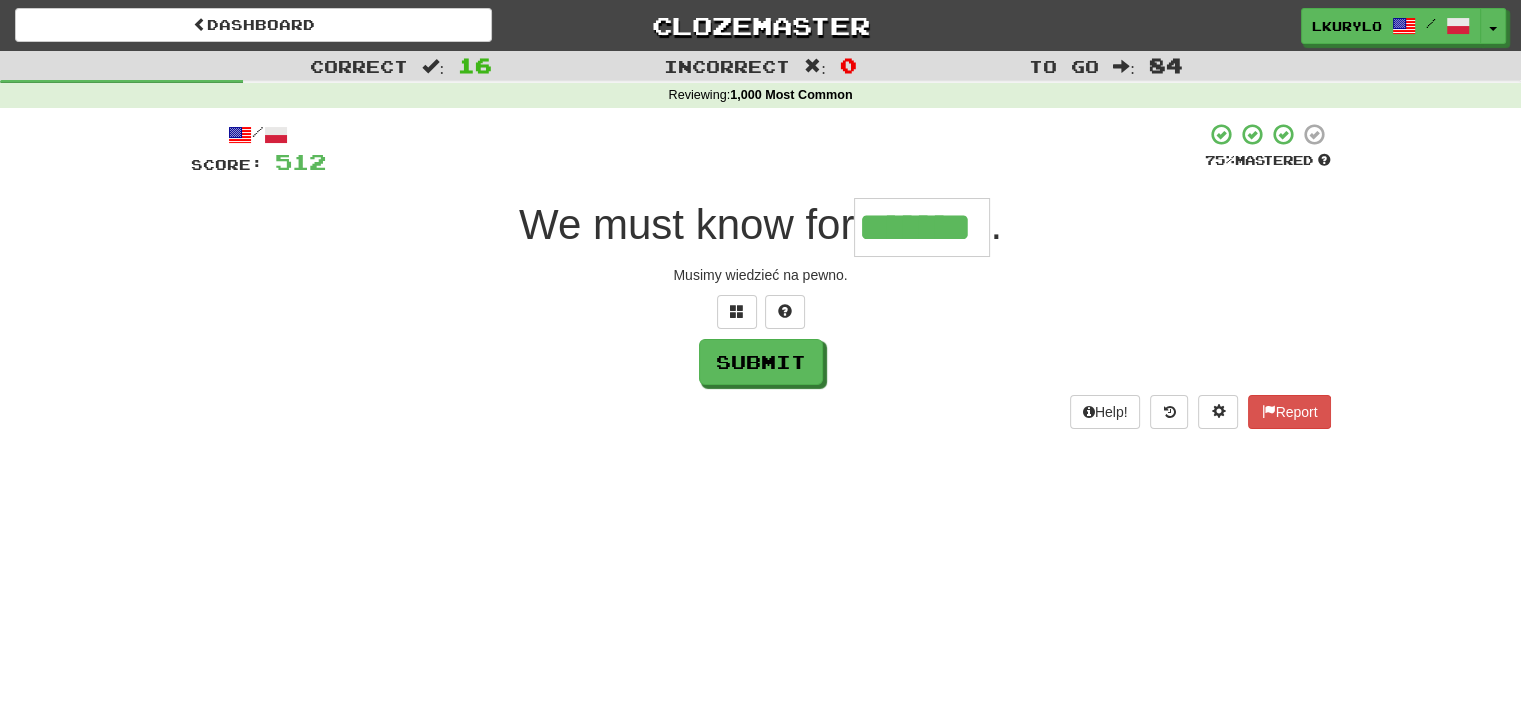 type on "*******" 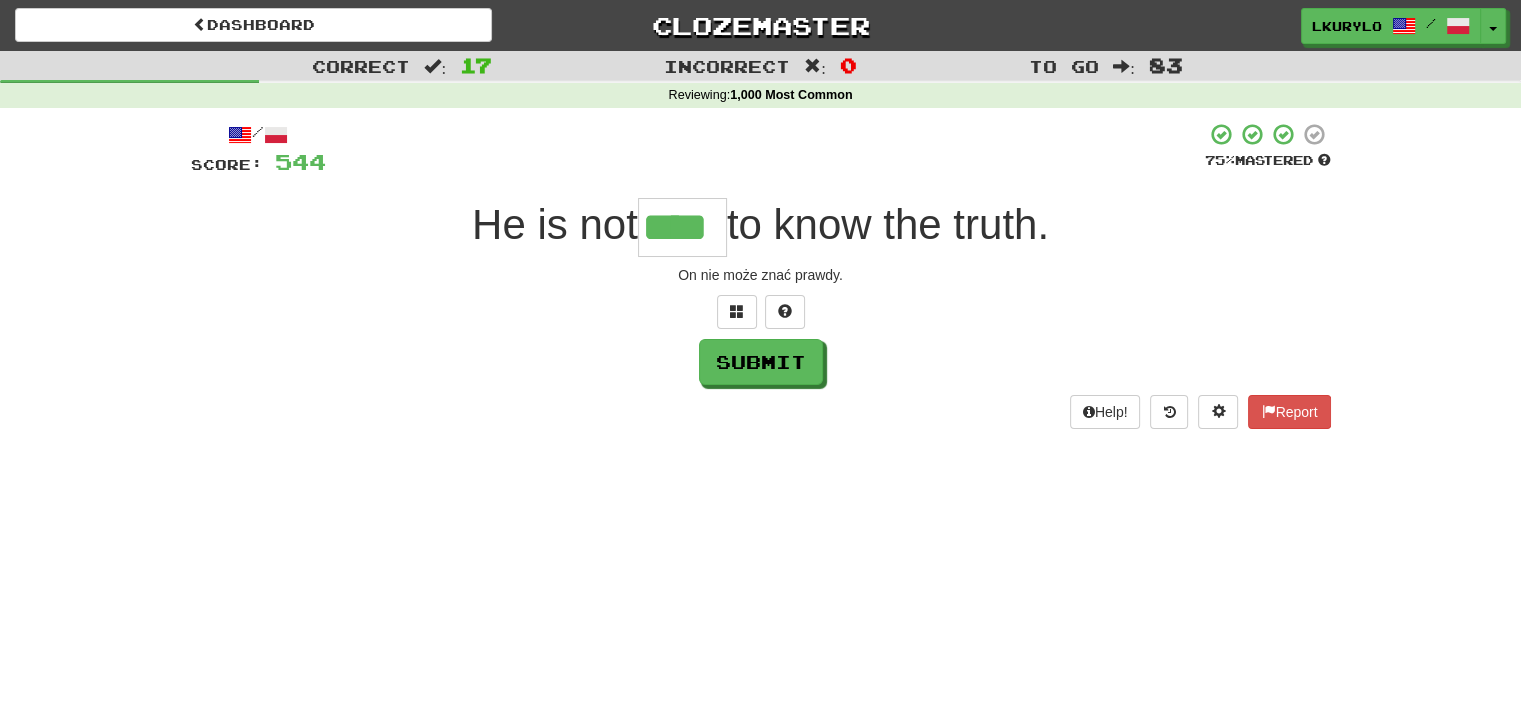 type on "****" 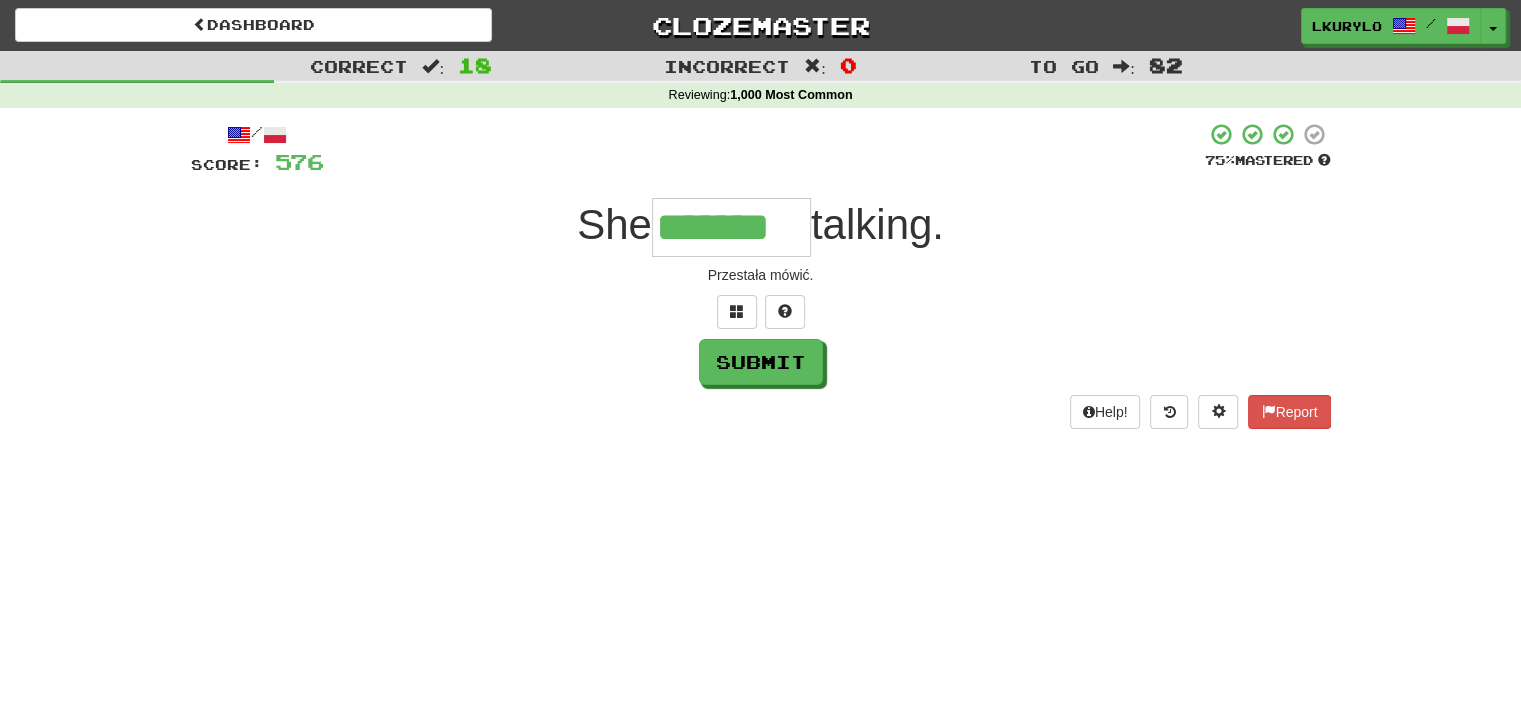 type on "*******" 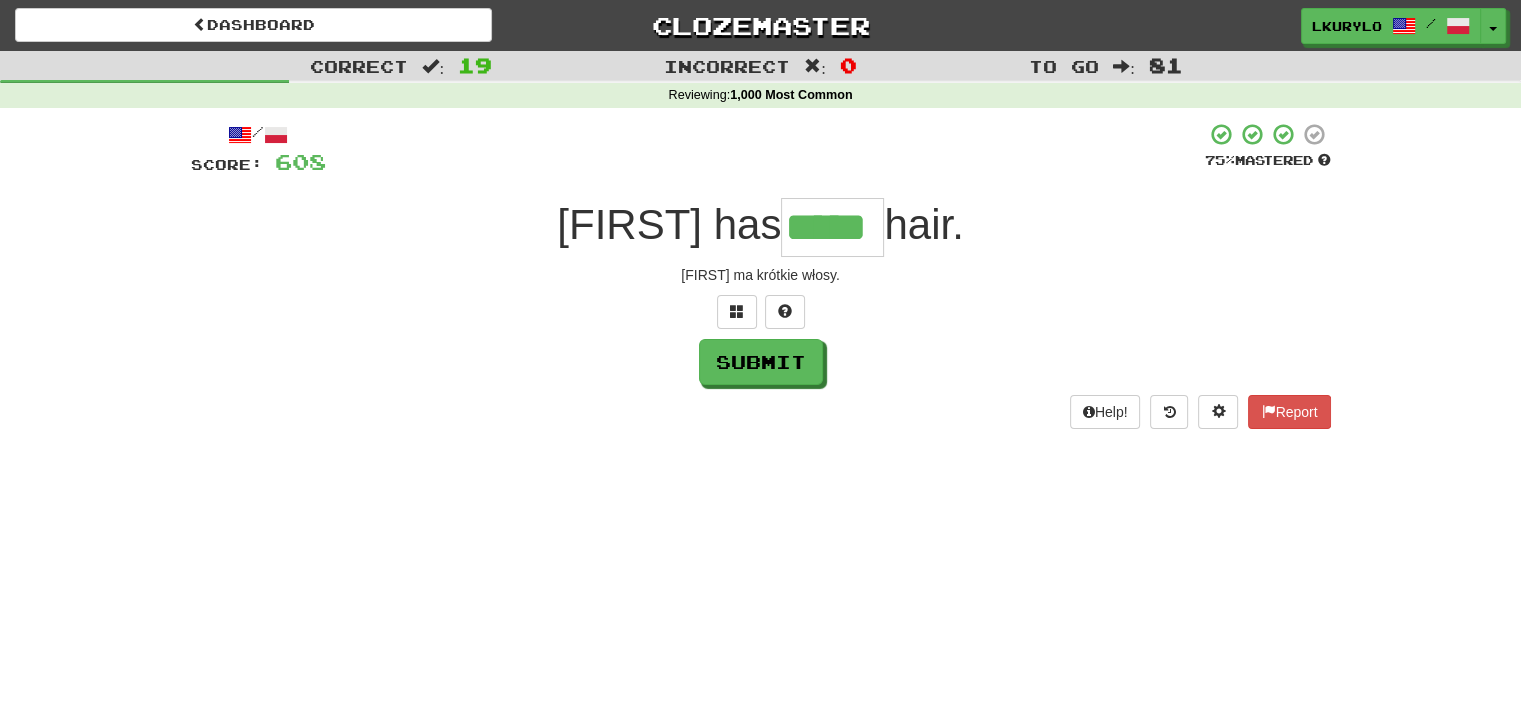 type on "*****" 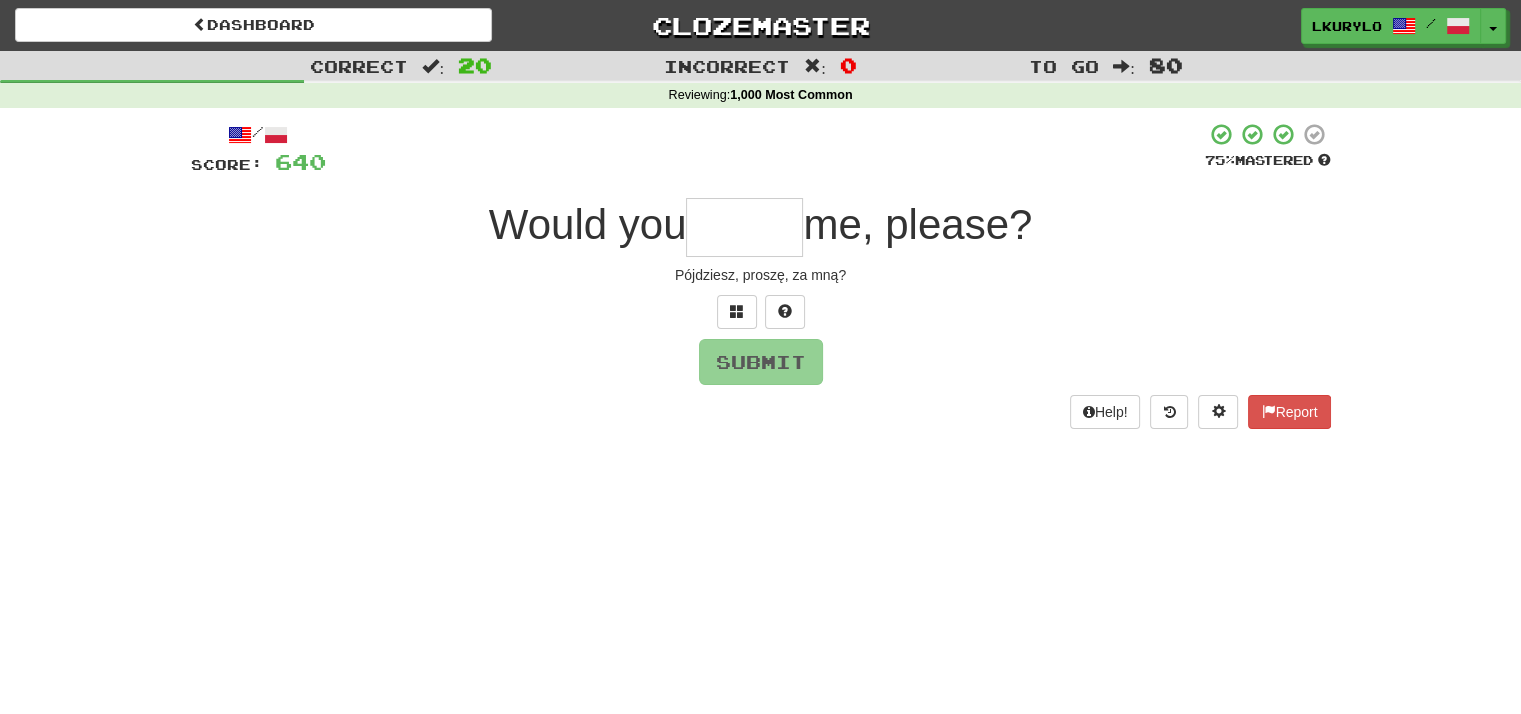 type on "*" 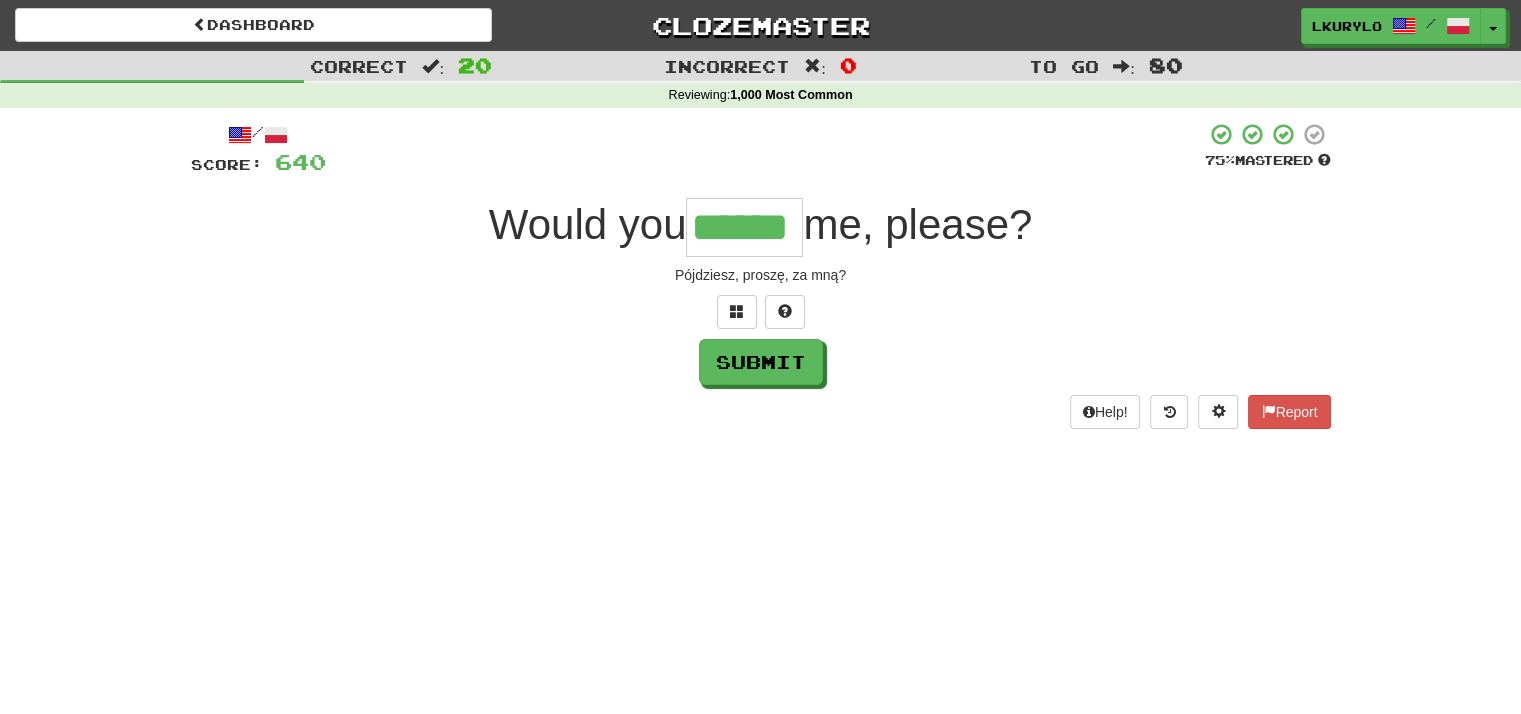 type on "******" 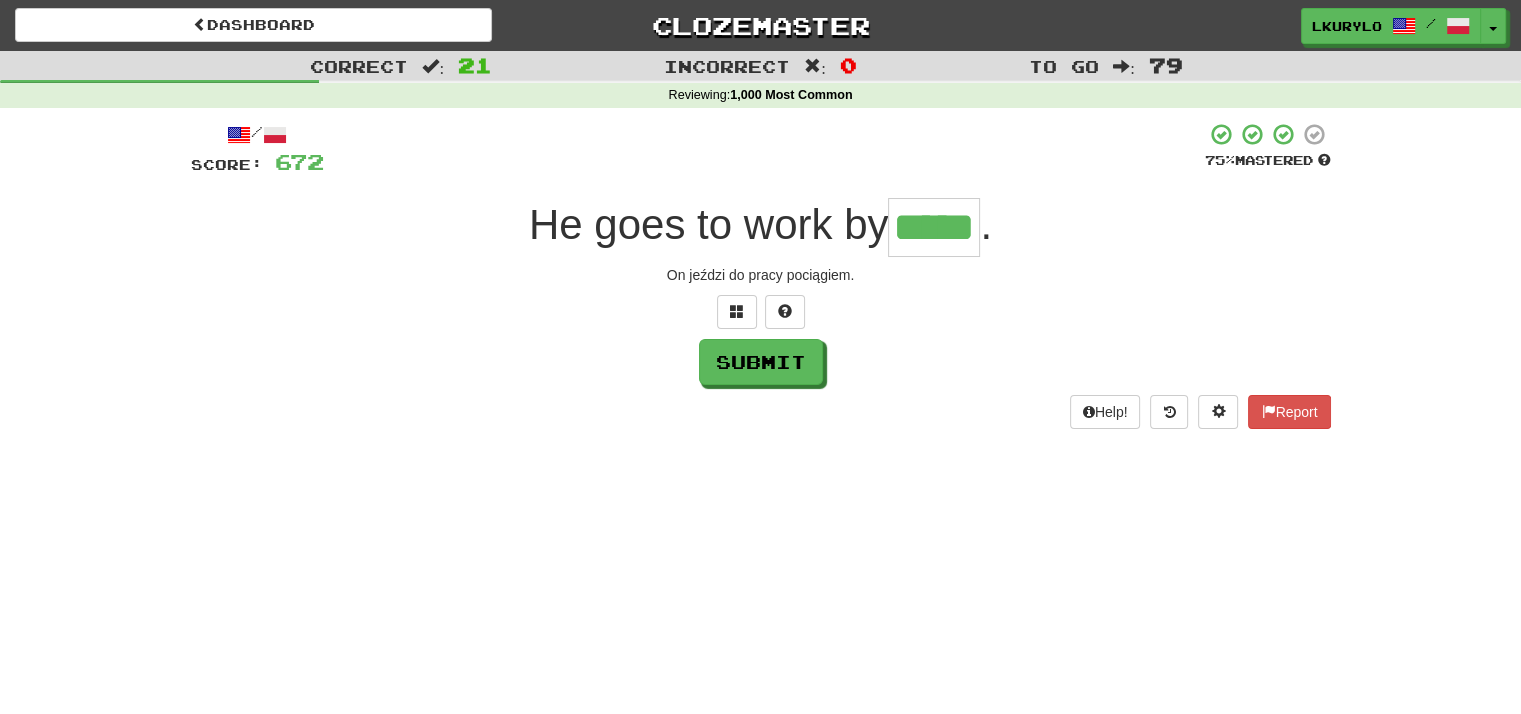 type on "*****" 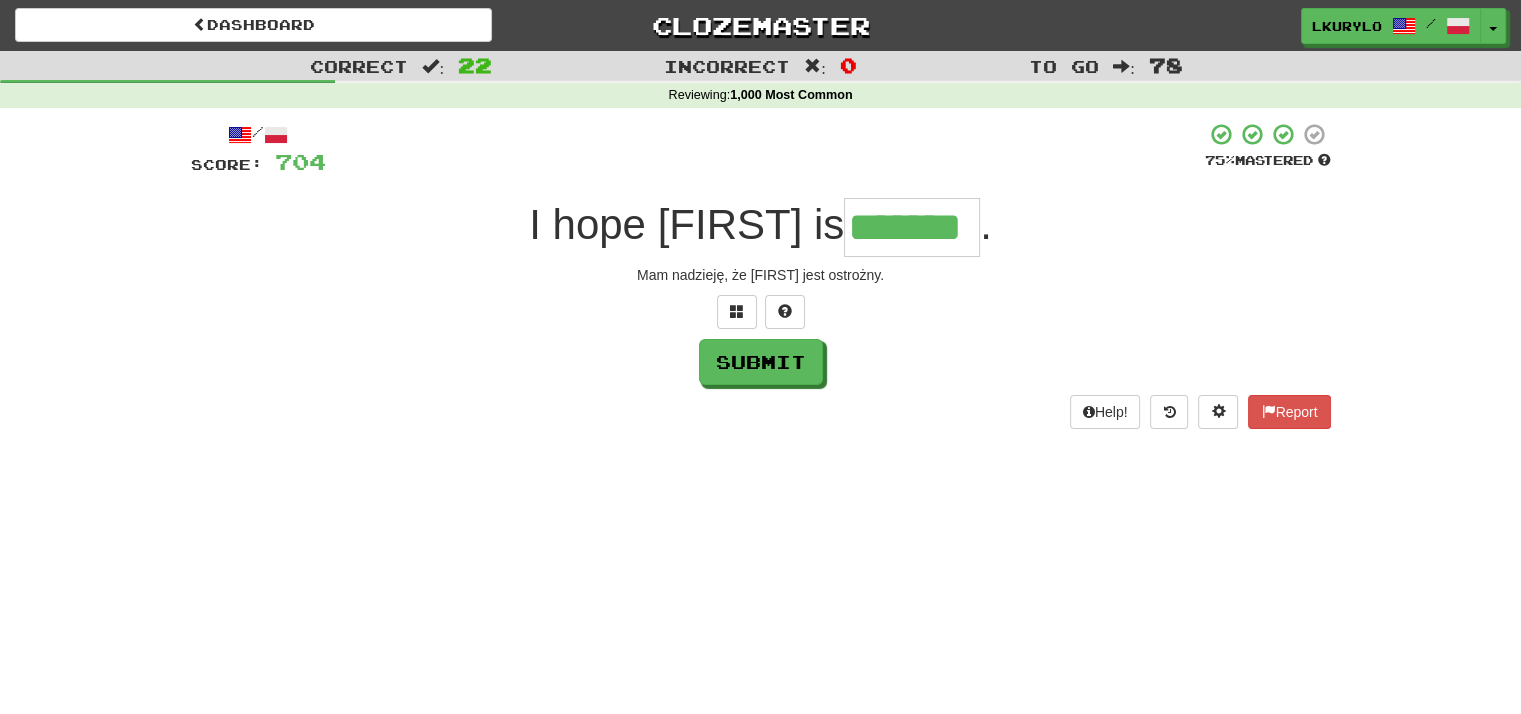 type on "*******" 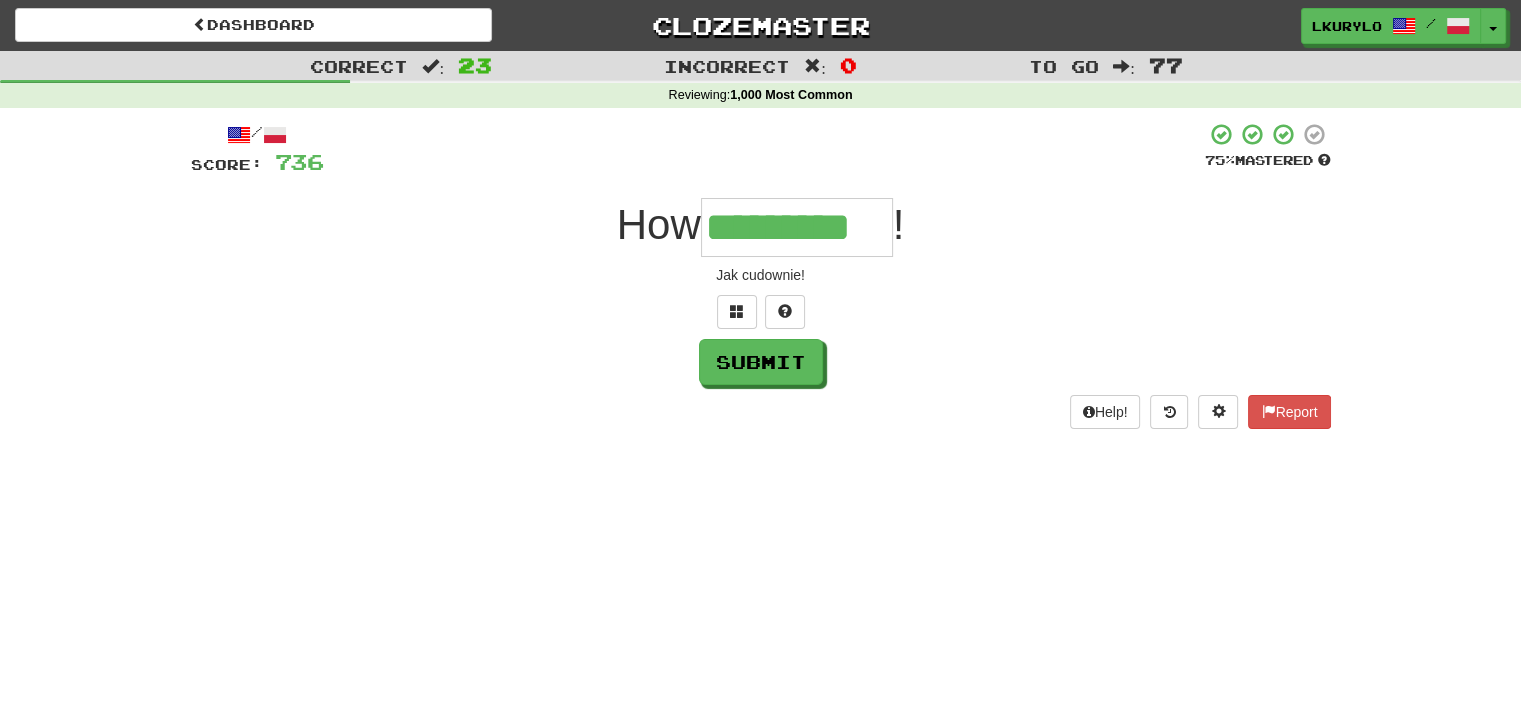 type on "*********" 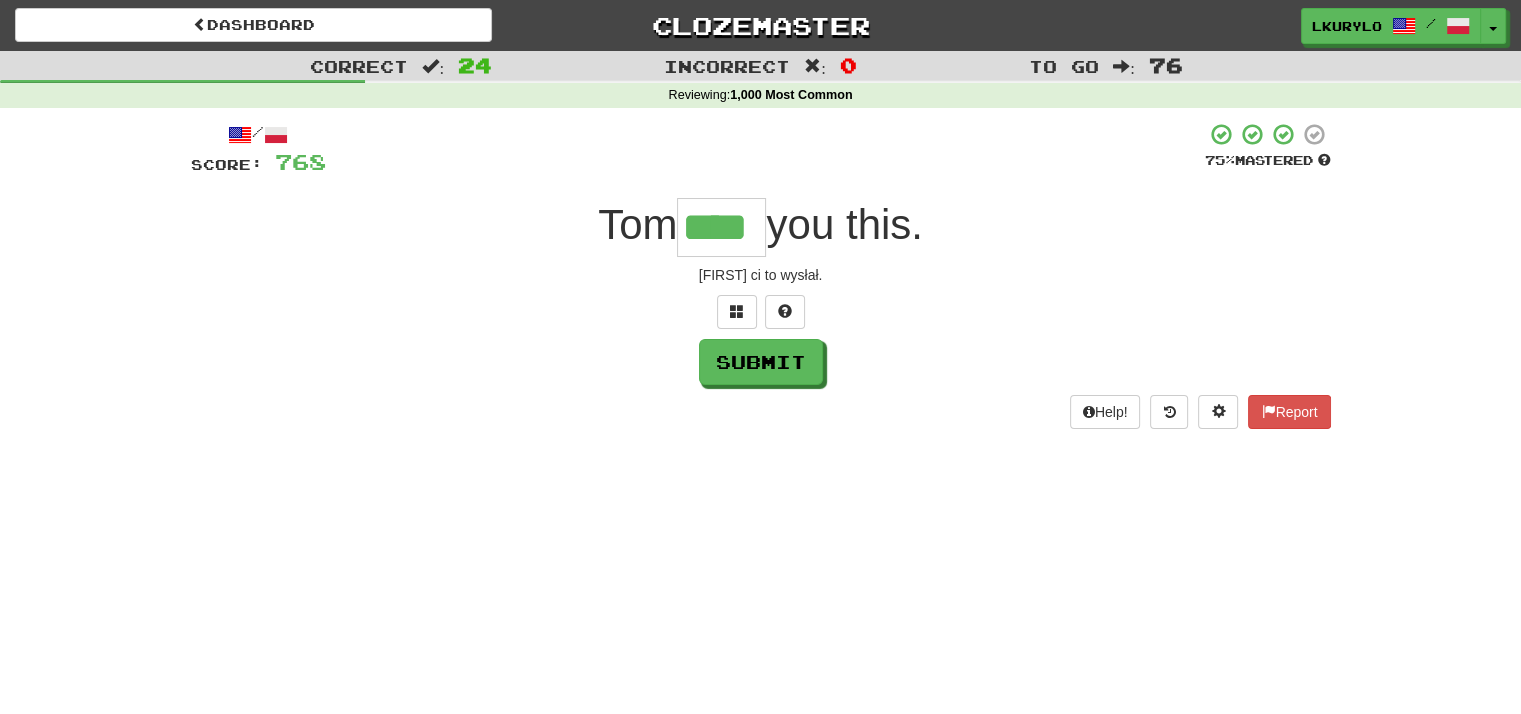 type on "****" 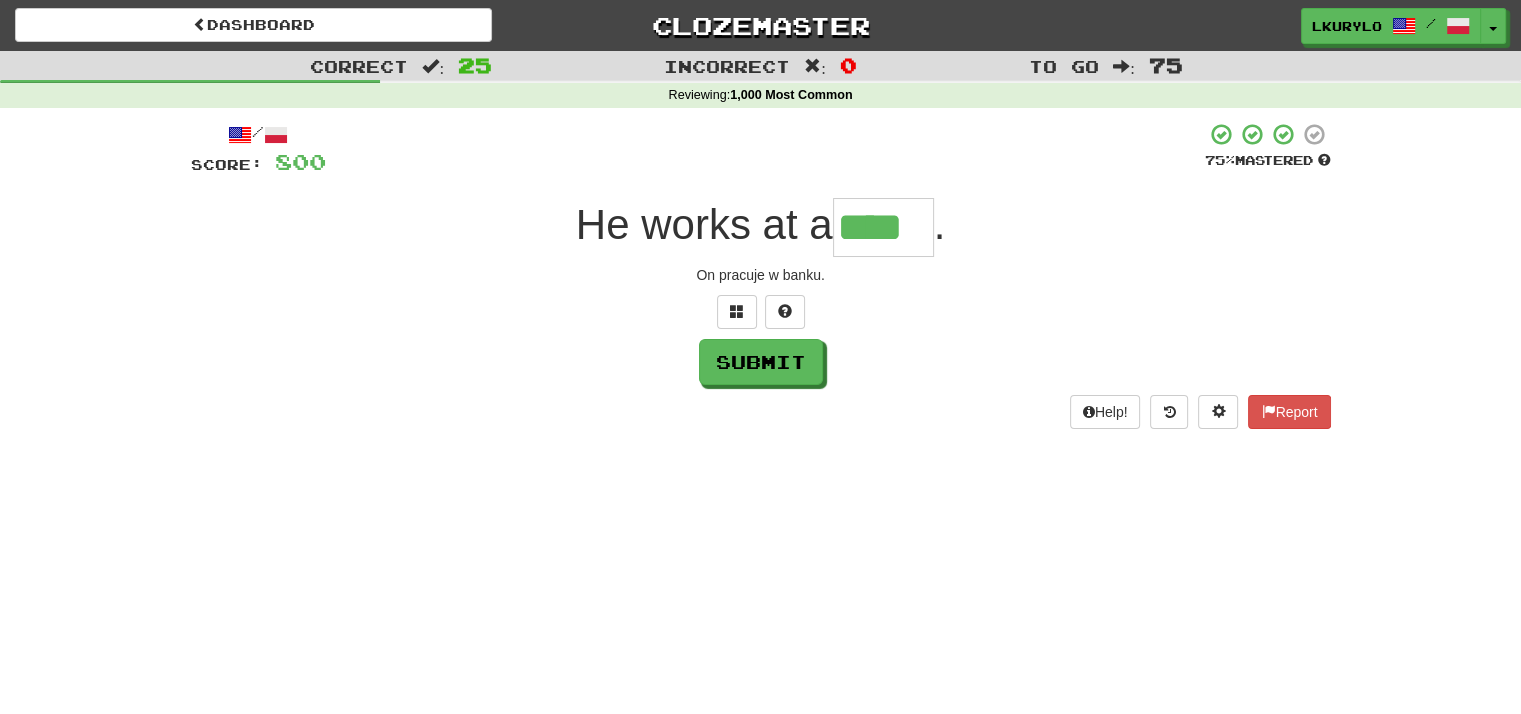 type on "****" 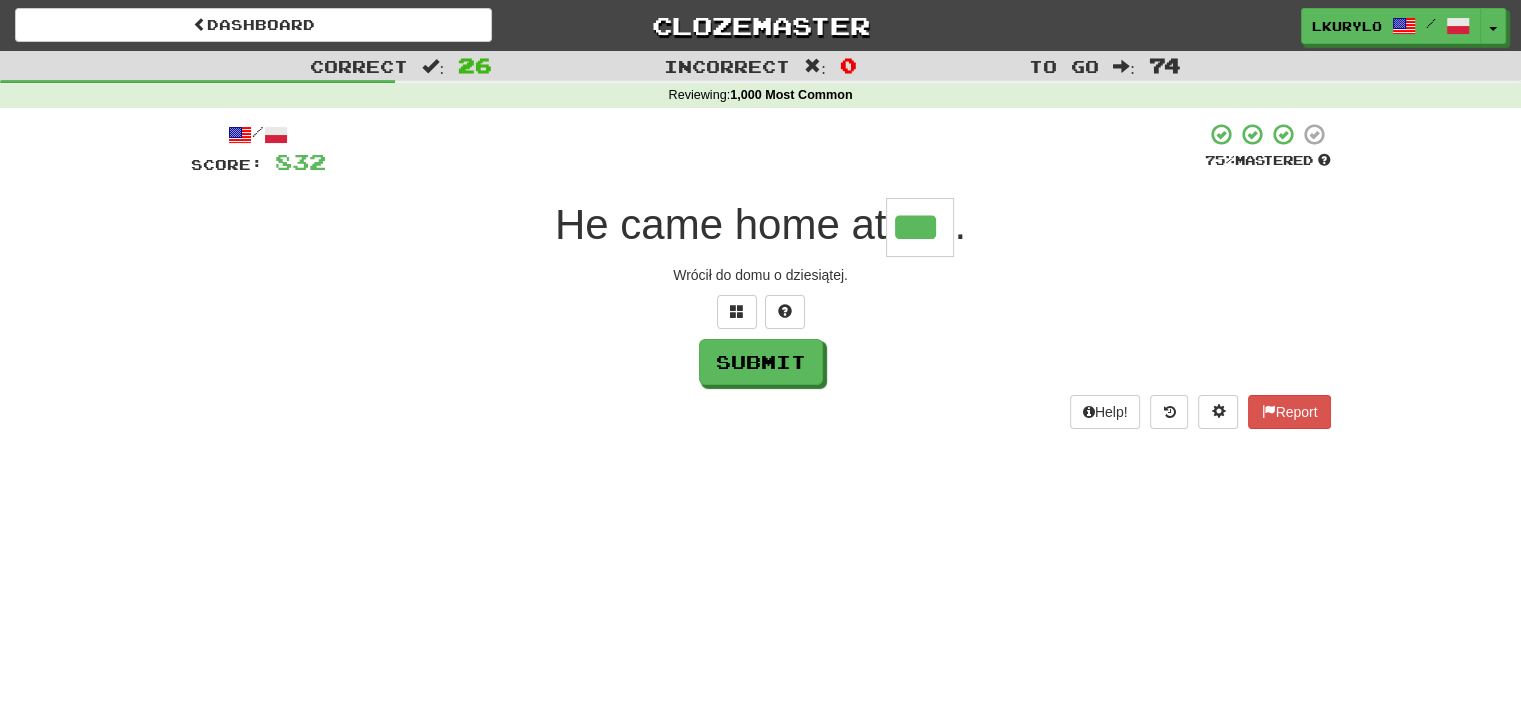 type on "***" 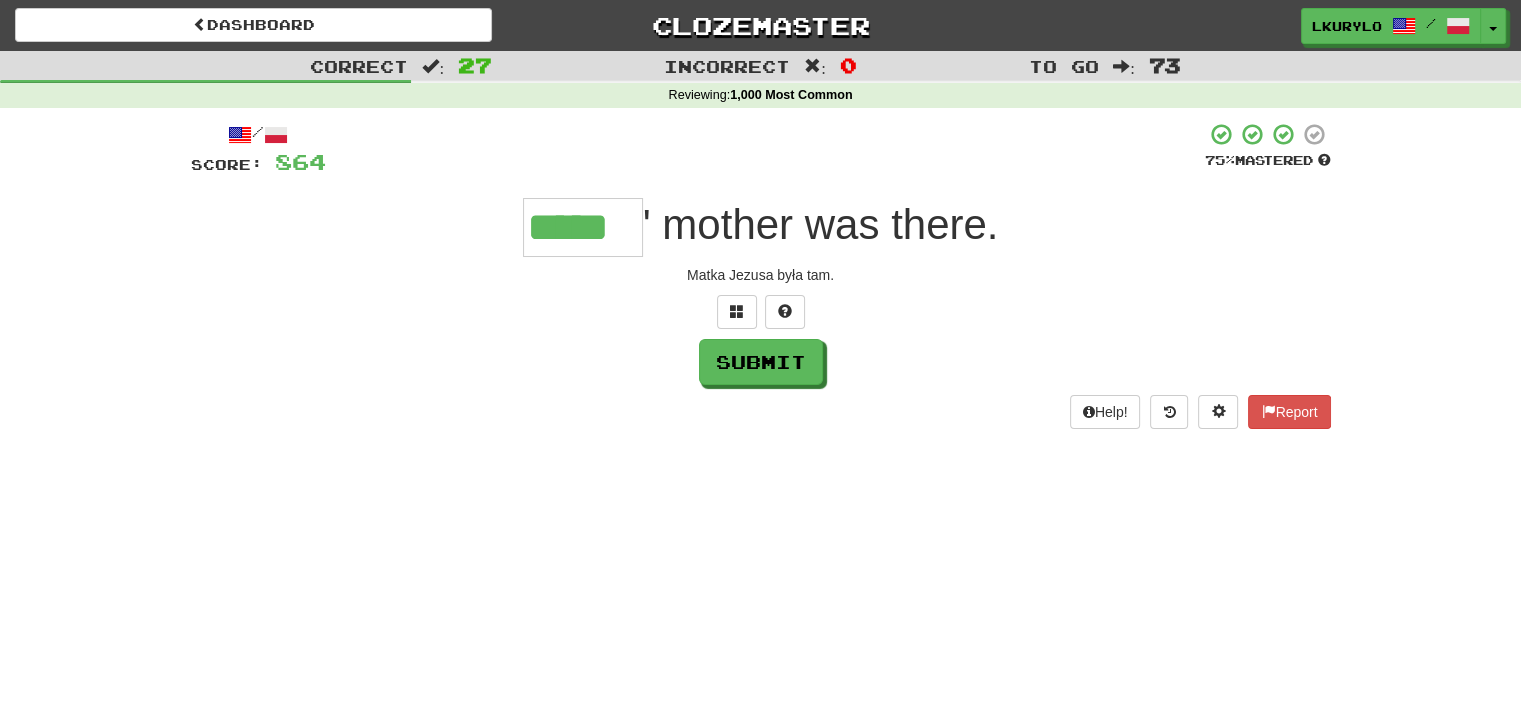 type on "*****" 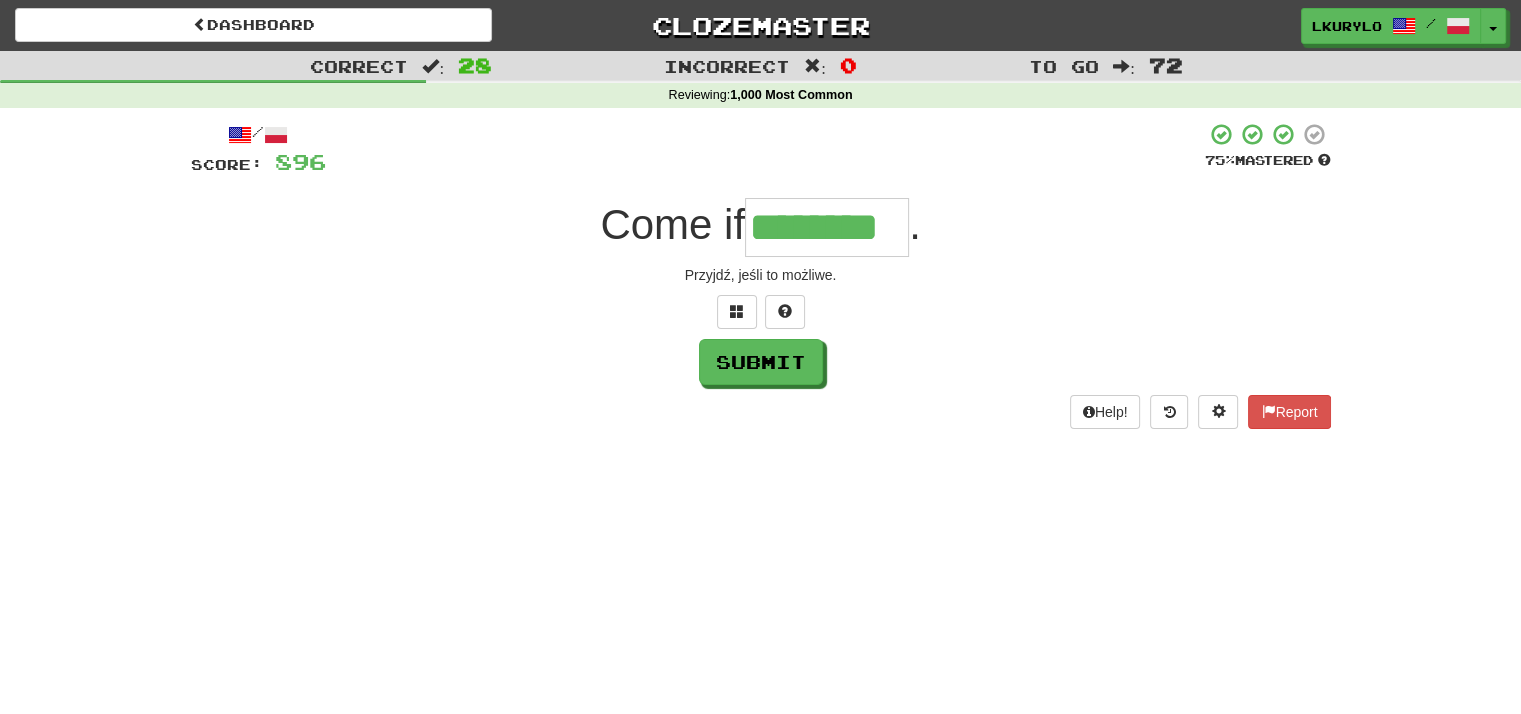 type on "********" 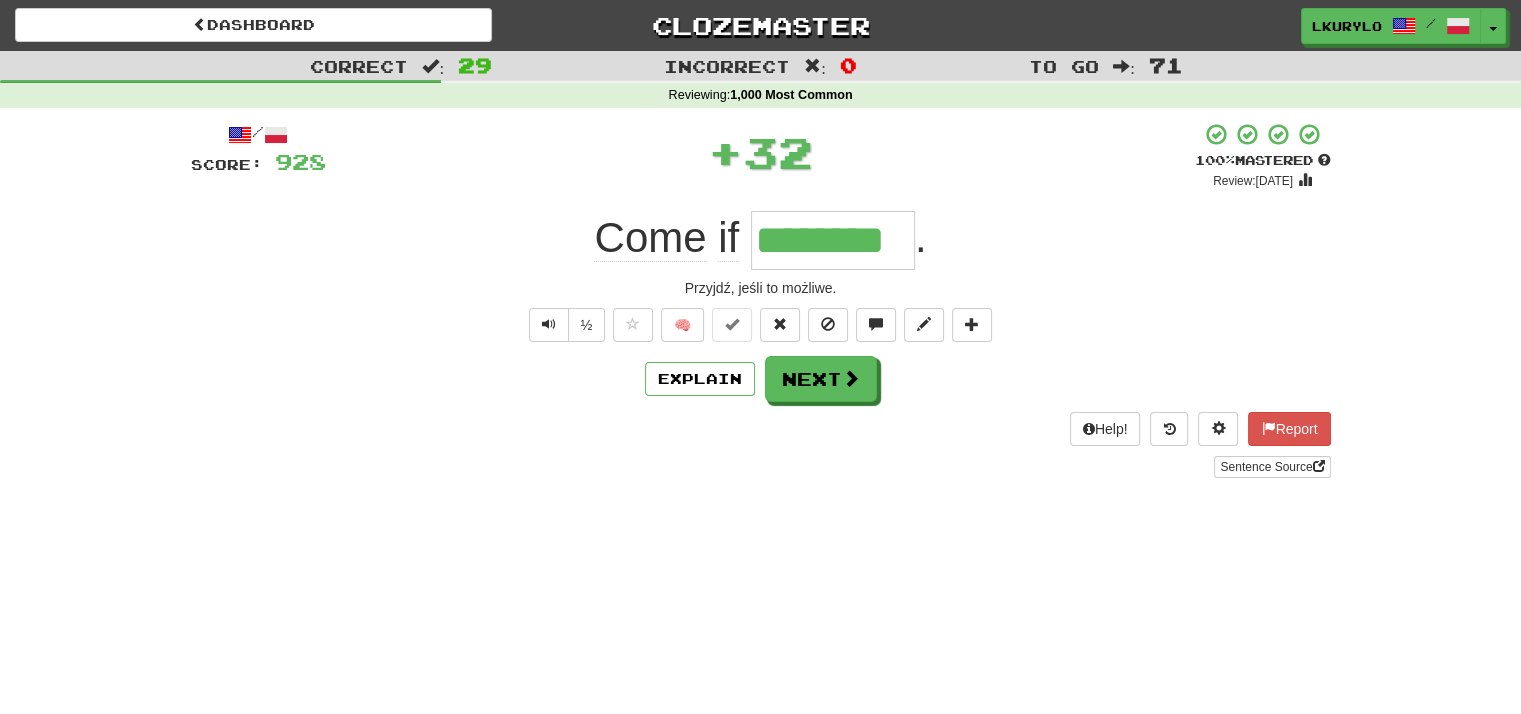 type 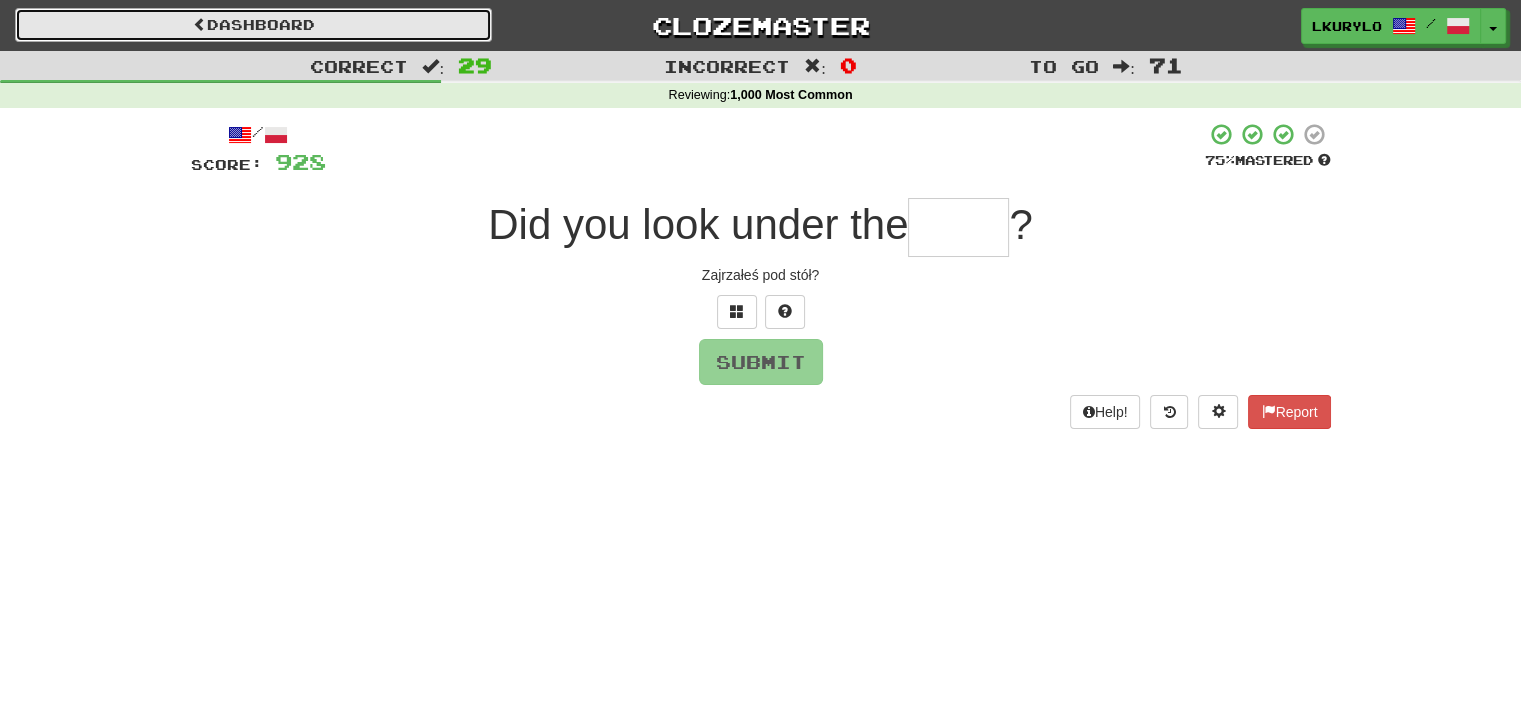 click on "Dashboard" at bounding box center [253, 25] 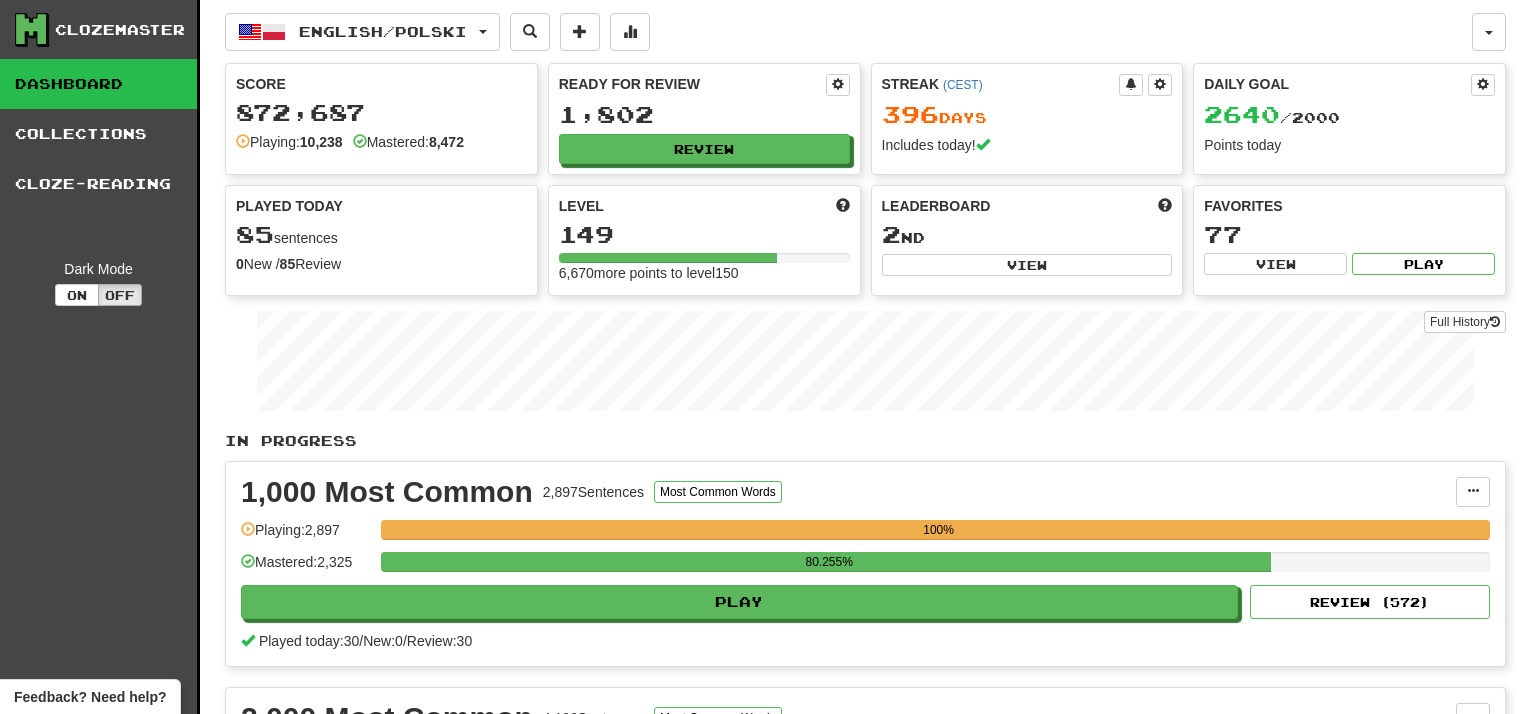 scroll, scrollTop: 0, scrollLeft: 0, axis: both 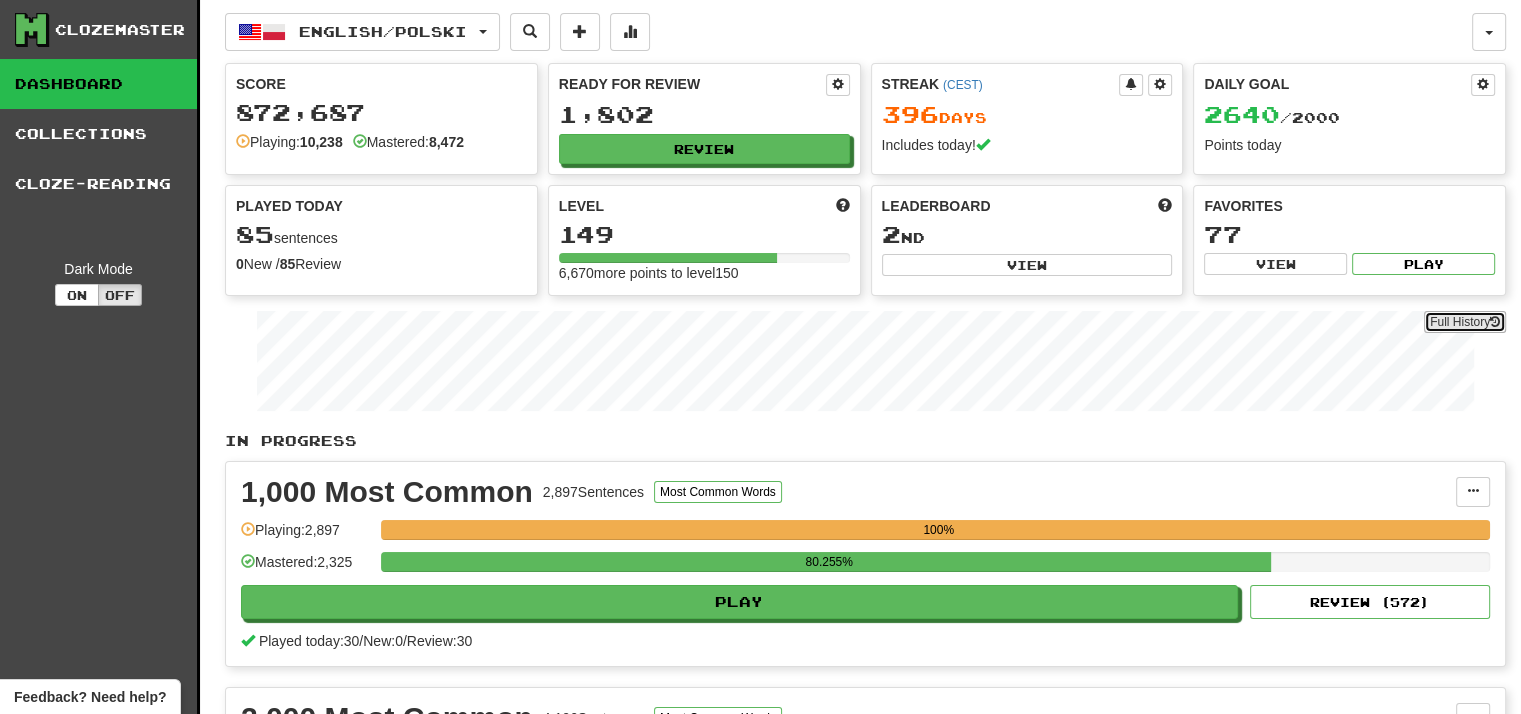 click on "Full History" at bounding box center (1465, 322) 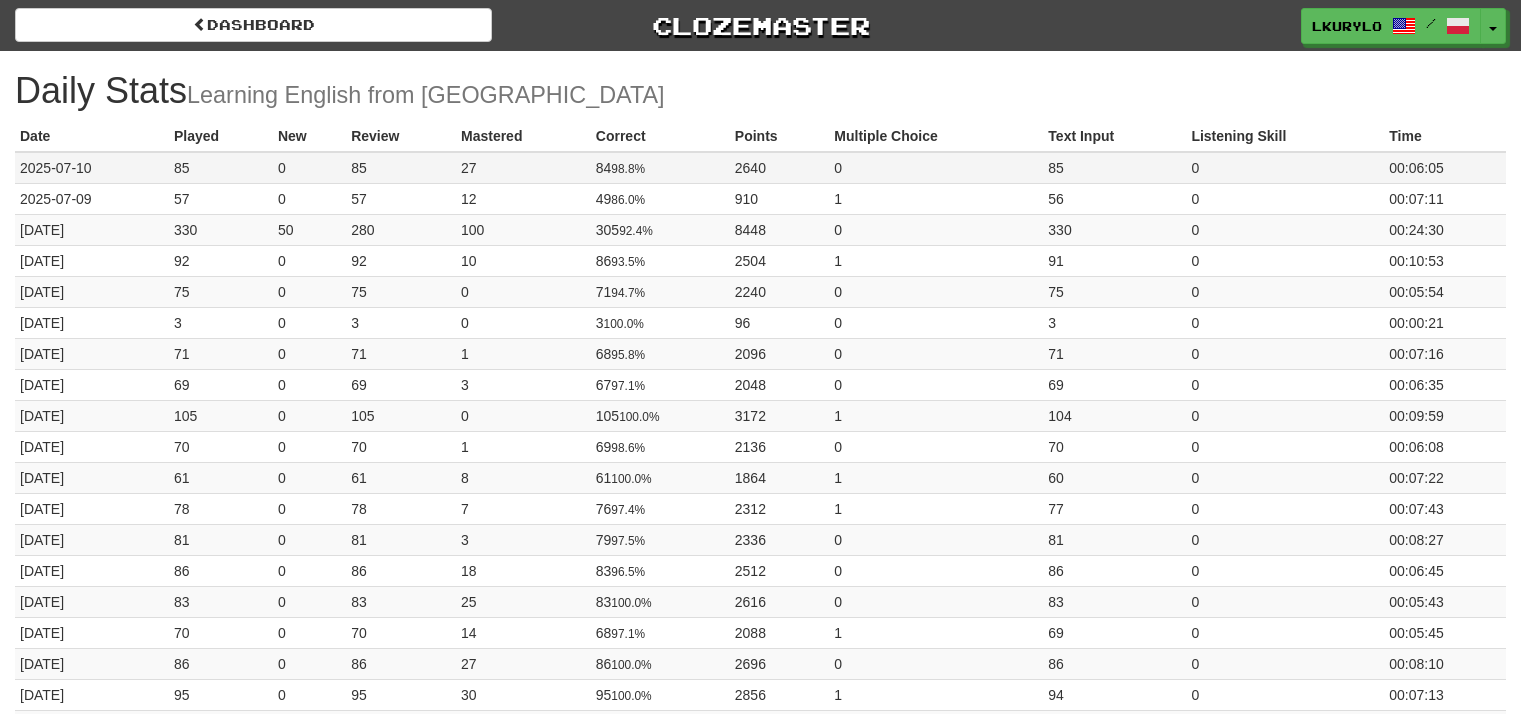 scroll, scrollTop: 0, scrollLeft: 0, axis: both 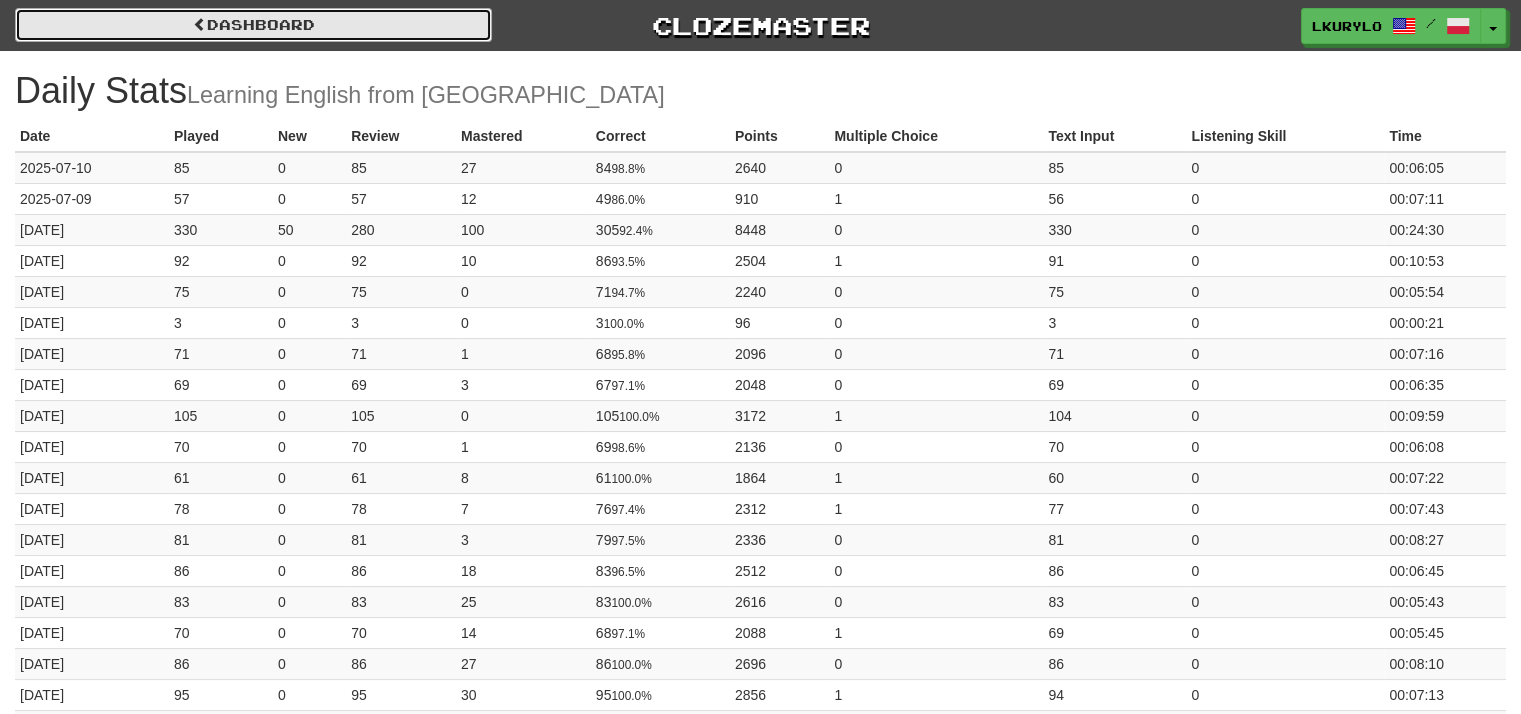click on "Dashboard" at bounding box center [253, 25] 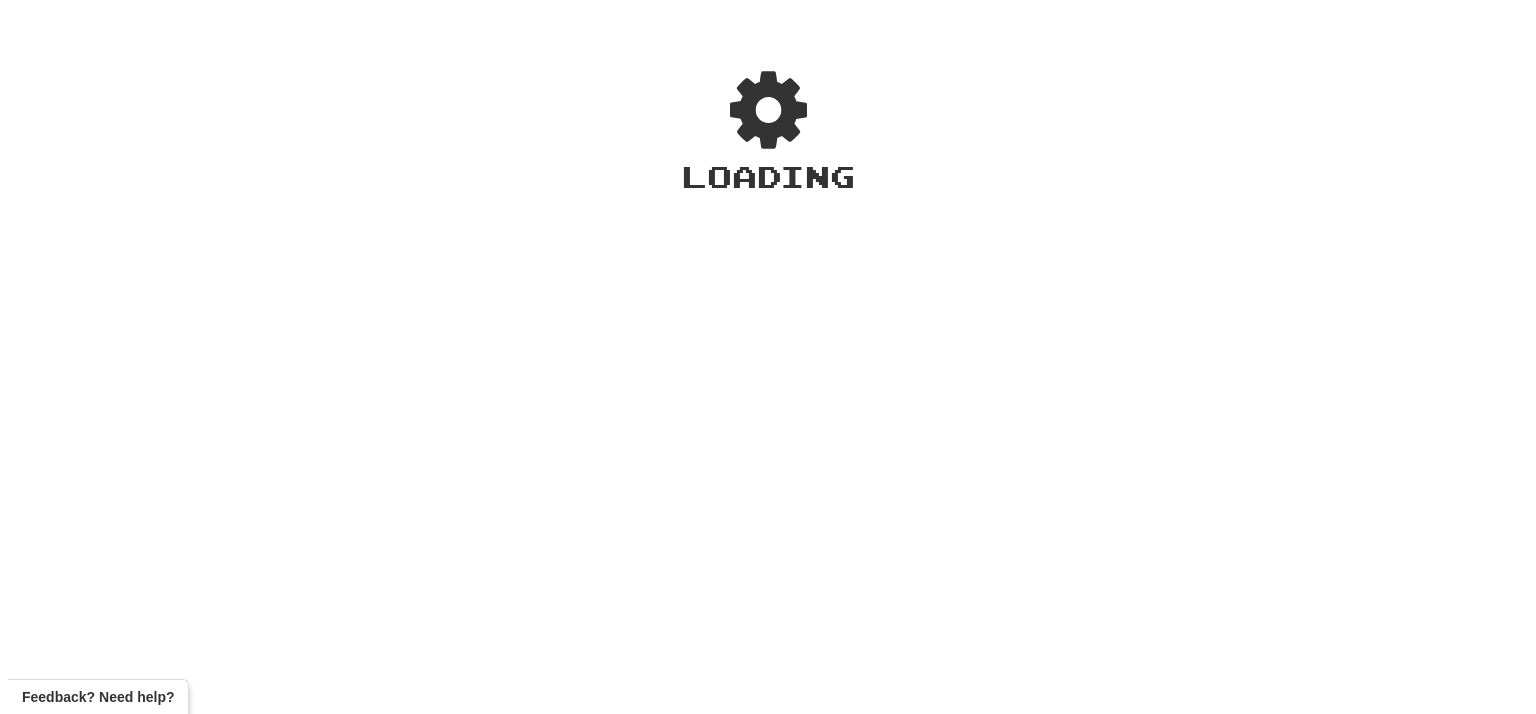 scroll, scrollTop: 0, scrollLeft: 0, axis: both 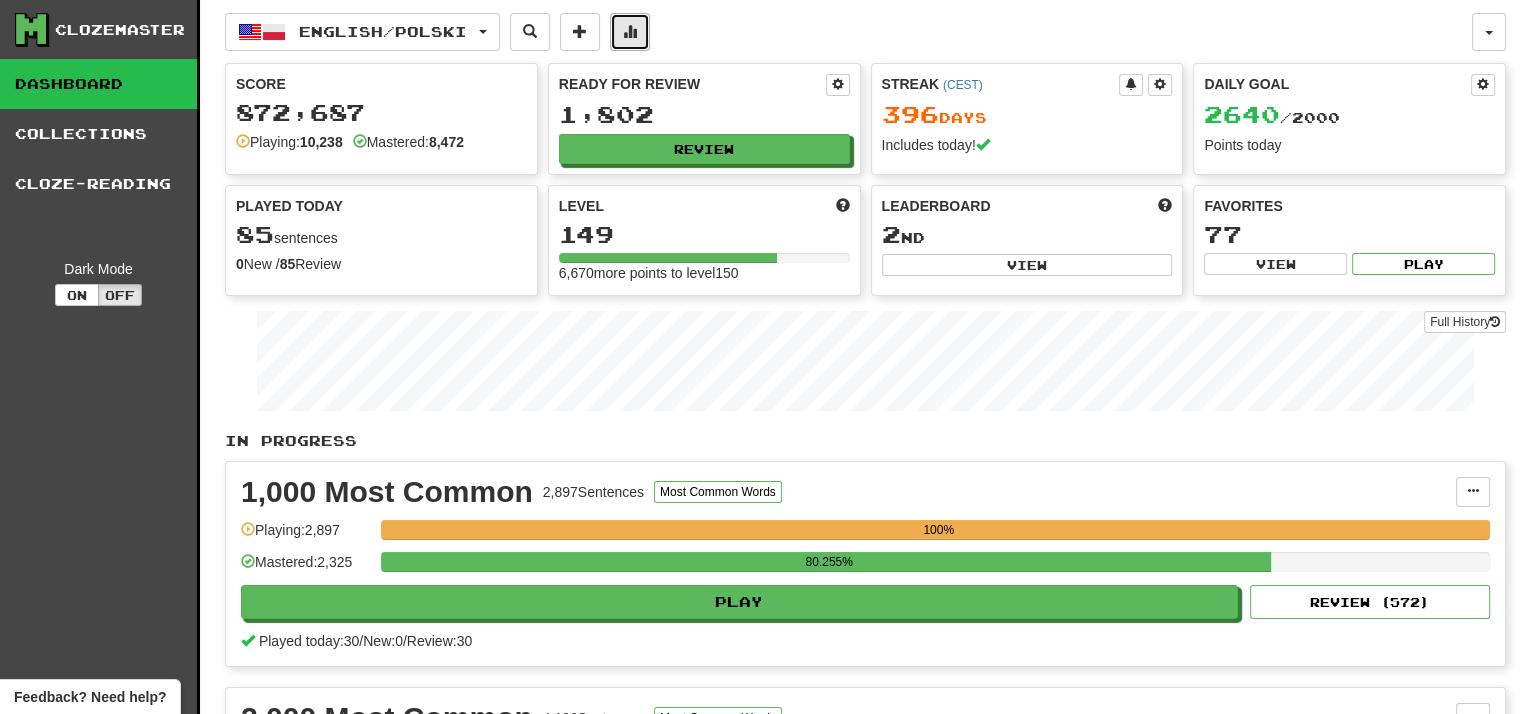 click at bounding box center (630, 32) 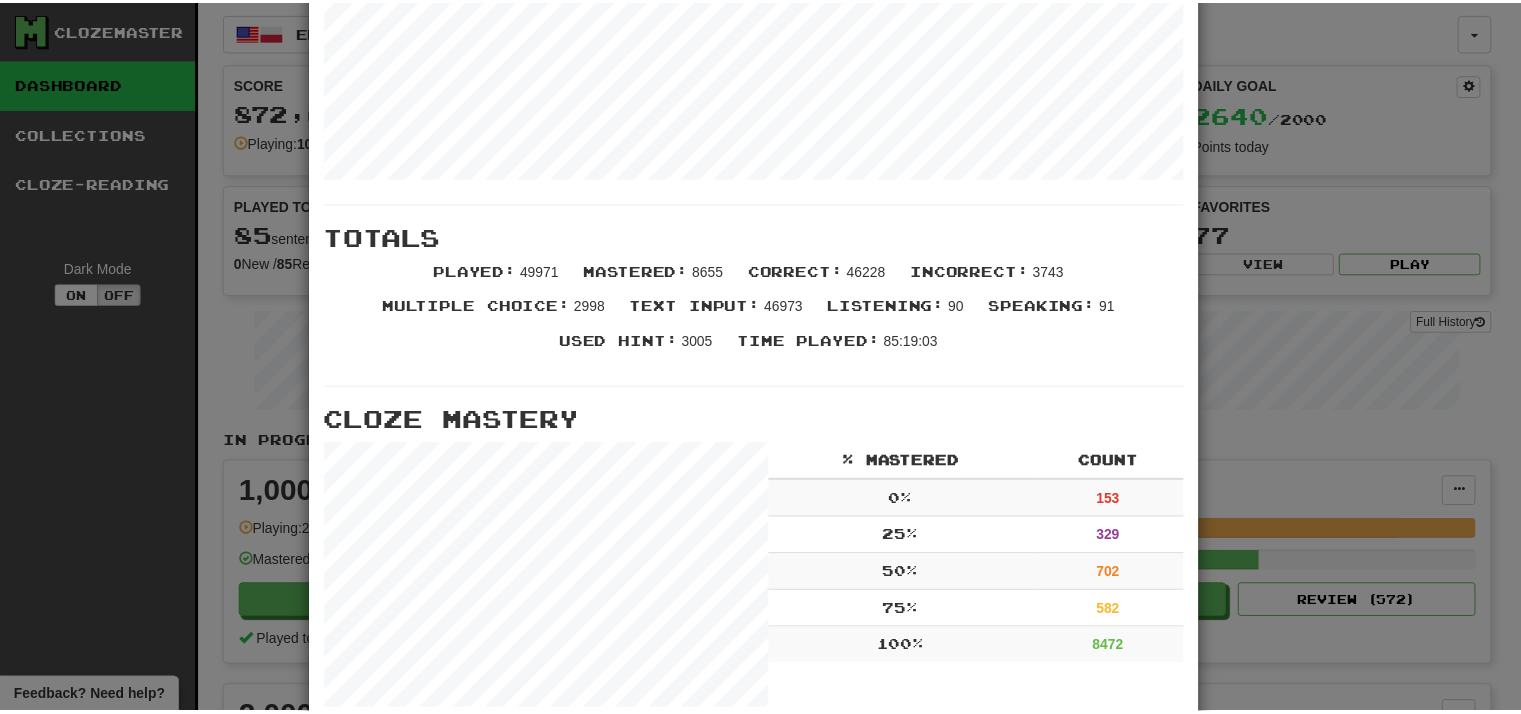 scroll, scrollTop: 0, scrollLeft: 0, axis: both 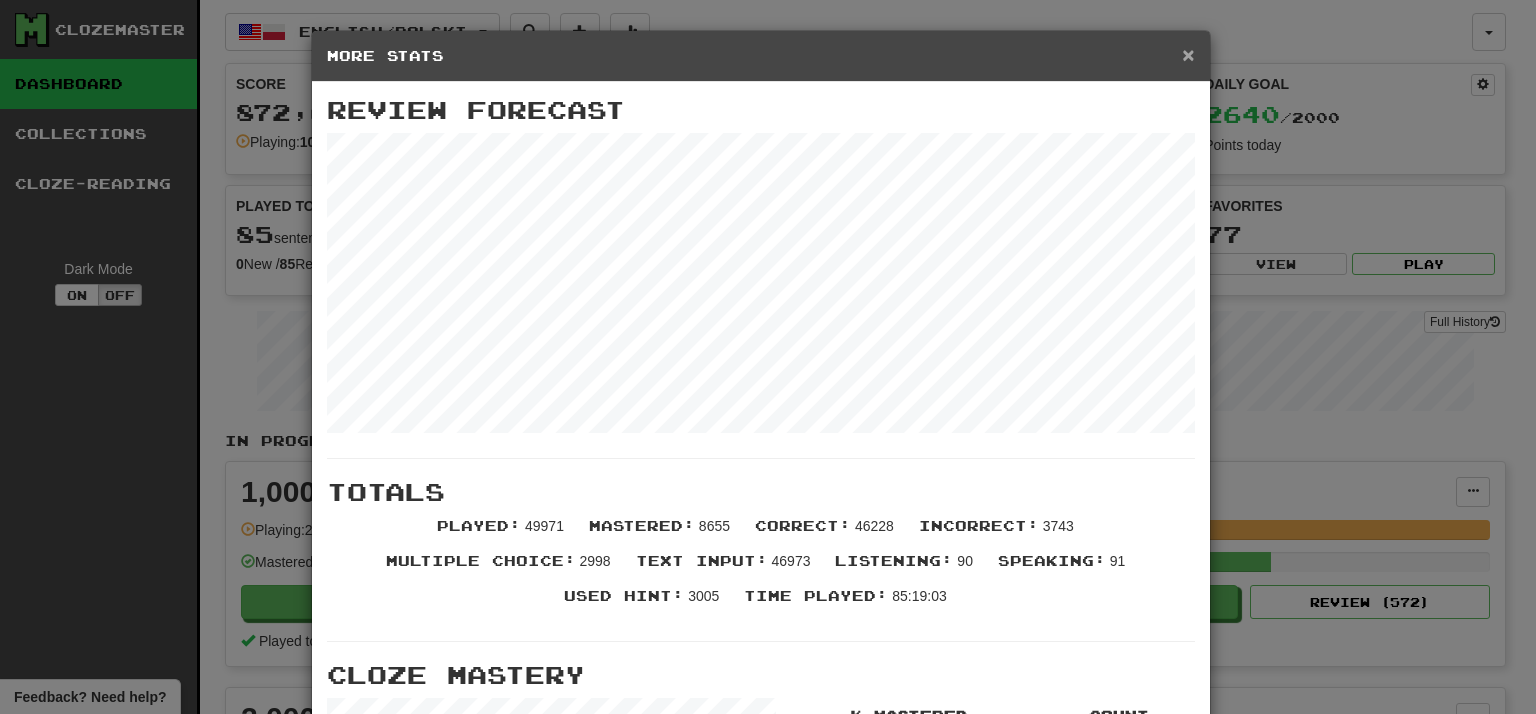 click on "×" at bounding box center [1188, 54] 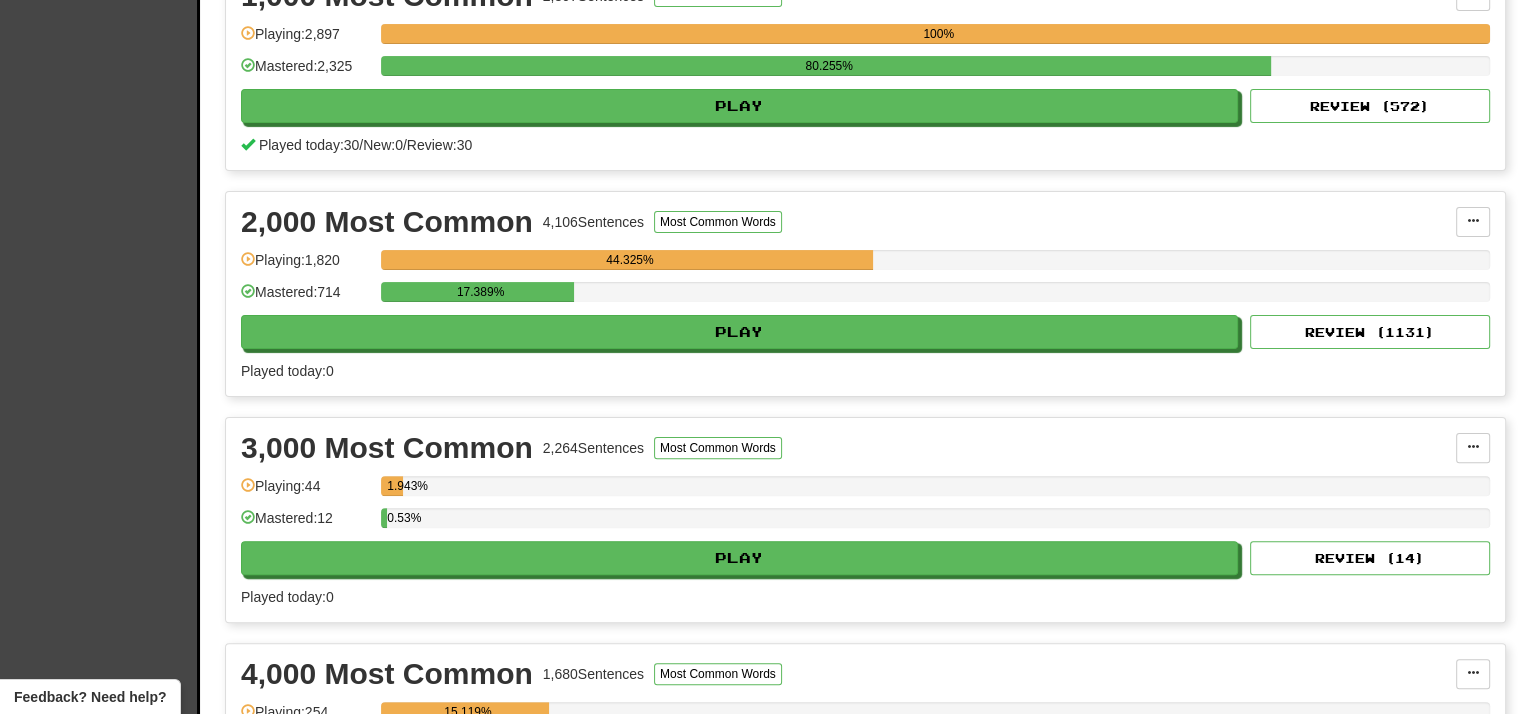 scroll, scrollTop: 490, scrollLeft: 0, axis: vertical 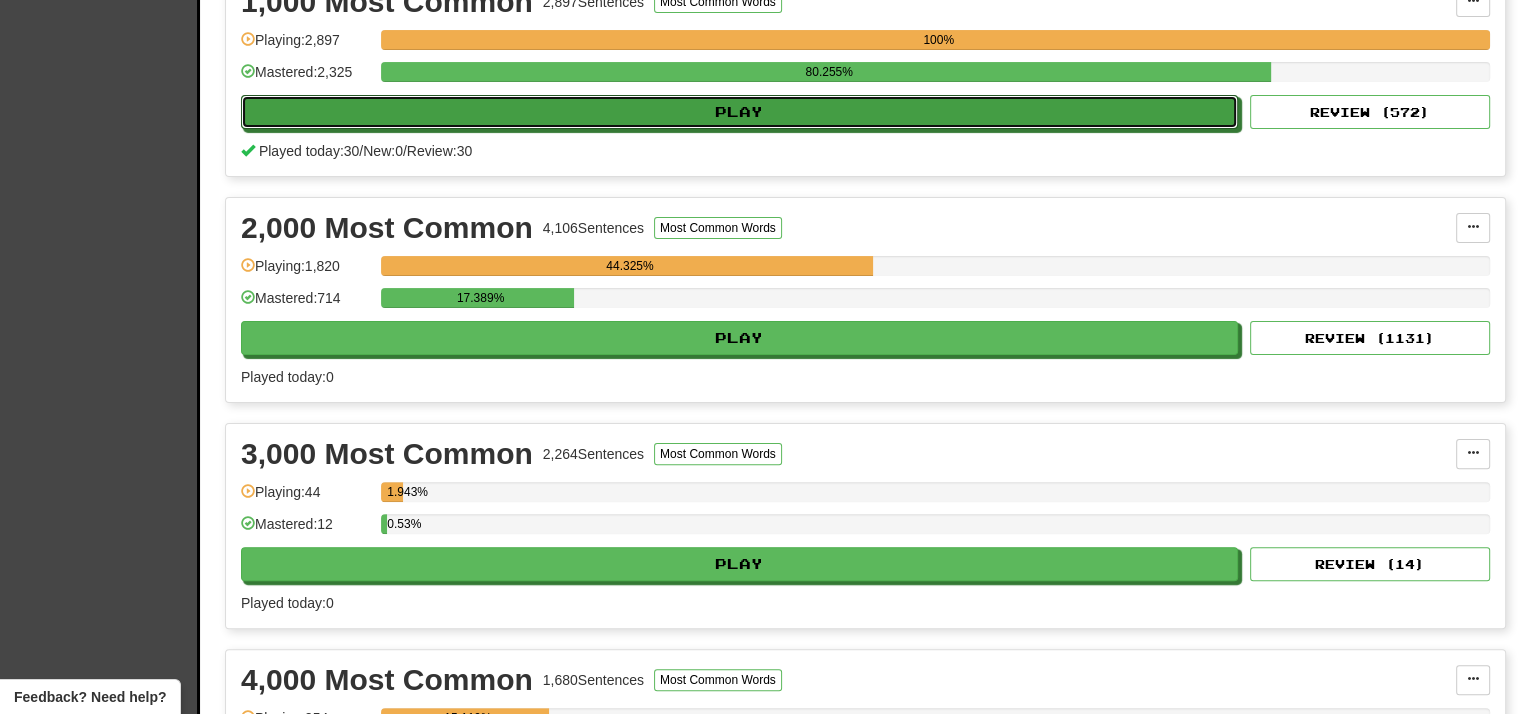 drag, startPoint x: 837, startPoint y: 51, endPoint x: 767, endPoint y: 125, distance: 101.862656 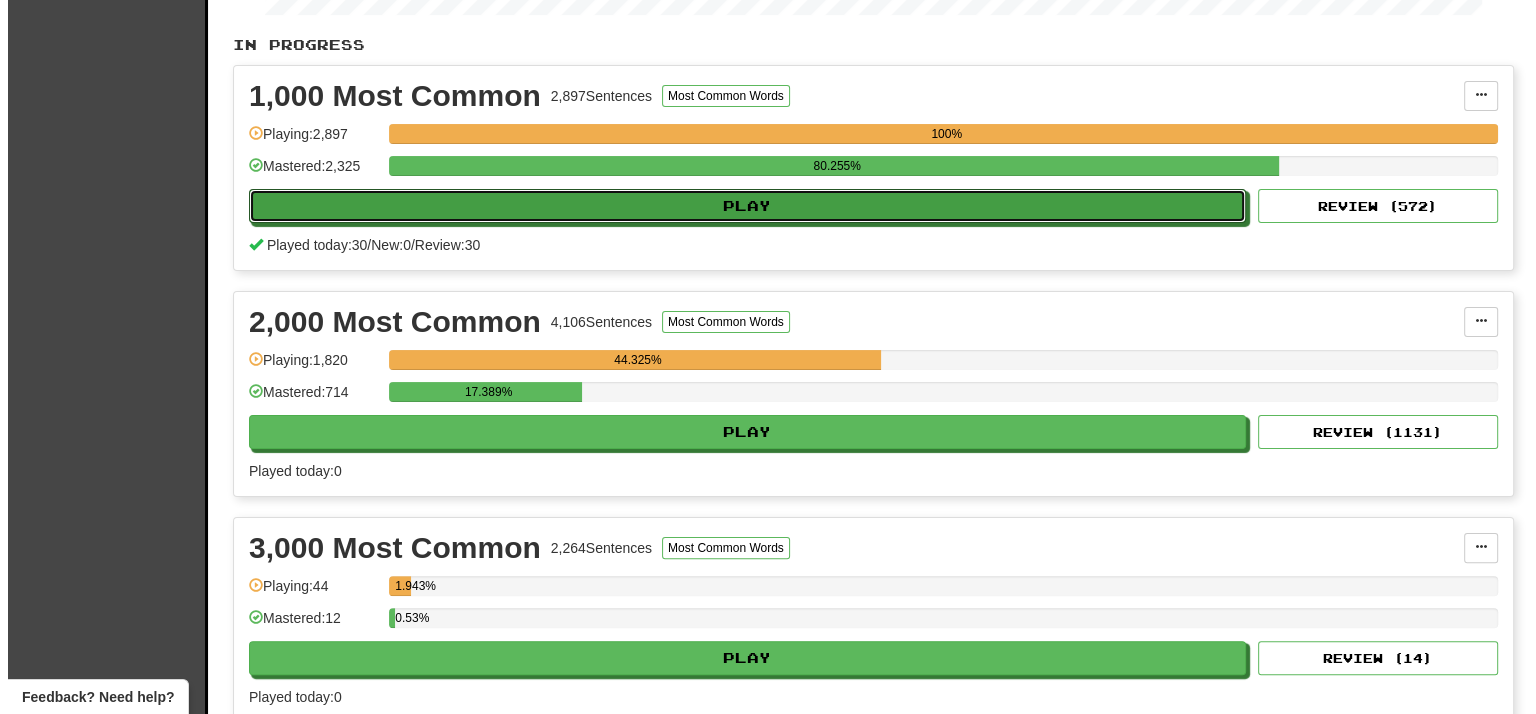 scroll, scrollTop: 0, scrollLeft: 0, axis: both 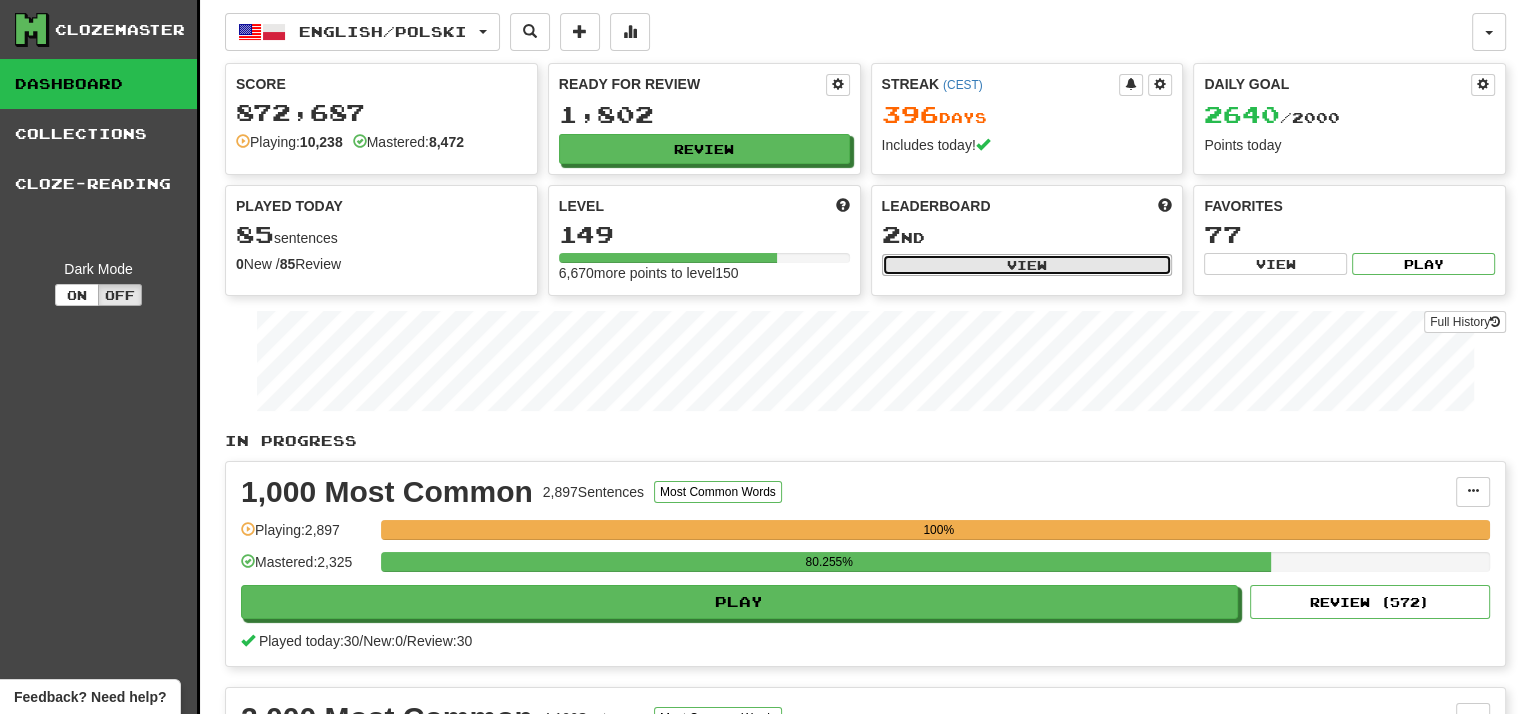 click on "View" at bounding box center (1027, 265) 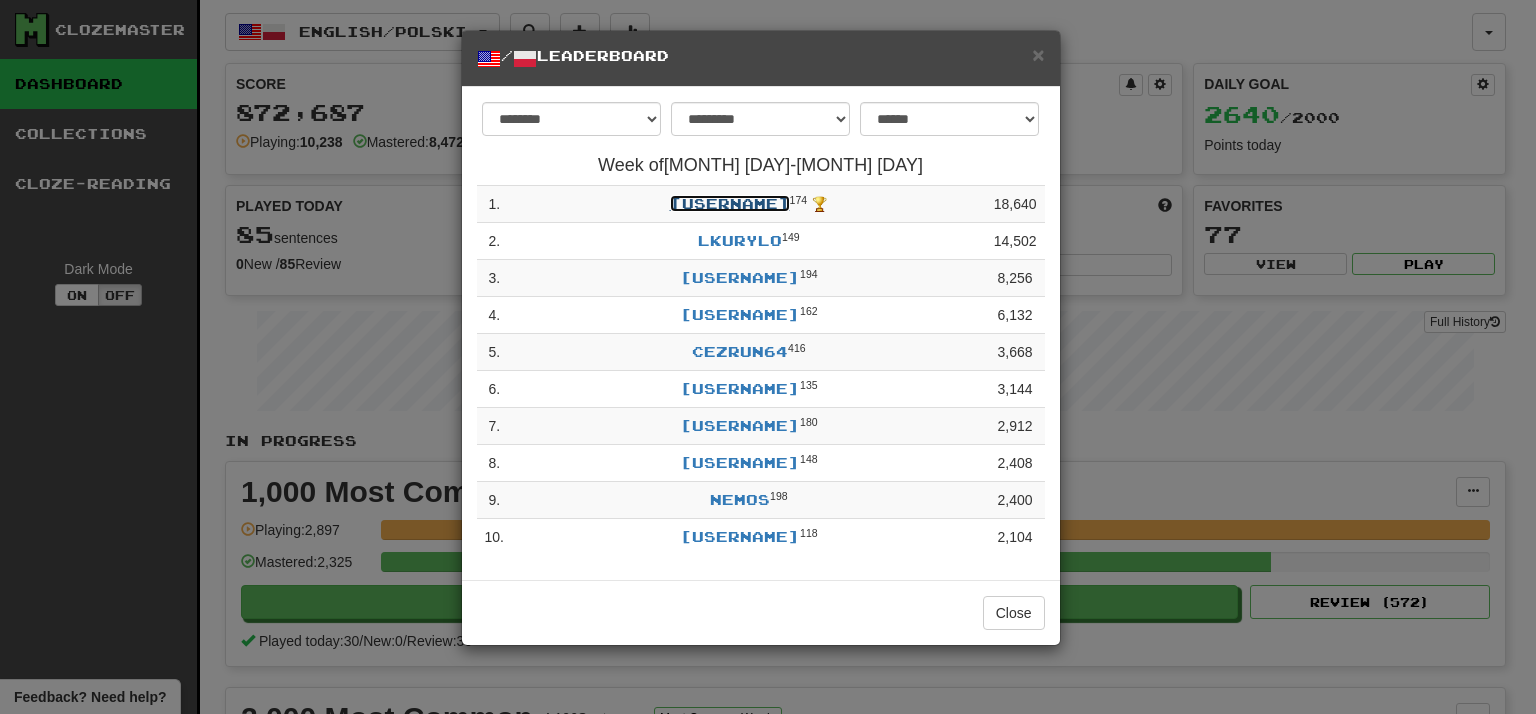 click on "jaro_chod" at bounding box center (730, 203) 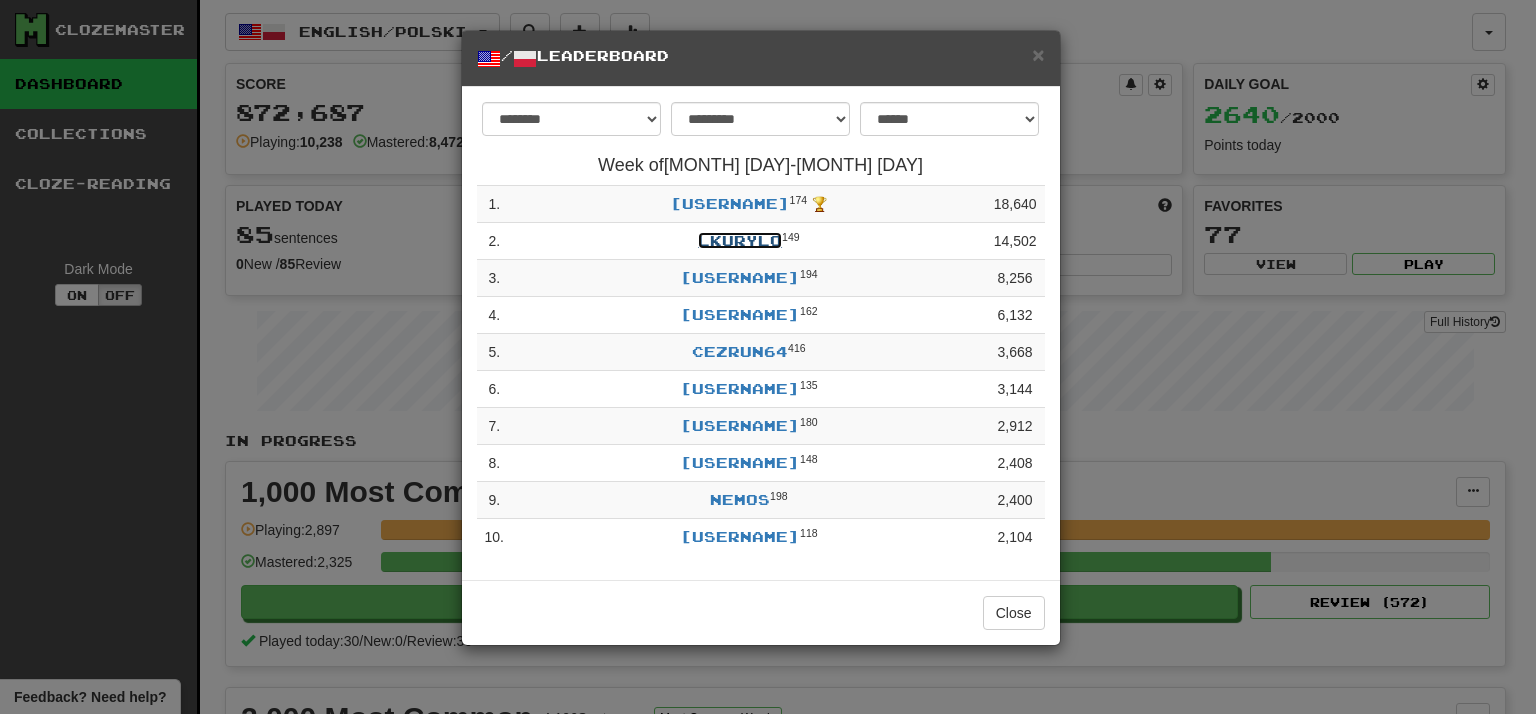 click on "Lkurylo" at bounding box center (740, 240) 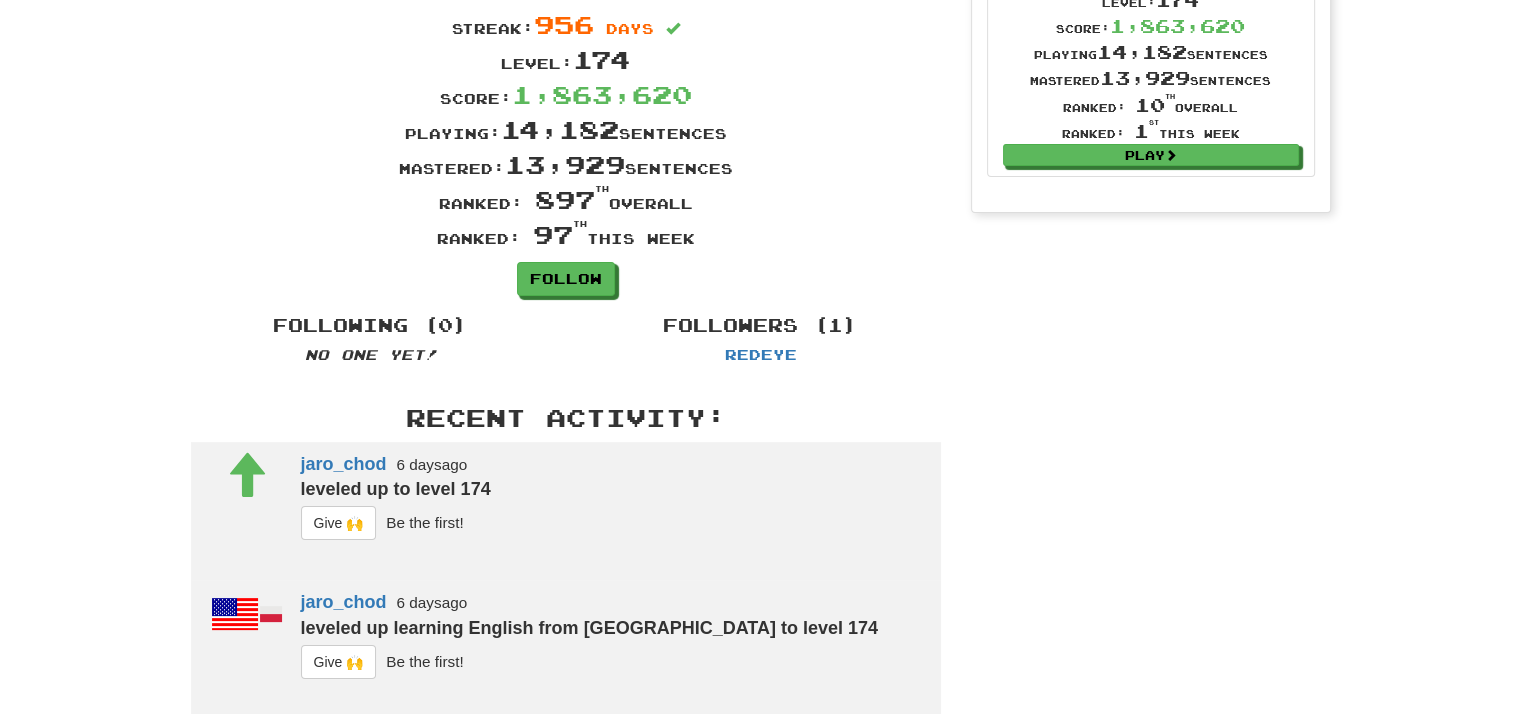 scroll, scrollTop: 52, scrollLeft: 0, axis: vertical 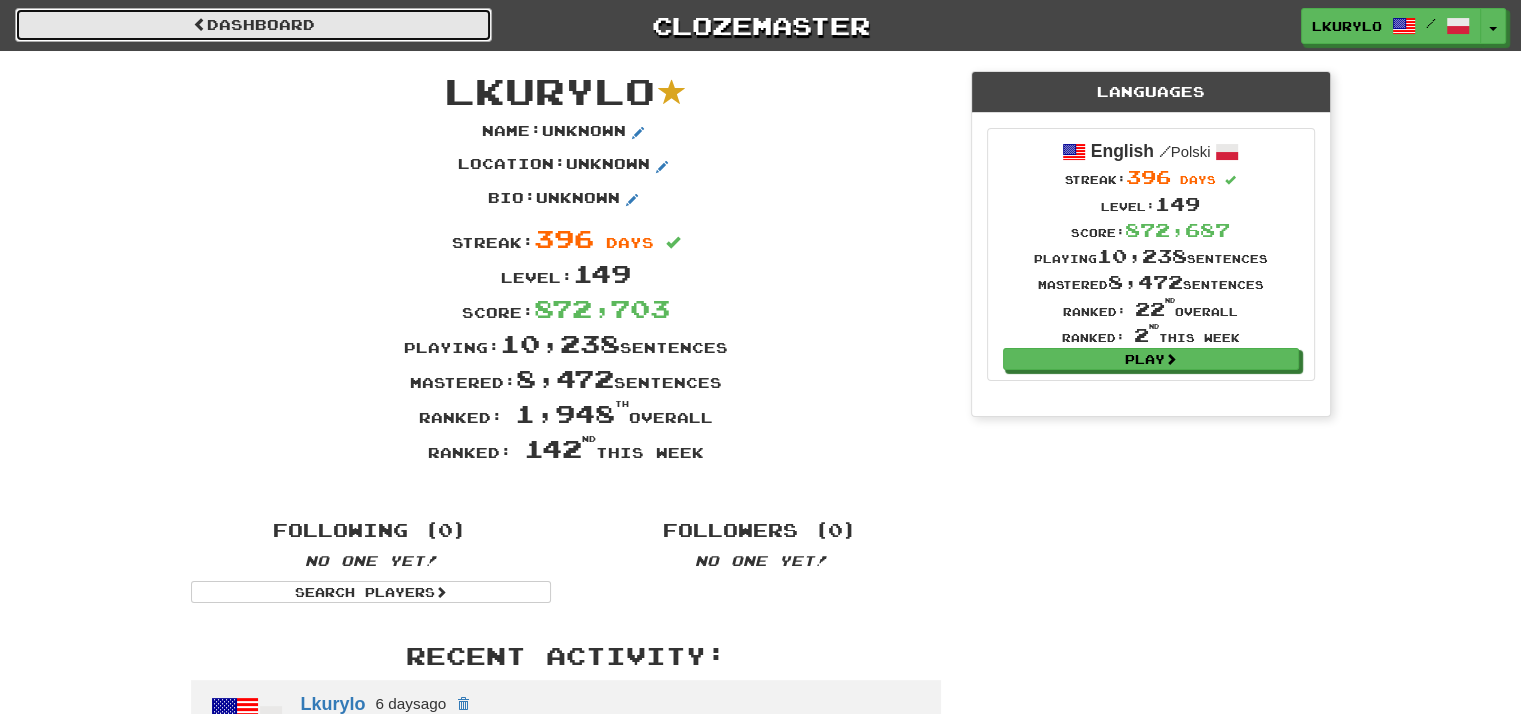 click on "Dashboard" at bounding box center [253, 25] 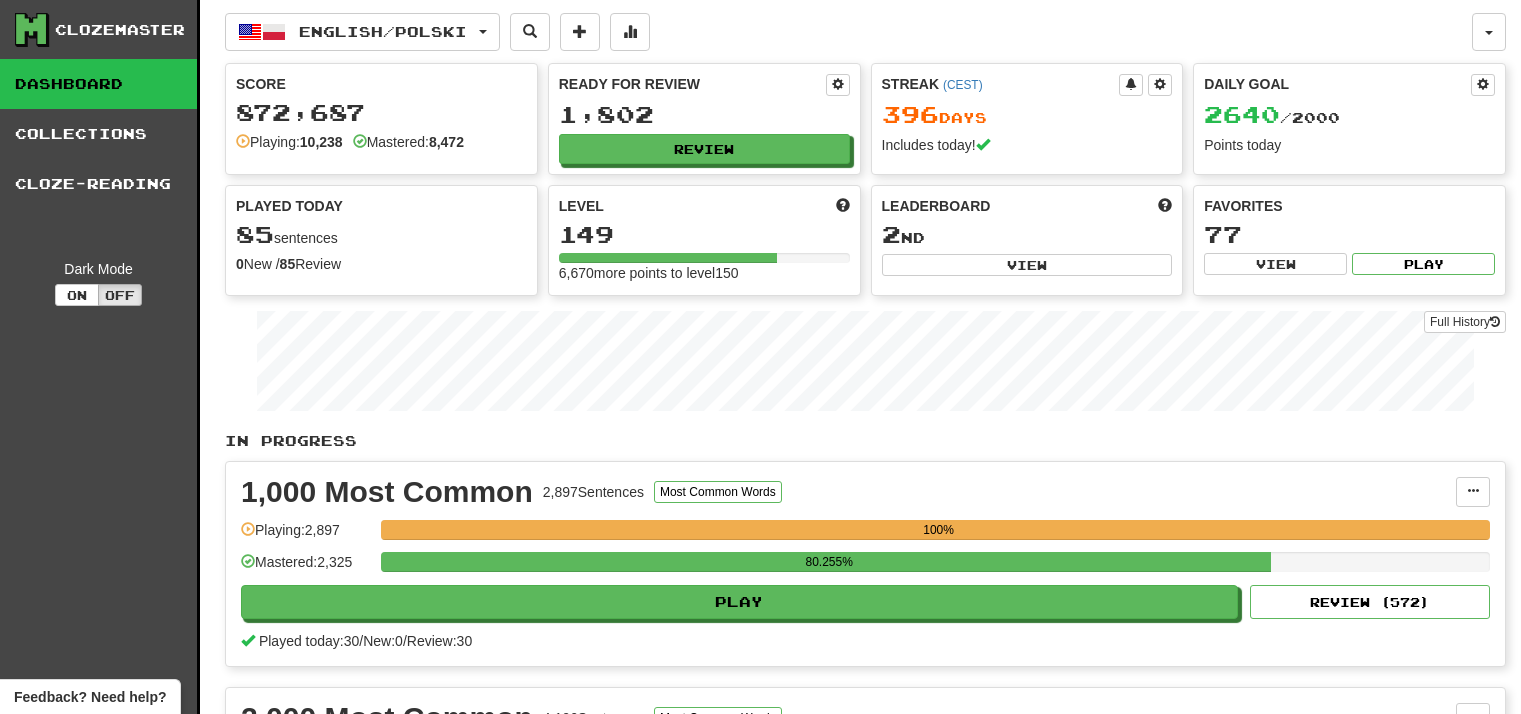 scroll, scrollTop: 0, scrollLeft: 0, axis: both 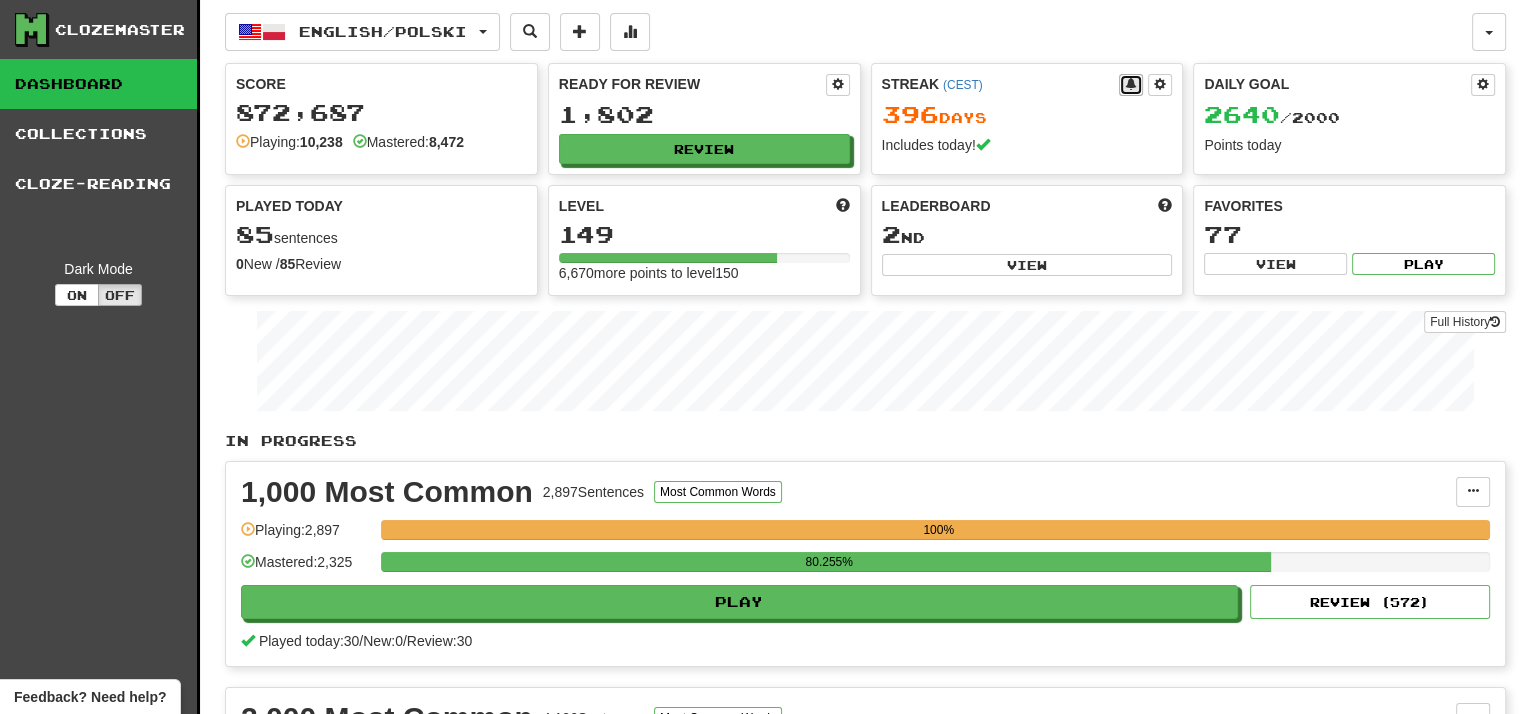 click at bounding box center [1131, 84] 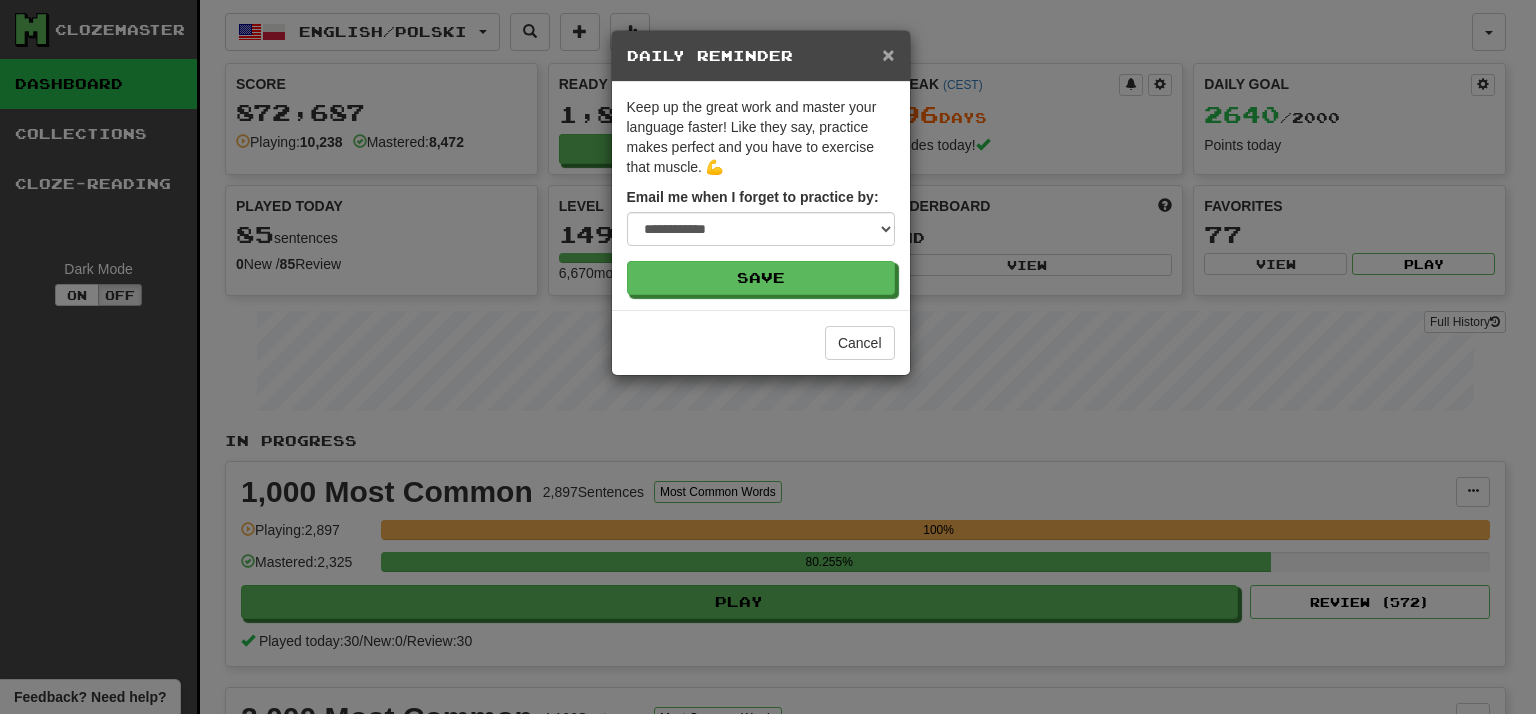 click on "×" at bounding box center [888, 54] 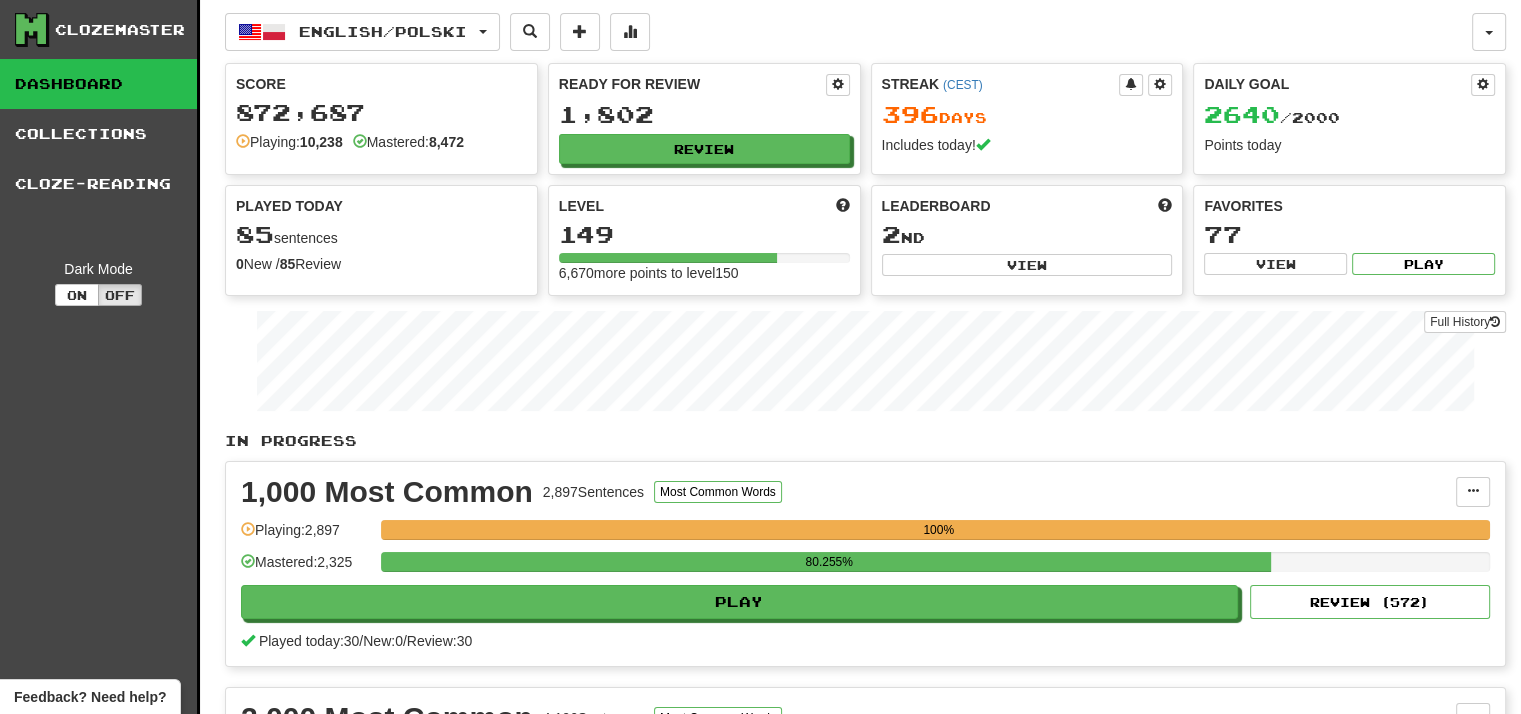 click on "Streak   ( CEST ) 396  Day s Includes today!" at bounding box center (1027, 114) 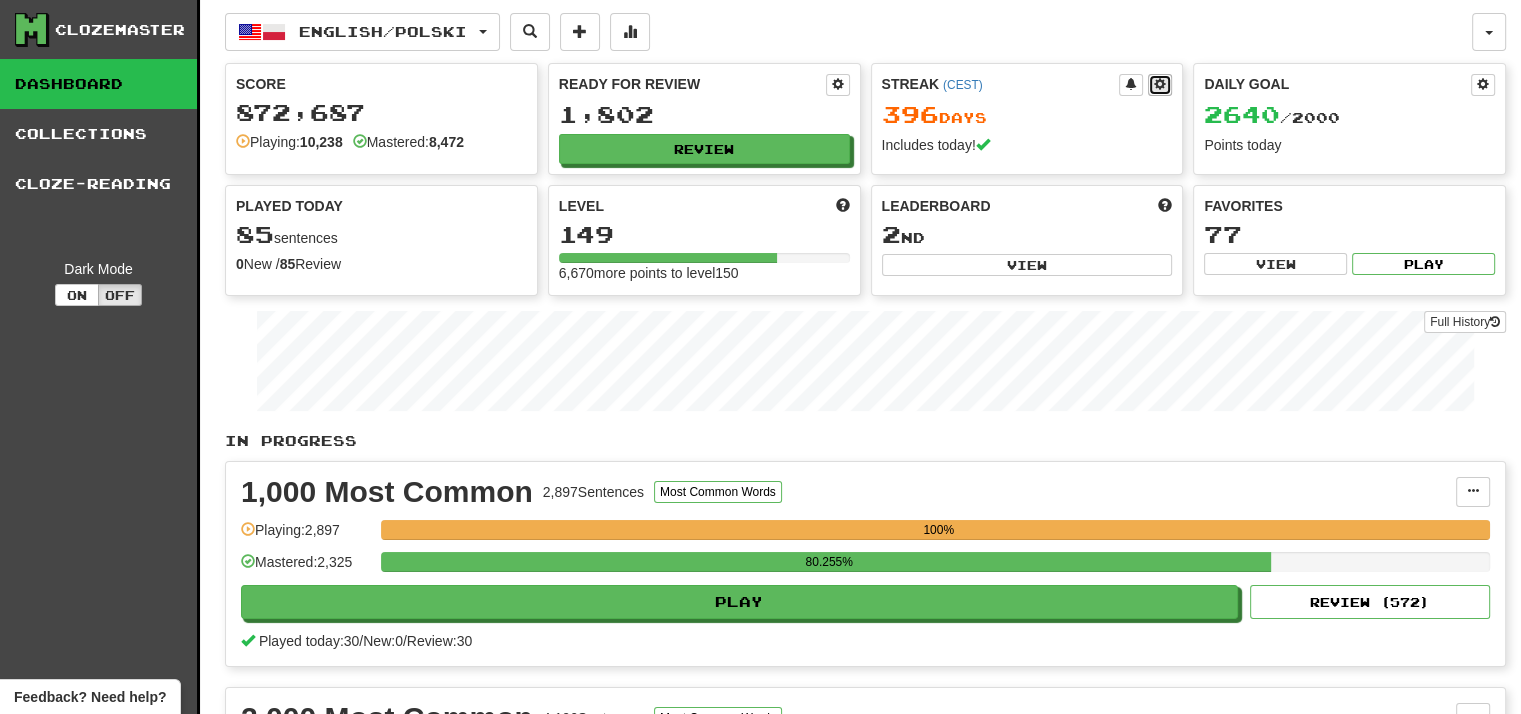 click at bounding box center [1160, 84] 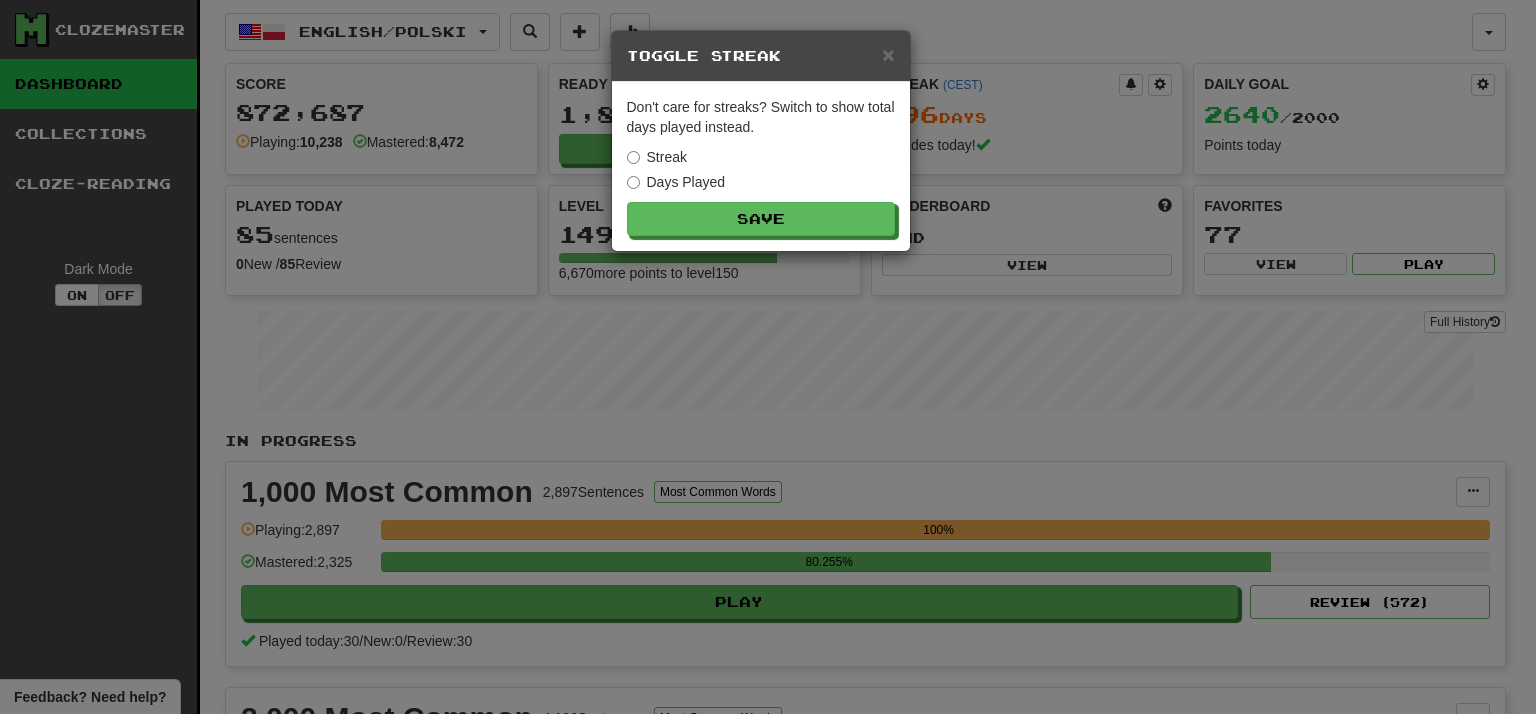 click on "Days Played" at bounding box center [676, 182] 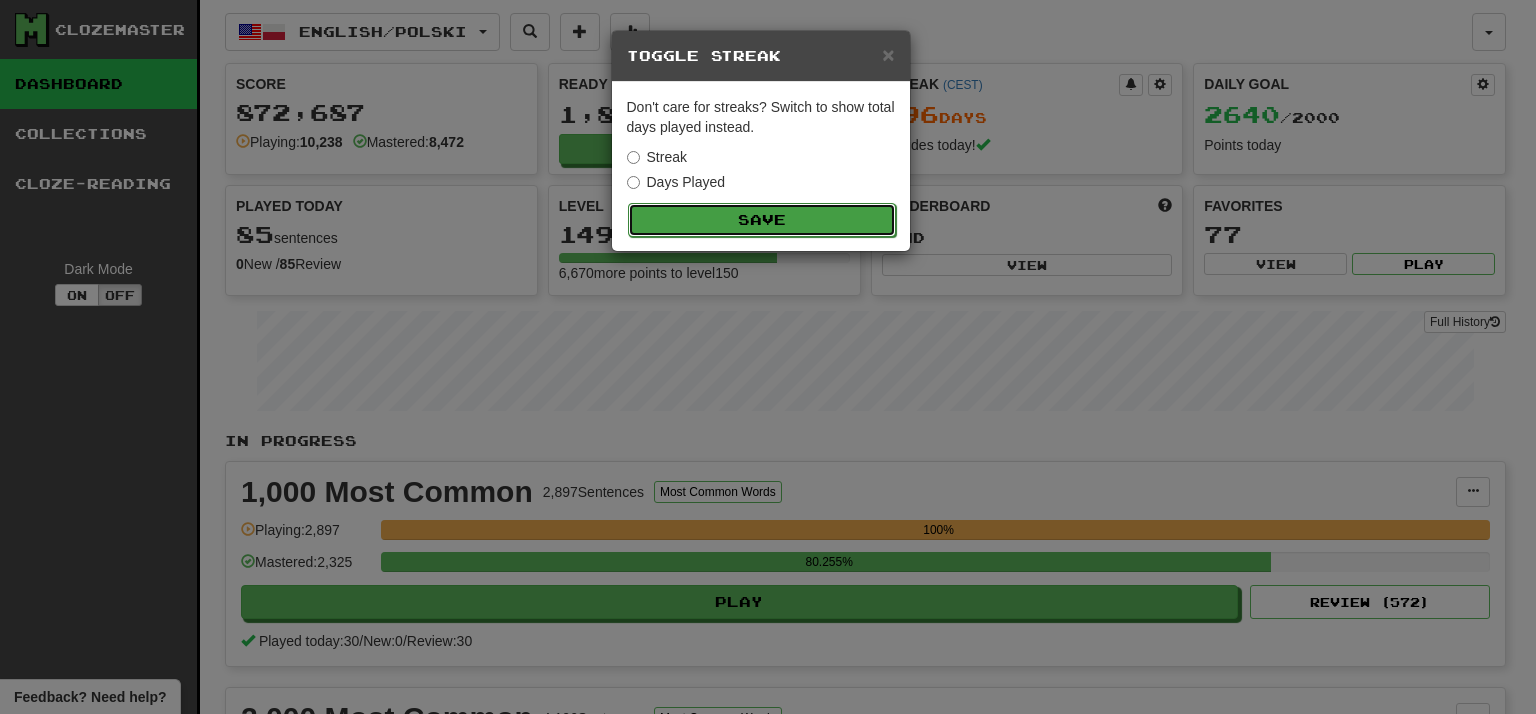 click on "Save" at bounding box center [762, 220] 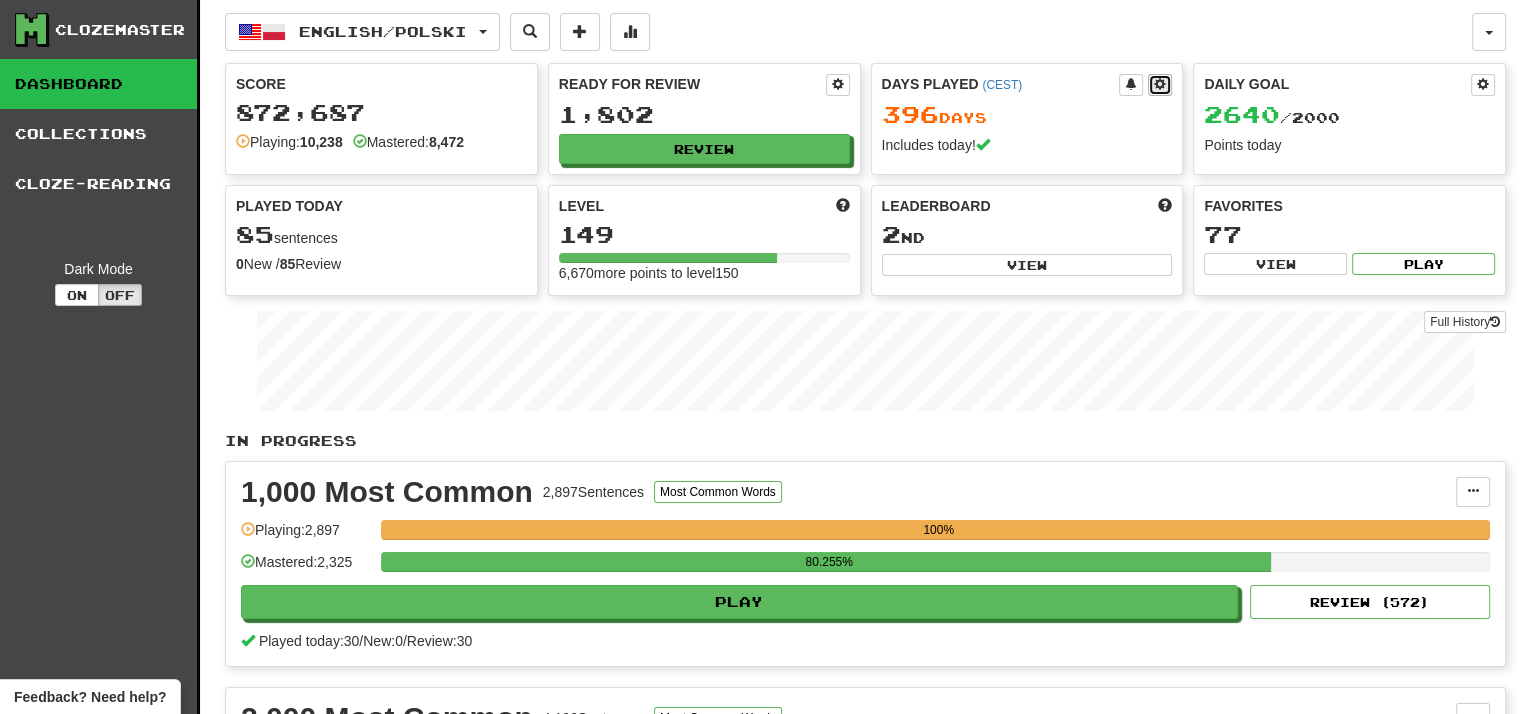 click at bounding box center (1160, 84) 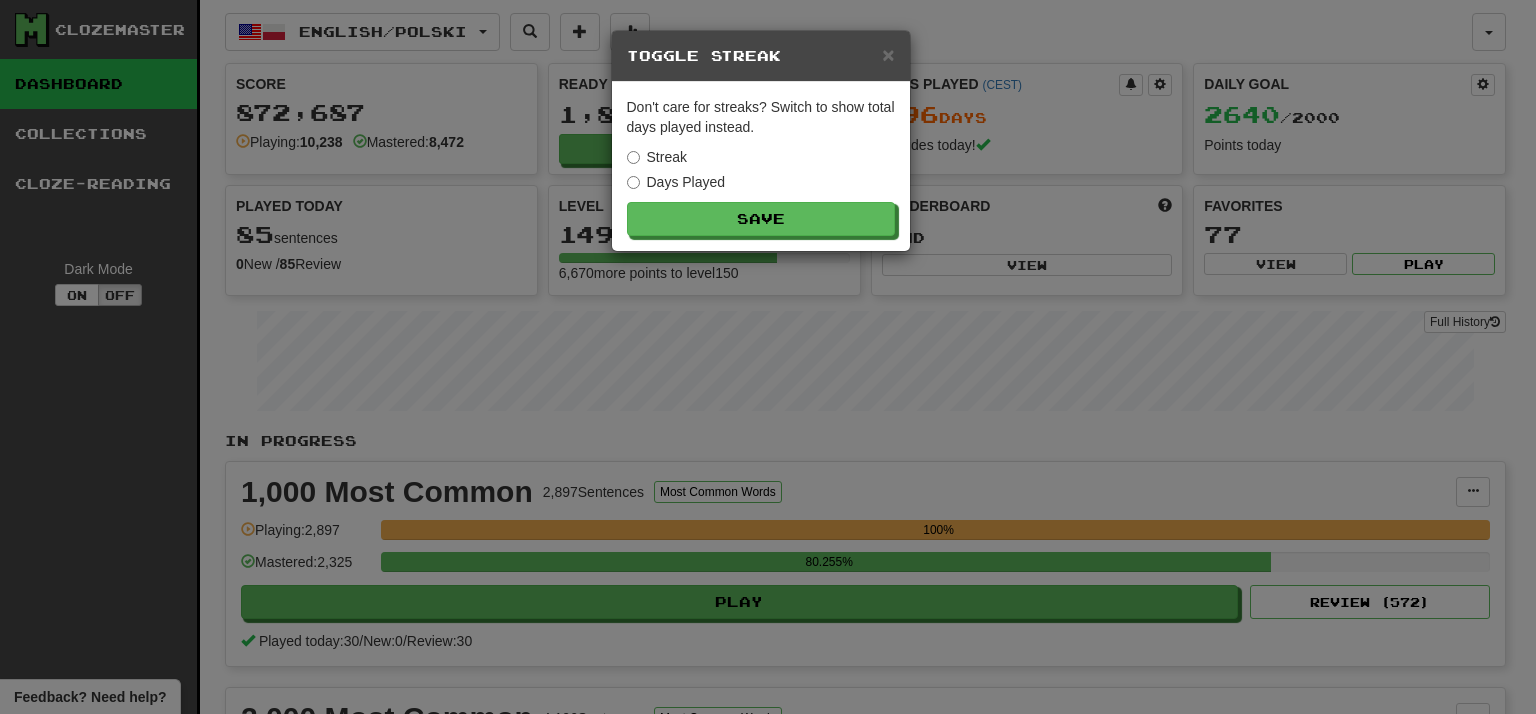 click on "Streak" at bounding box center [657, 157] 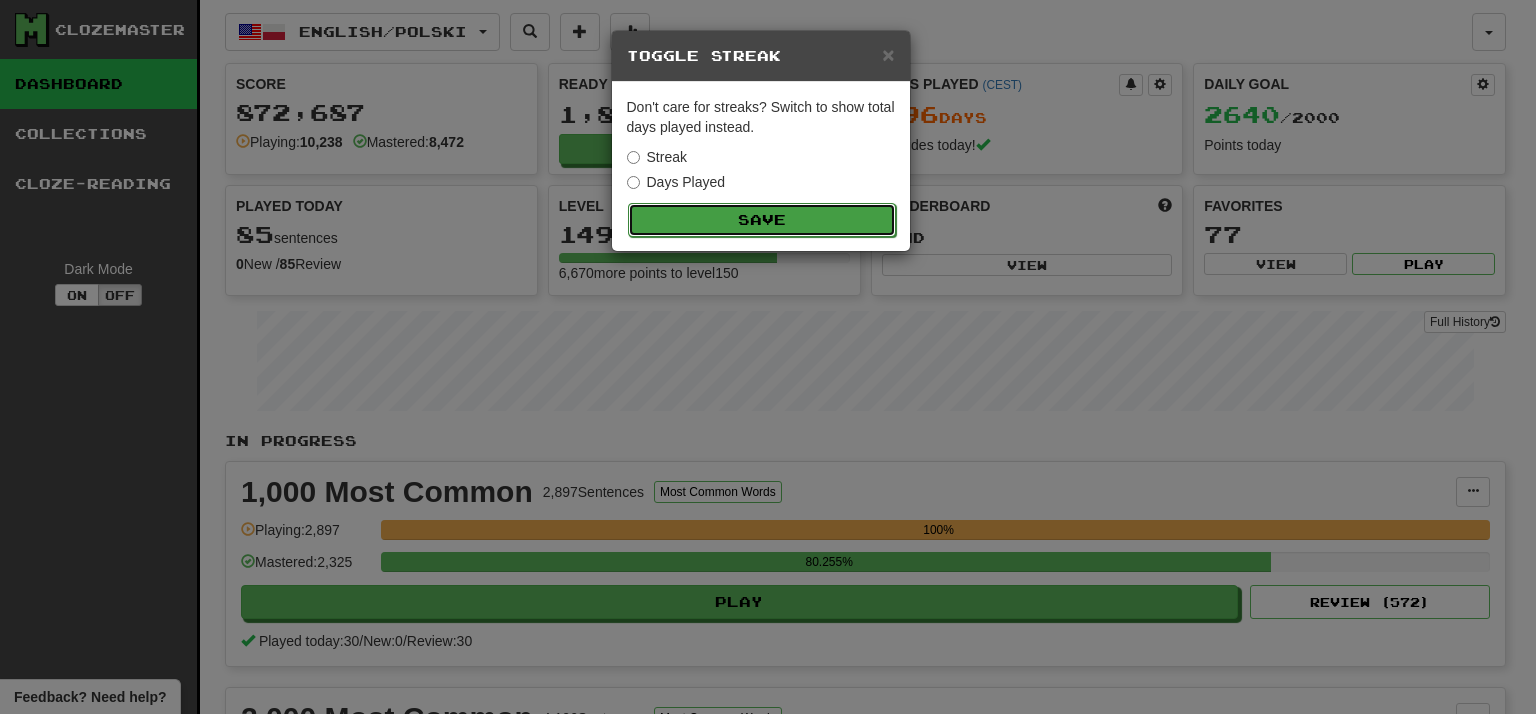 click on "Save" at bounding box center (762, 220) 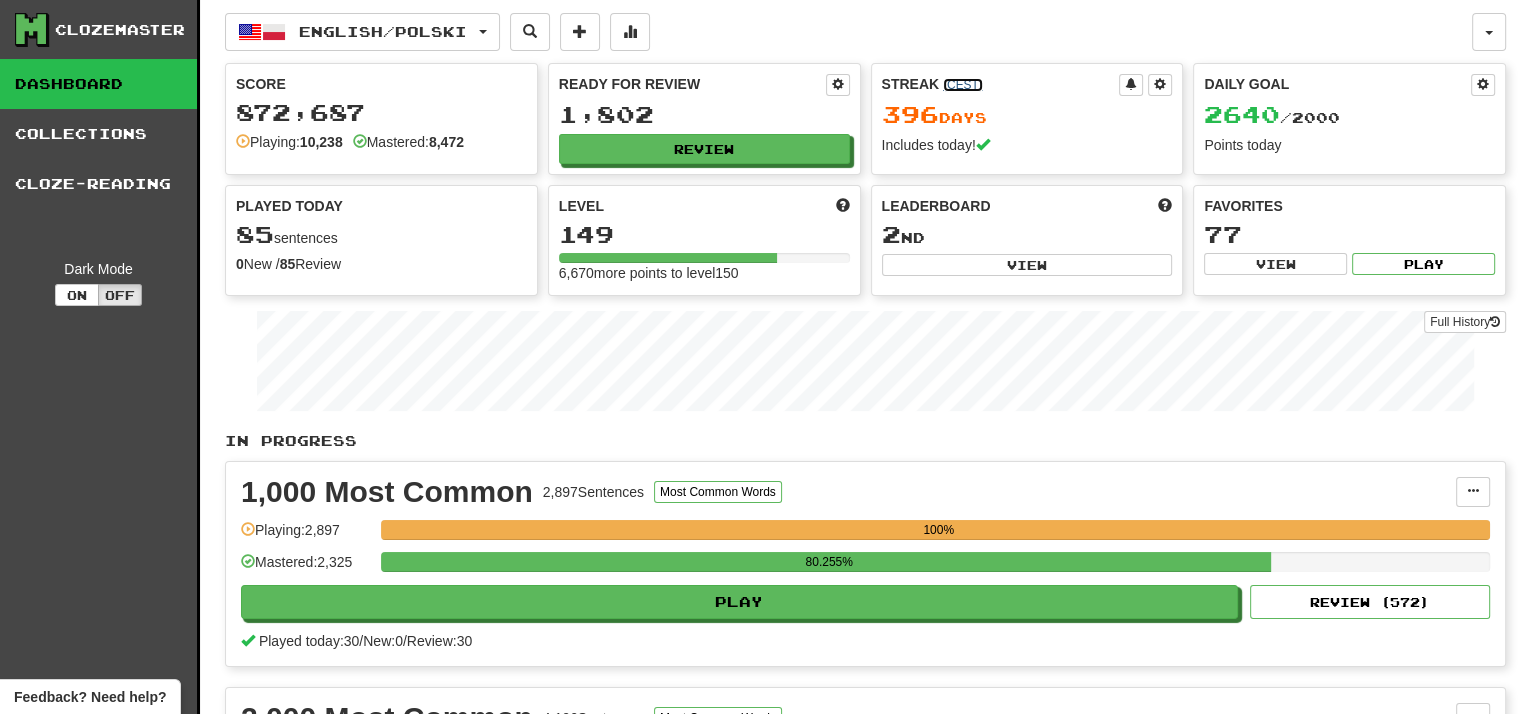 click on "( CEST )" at bounding box center (963, 85) 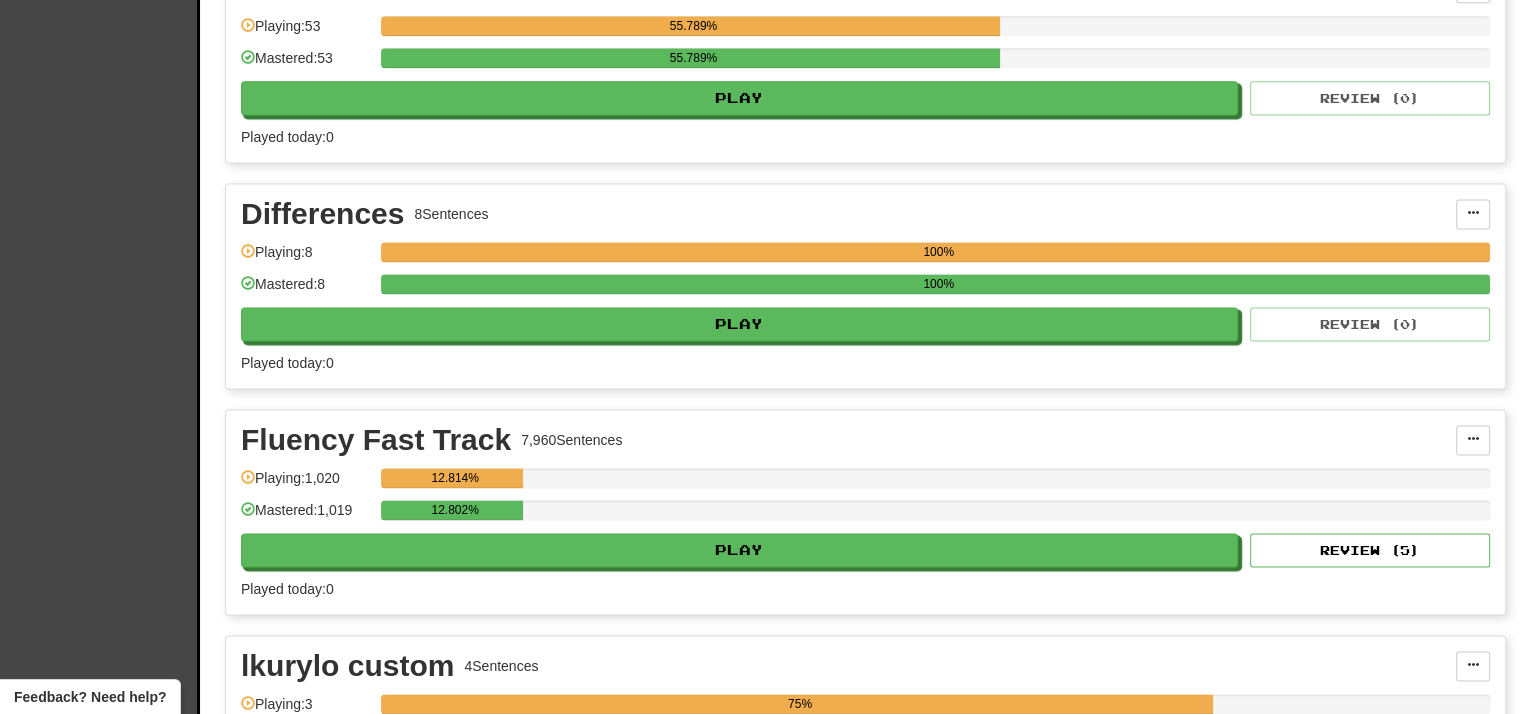 scroll, scrollTop: 2900, scrollLeft: 0, axis: vertical 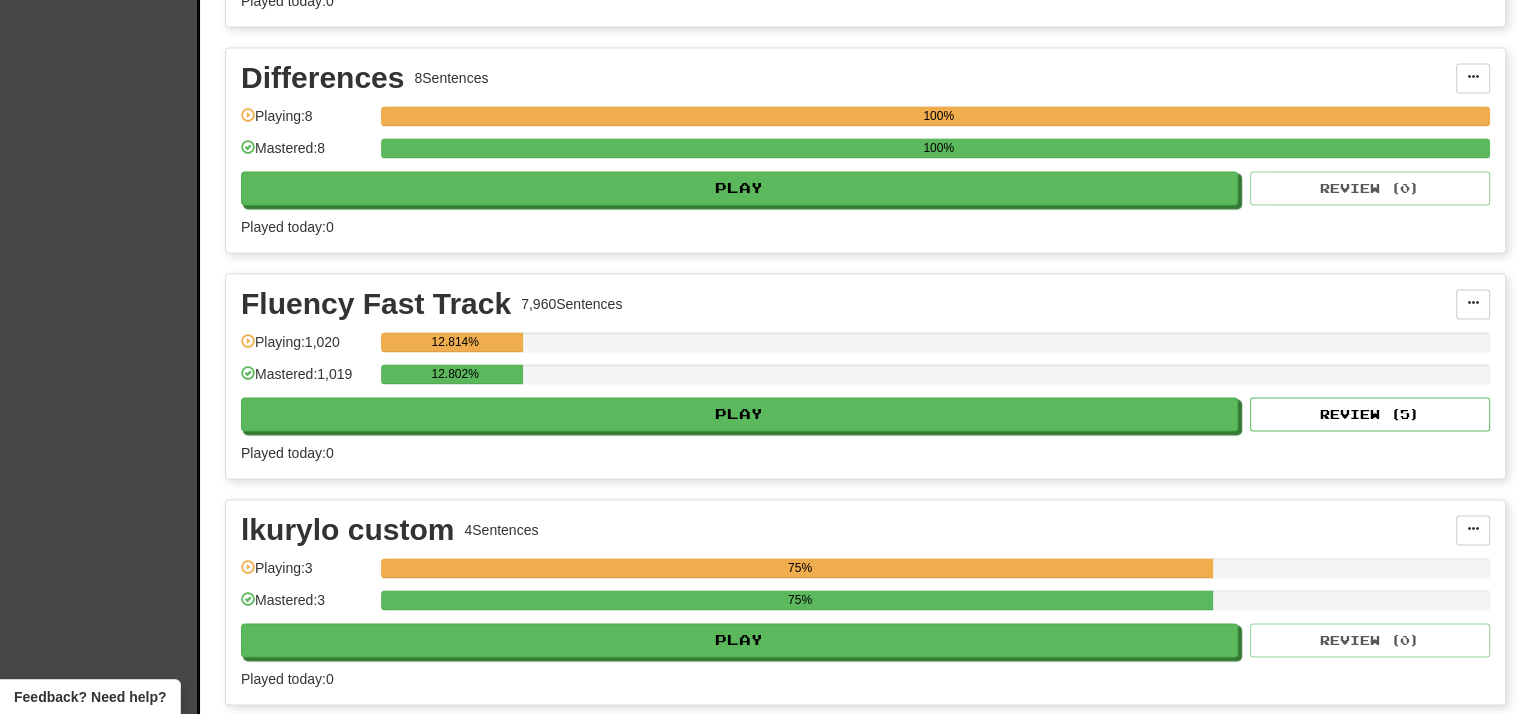 click on "Differences 8  Sentences Add Sentences Manage Sentences Edit Collection Unpin from Dashboard  Playing:  8 100%  Mastered:  8 100% Play Review ( 0 ) Played today:  0" at bounding box center [865, 150] 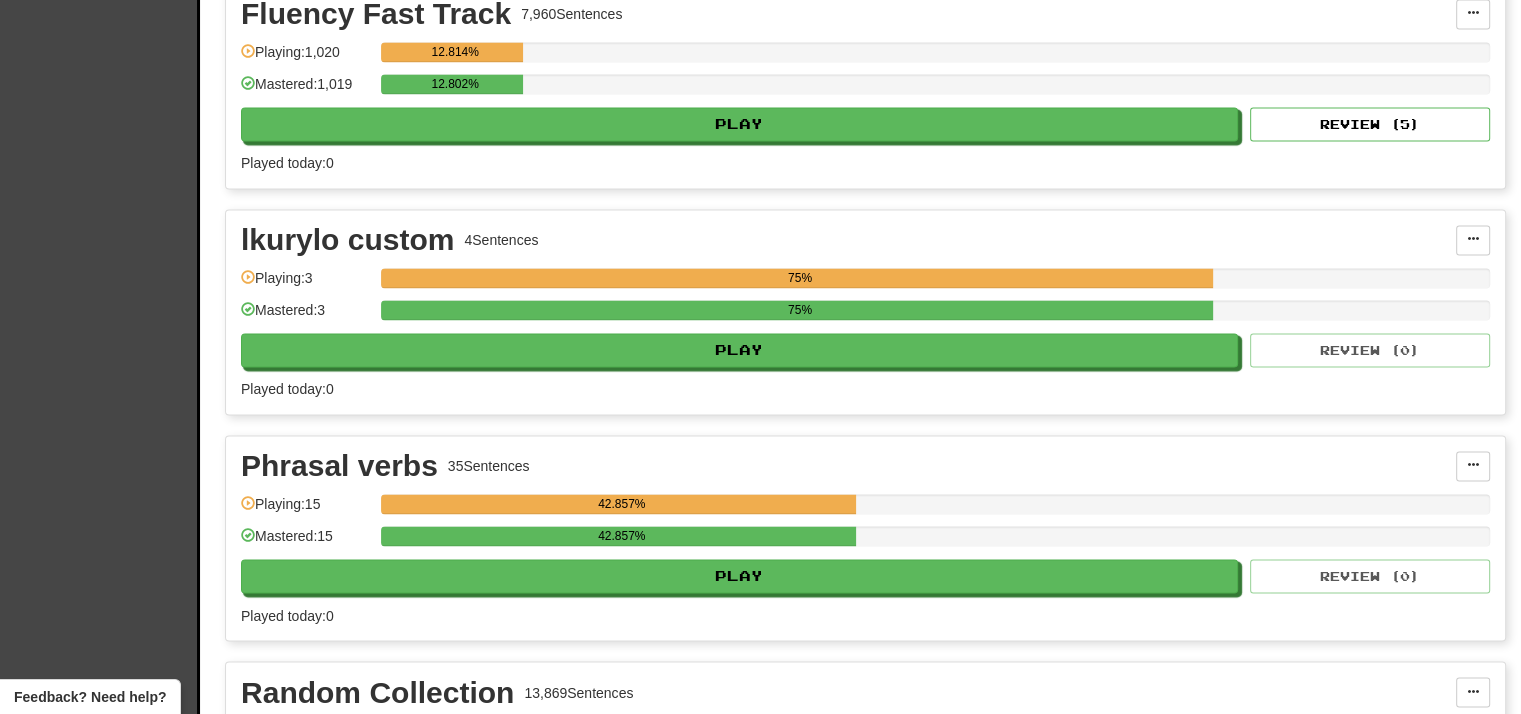 scroll, scrollTop: 3339, scrollLeft: 0, axis: vertical 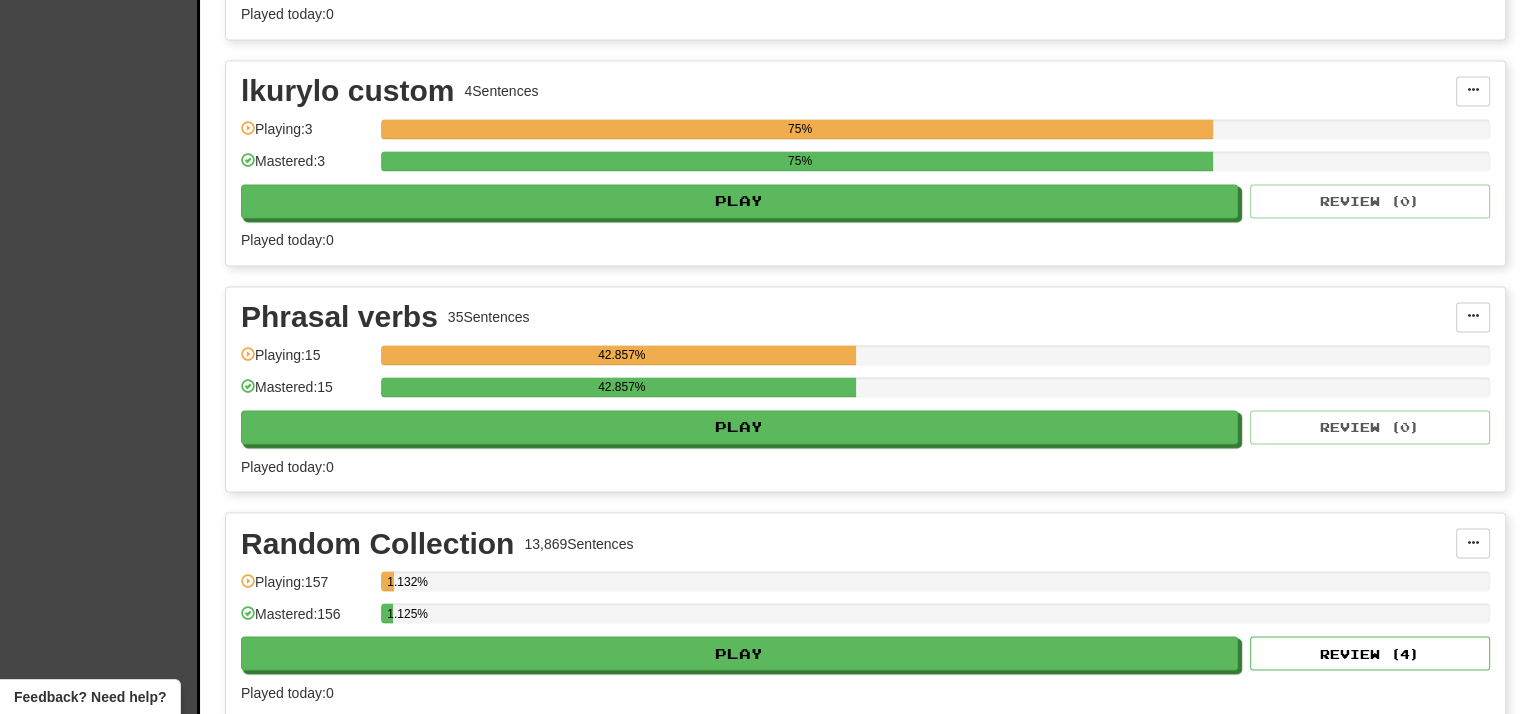 click on "lkurylo custom 4  Sentences" at bounding box center [848, 91] 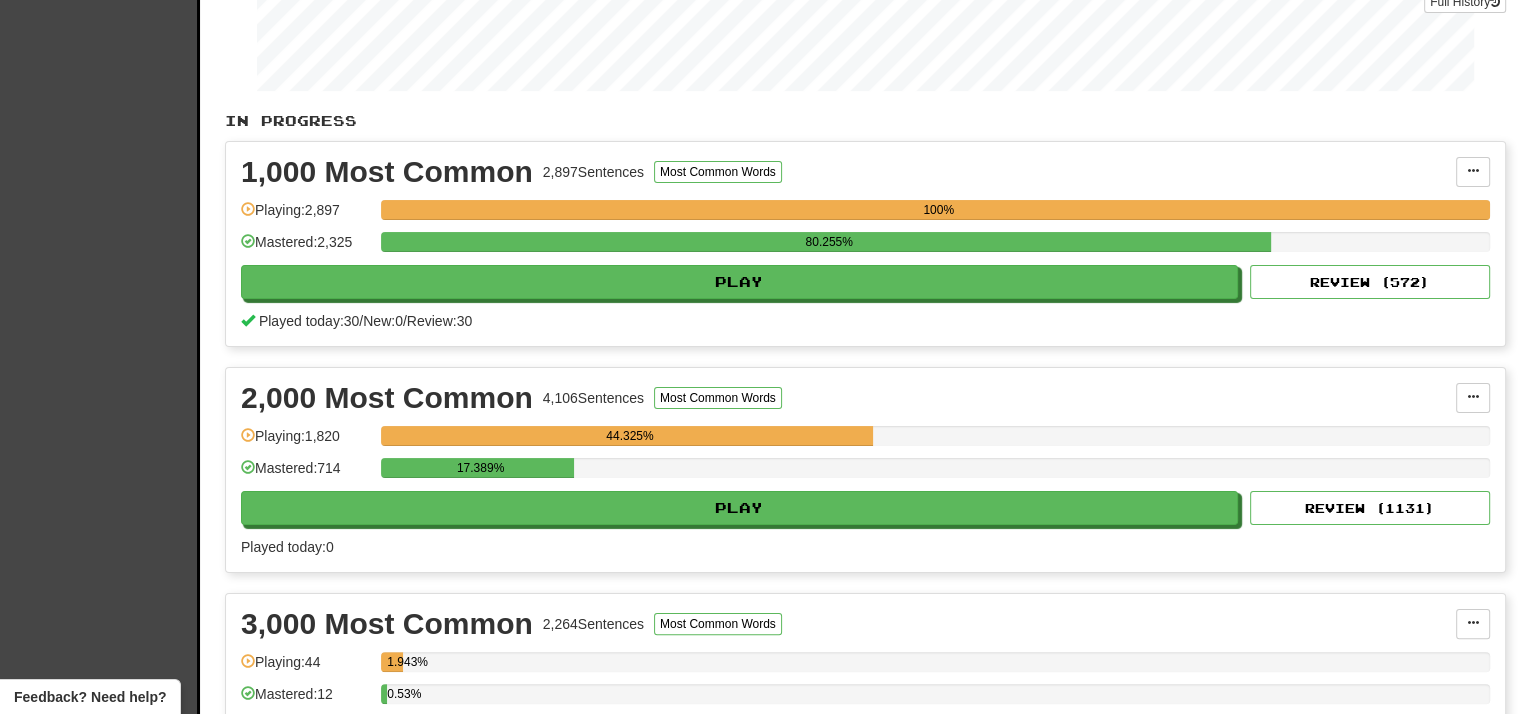 scroll, scrollTop: 0, scrollLeft: 0, axis: both 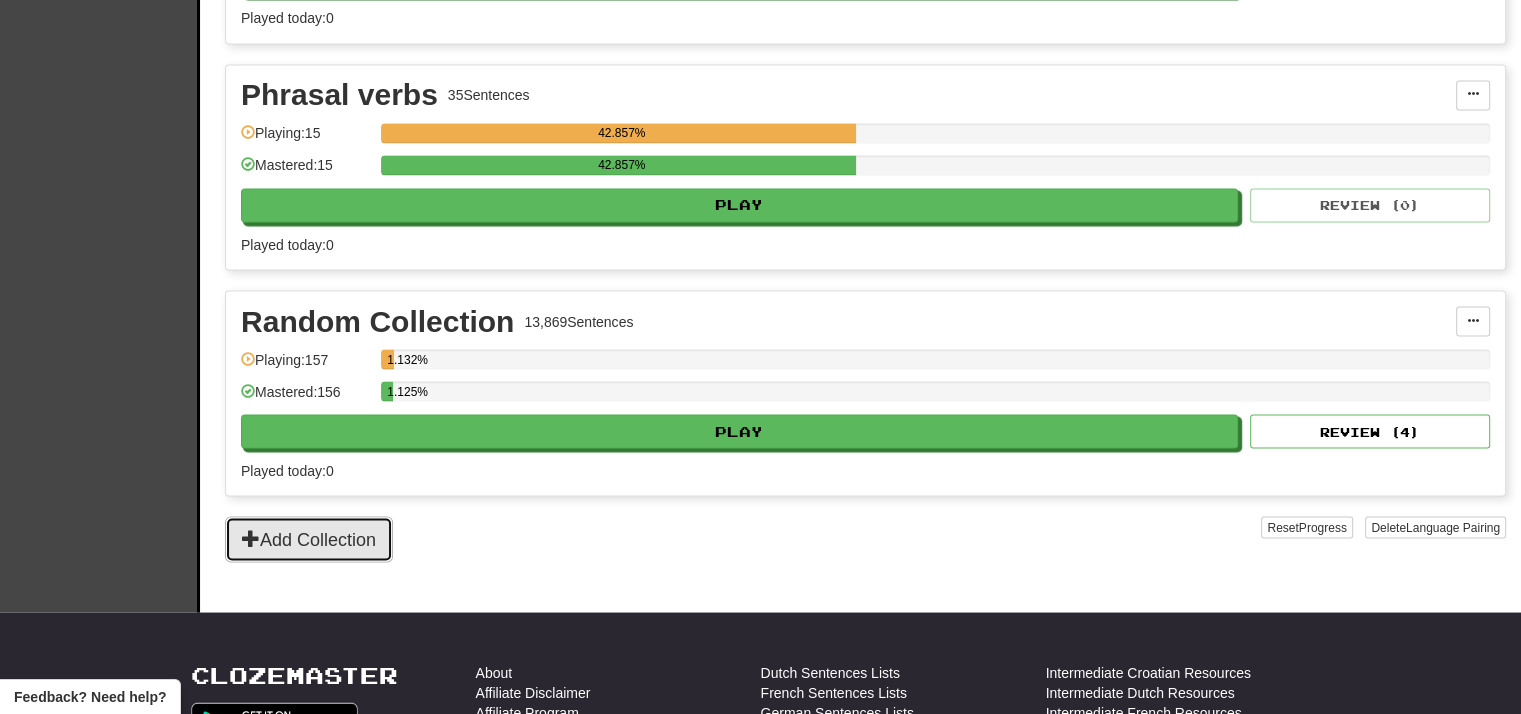click on "Add Collection" at bounding box center (309, 539) 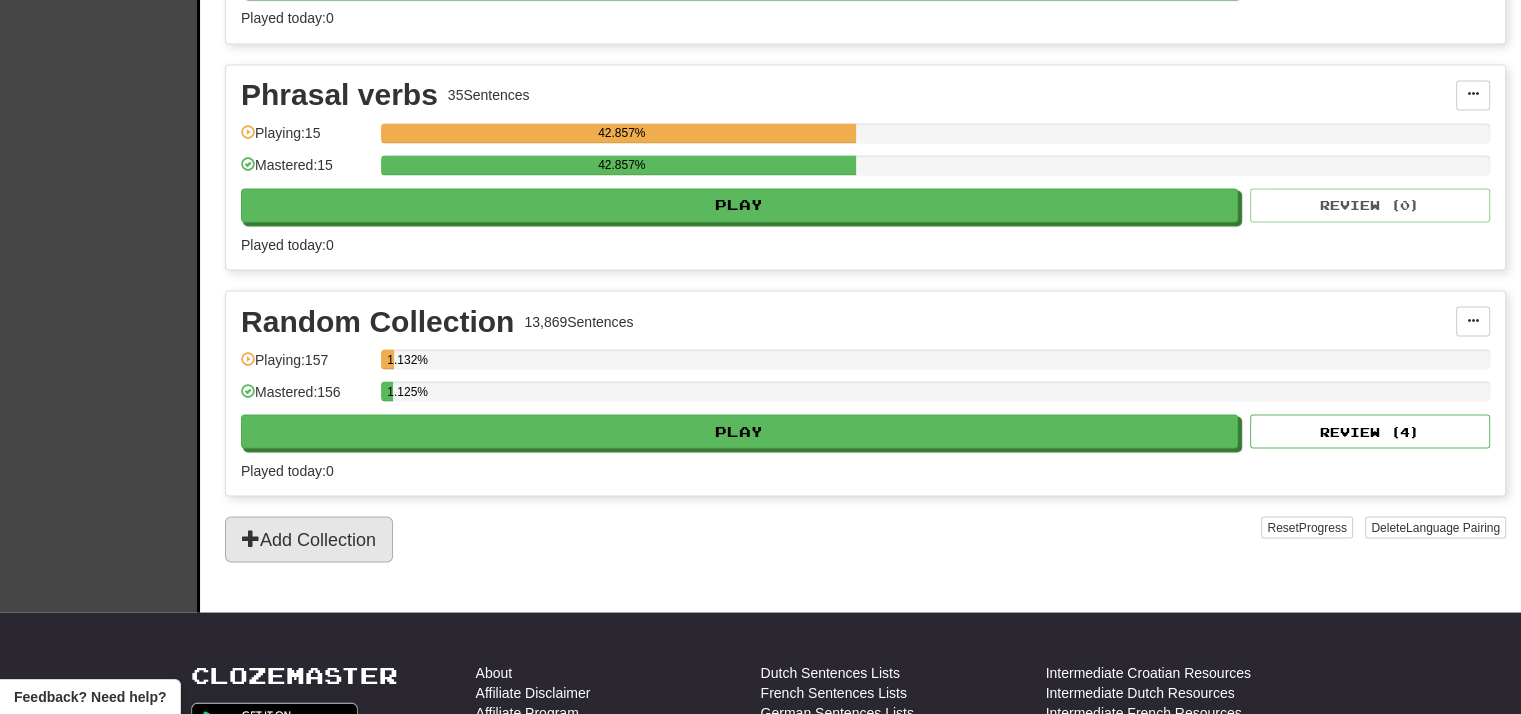 scroll, scrollTop: 0, scrollLeft: 0, axis: both 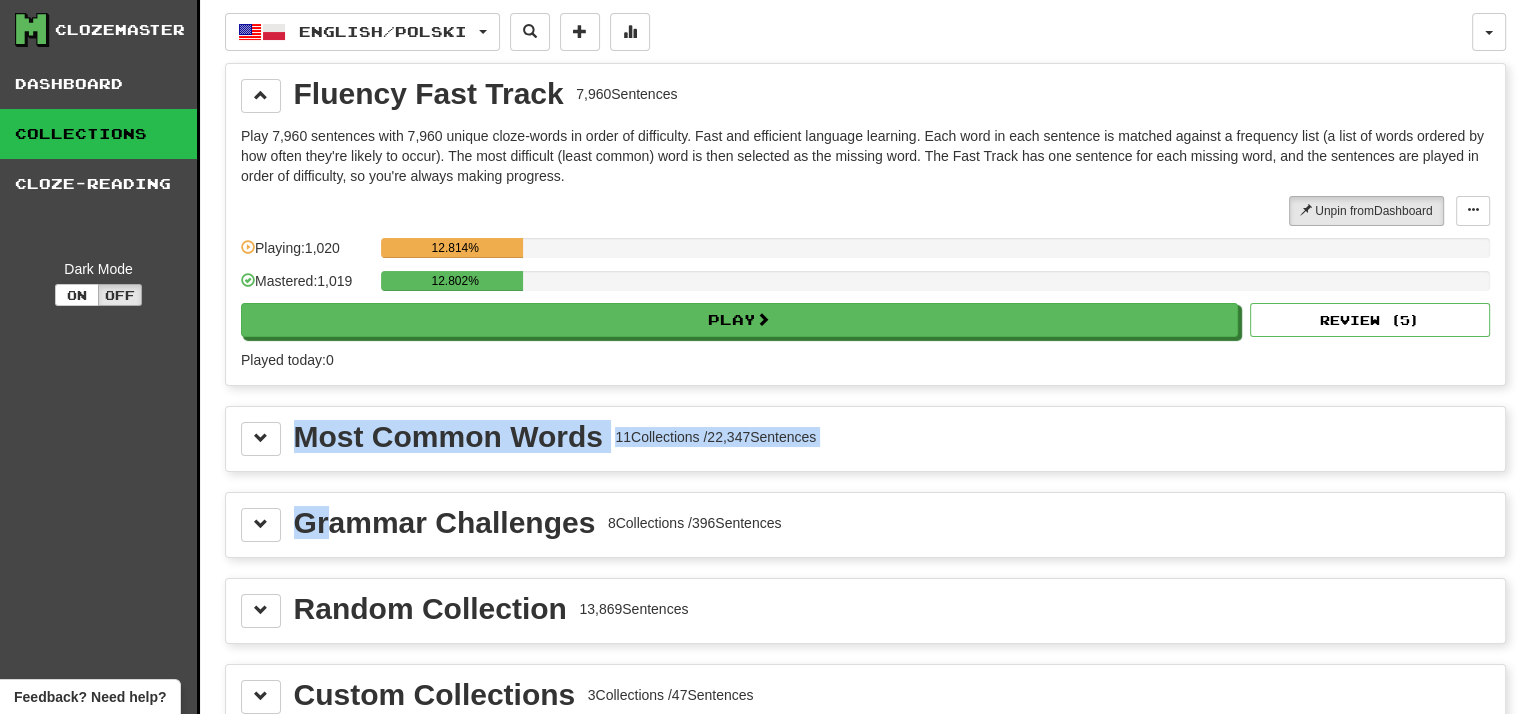 drag, startPoint x: 297, startPoint y: 458, endPoint x: 237, endPoint y: 407, distance: 78.74643 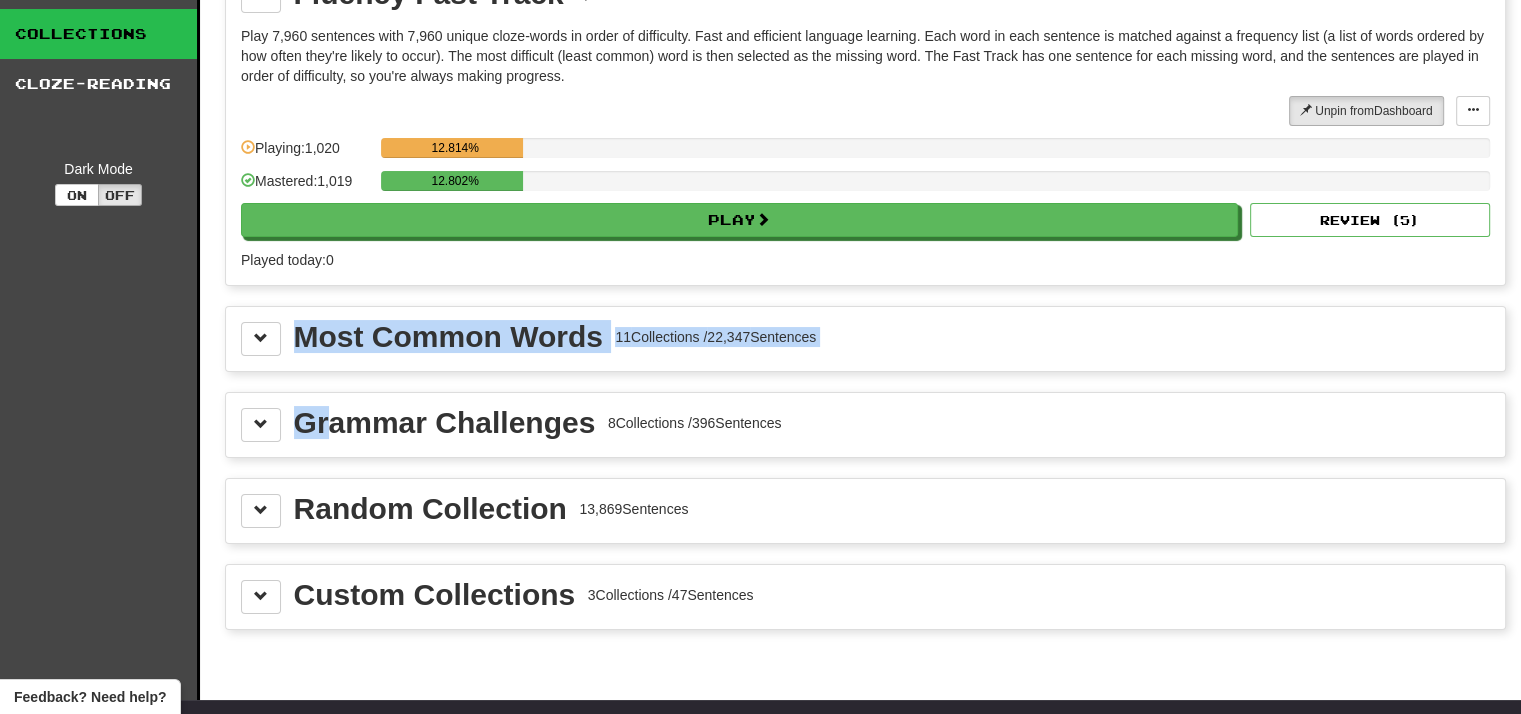 click on "Clozemaster Dashboard Collections Cloze-Reading Dark Mode On Off Dashboard Collections Pro Cloze-Reading English  /  Polski English  /  Polski Streak:  396   Review:  1,802 Daily Goal:  2640  /  2000  Language Pairing Username: Lkurylo Edit  Account  Notifications  Activity Feed  Profile  Leaderboard  Forum  Logout Fluency Fast Track 7,960  Sentences Play 7,960 sentences with 7,960 unique cloze-words in order of difficulty. Fast and efficient language learning. Each word in each sentence is matched against a frequency list (a list of words ordered by how often they're likely to occur). The most difficult (least common) word is then selected as the missing word. The Fast Track has one sentence for each missing word, and the sentences are played in order of difficulty, so you're always making progress.   Unpin from  Dashboard   Unpin from  Dashboard Manage Sentences  Playing:  1,020 12.814%  Mastered:  1,019 12.802% Play  Review ( 5 ) Played today:  0 Most Common Words 11  Collections /  22,347  Sentences 8 396" at bounding box center [760, 300] 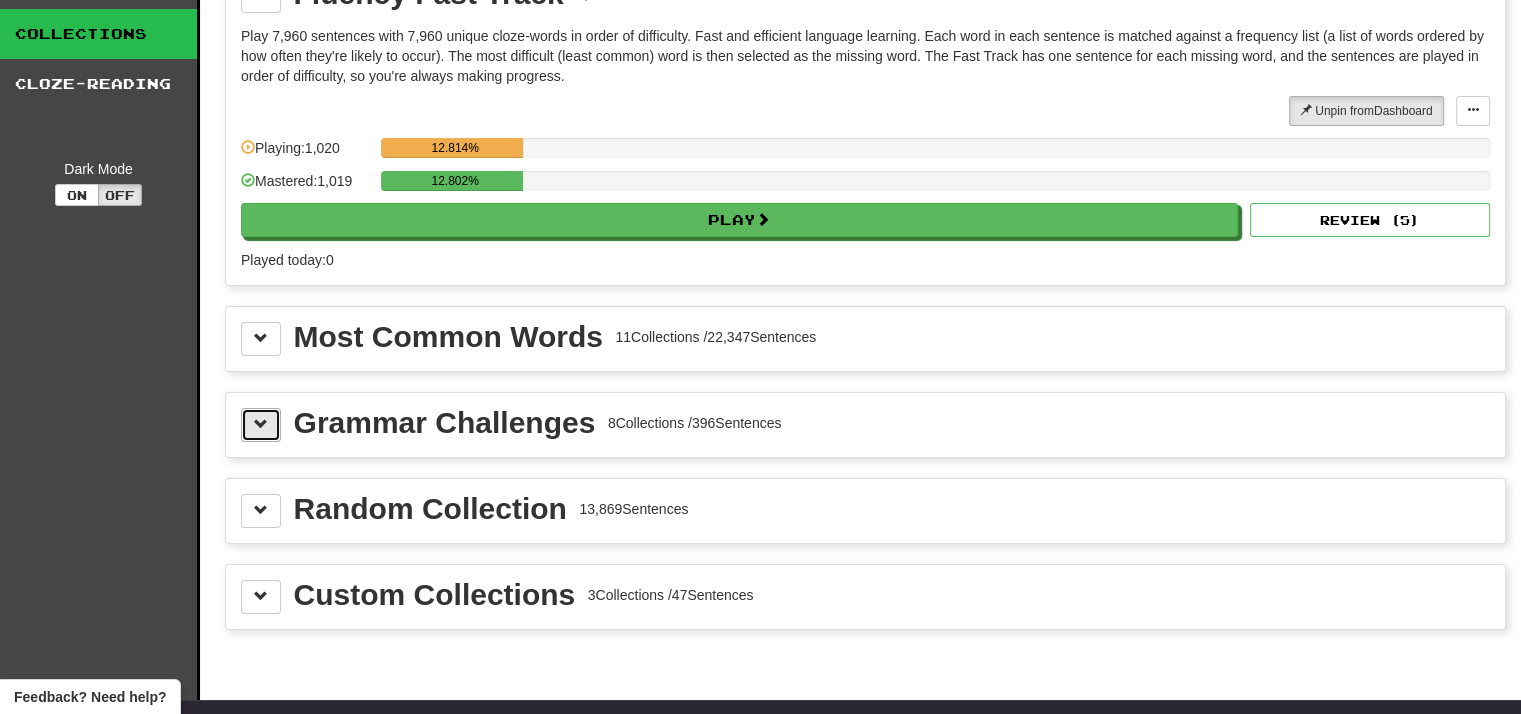 click at bounding box center [261, 425] 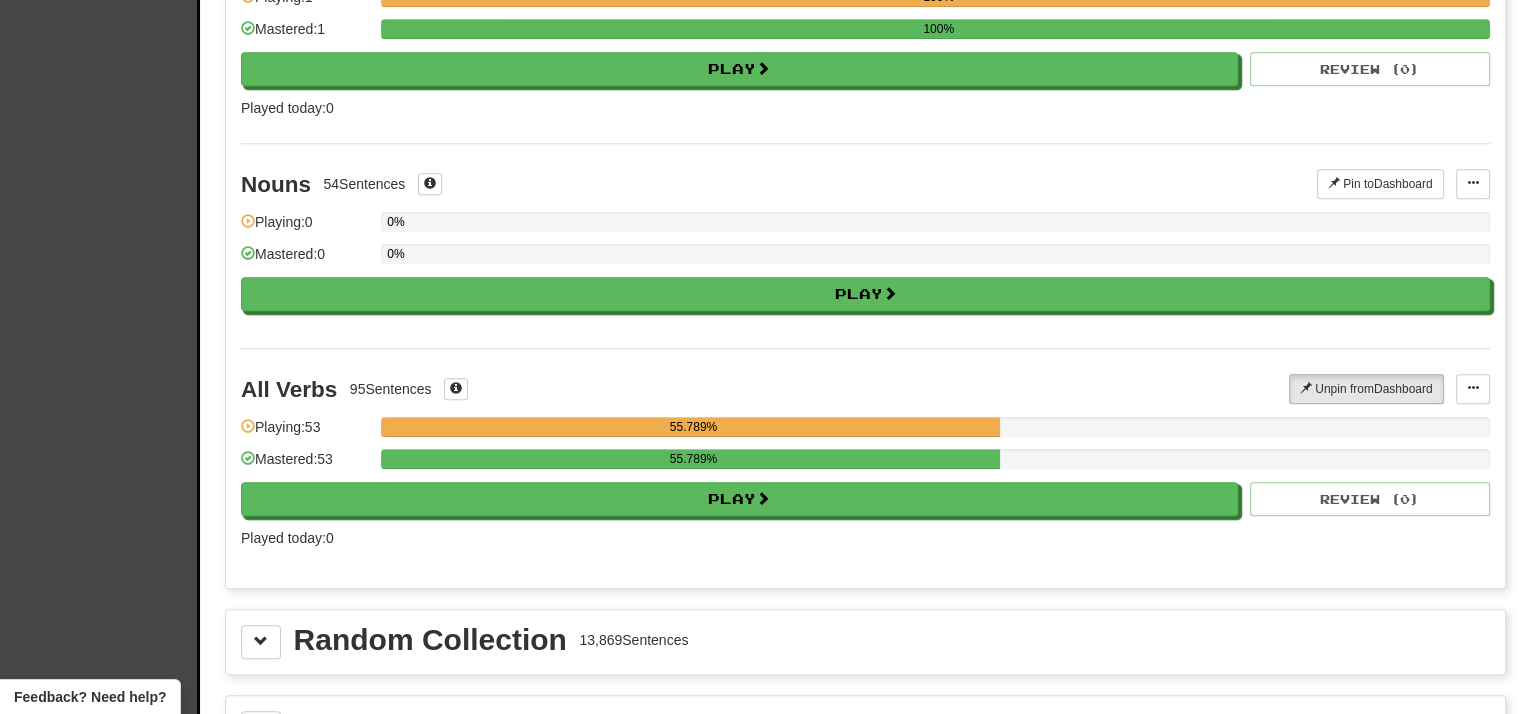 scroll, scrollTop: 1900, scrollLeft: 0, axis: vertical 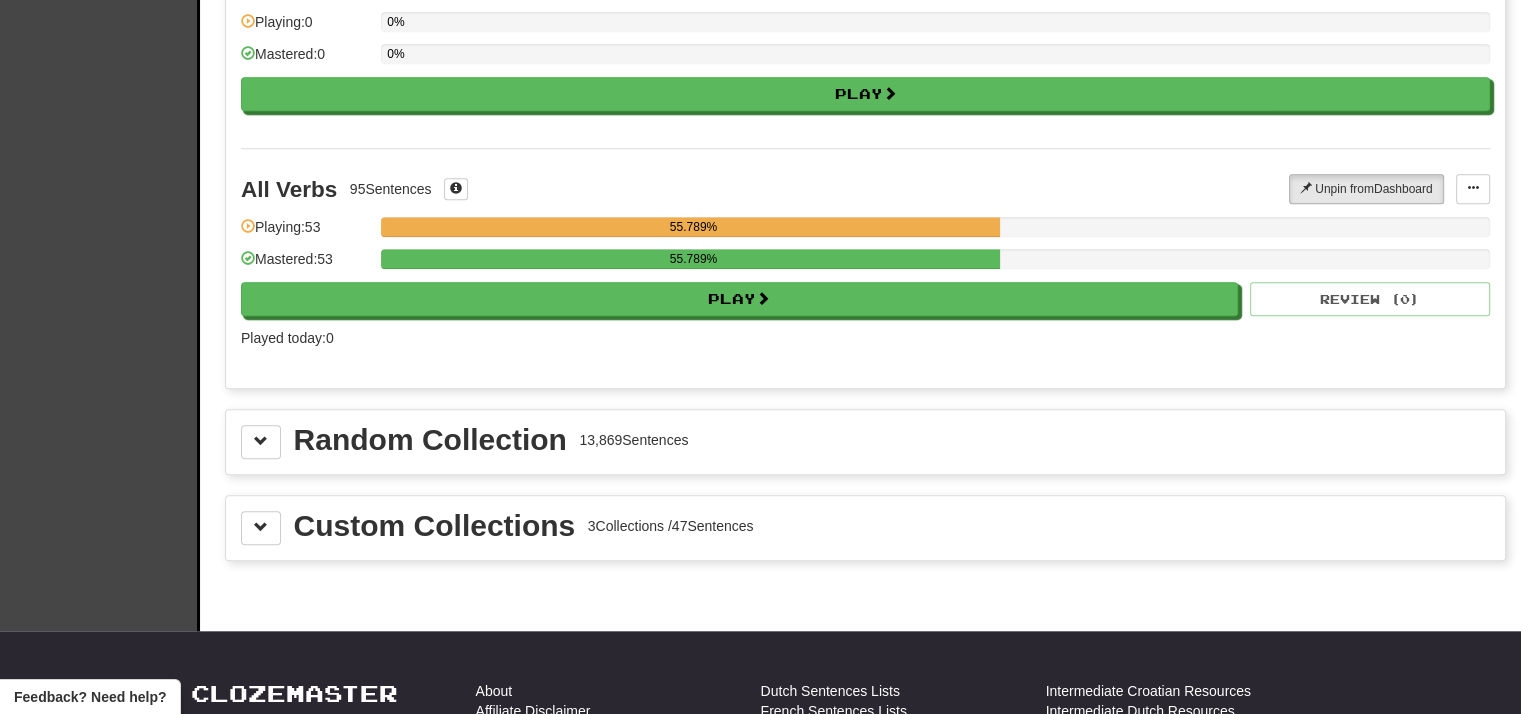 click on "Custom Collections 3  Collections /  47  Sentences" at bounding box center (865, 528) 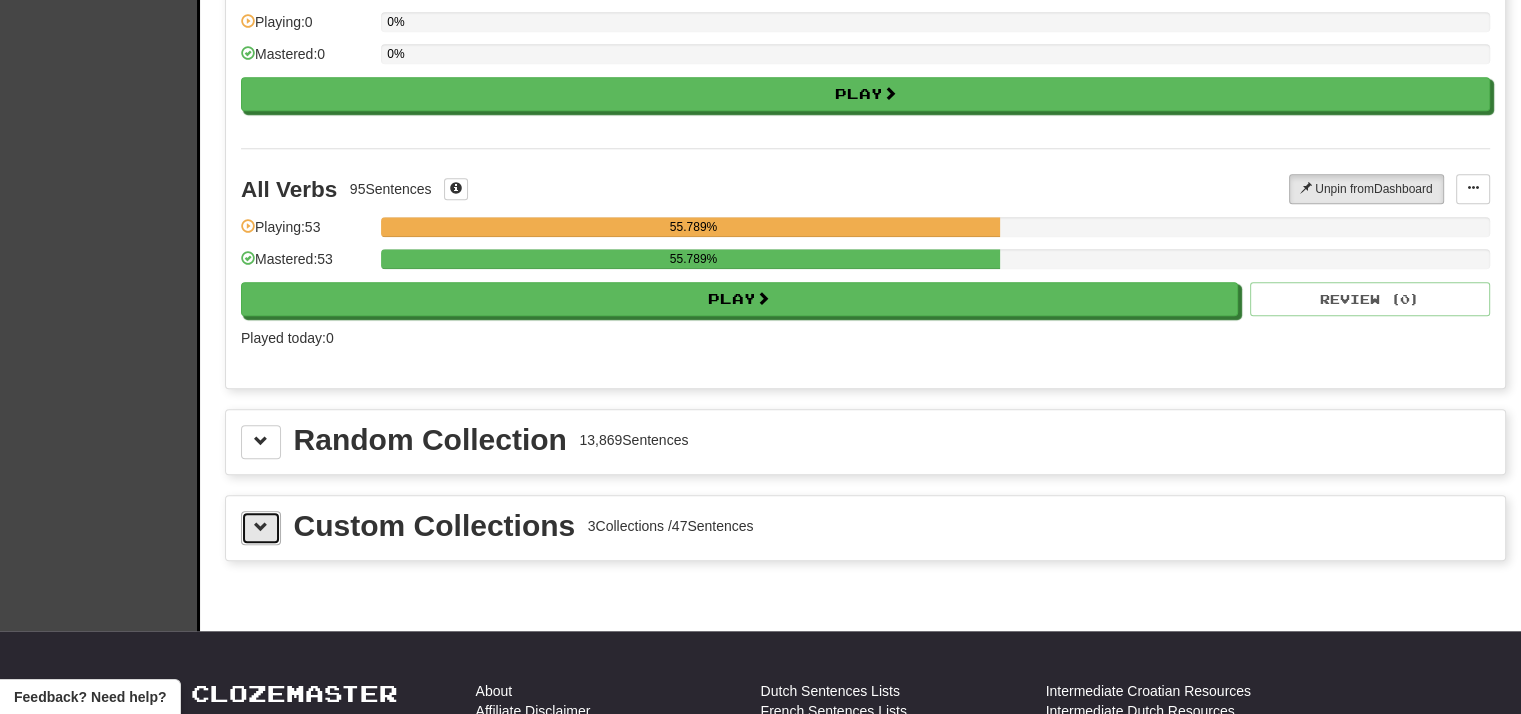 click at bounding box center (261, 528) 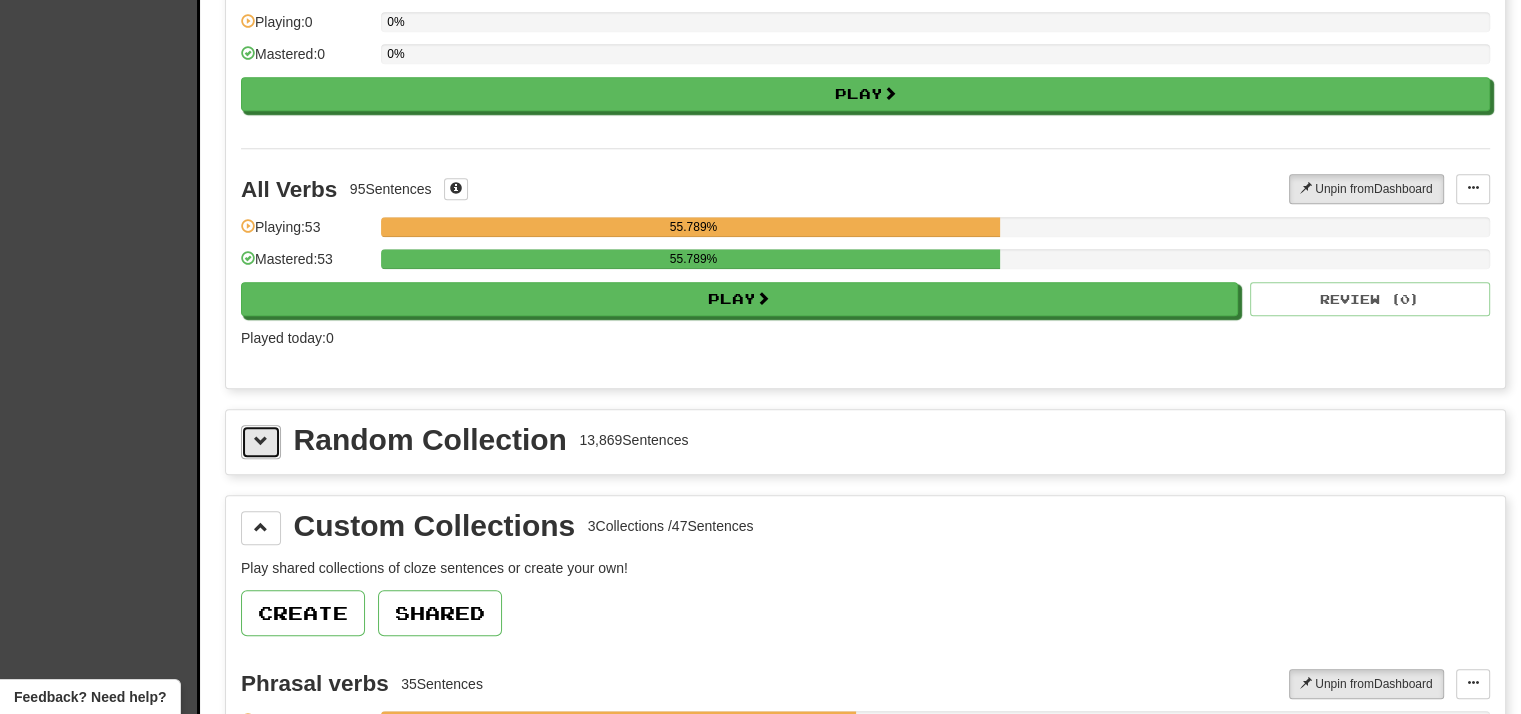 click at bounding box center (261, 442) 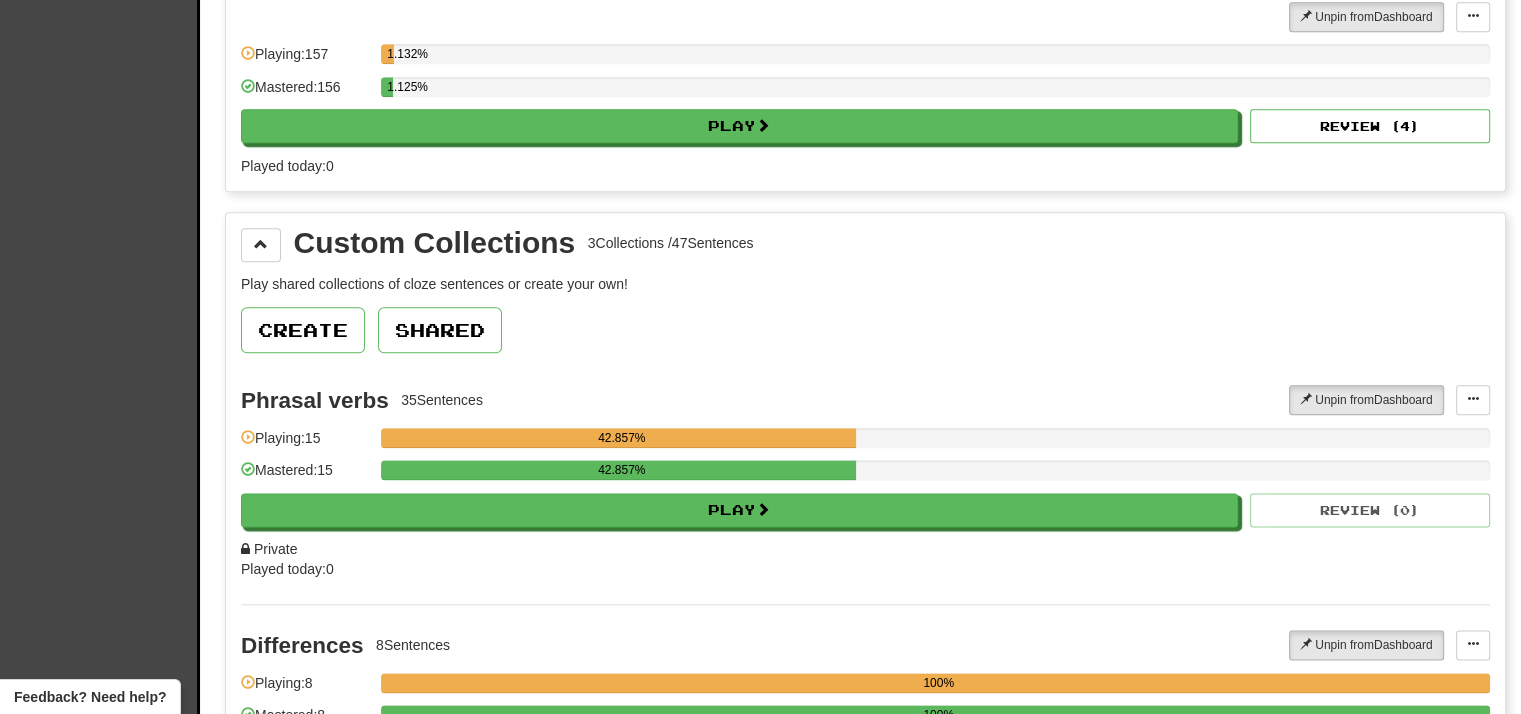 scroll, scrollTop: 2600, scrollLeft: 0, axis: vertical 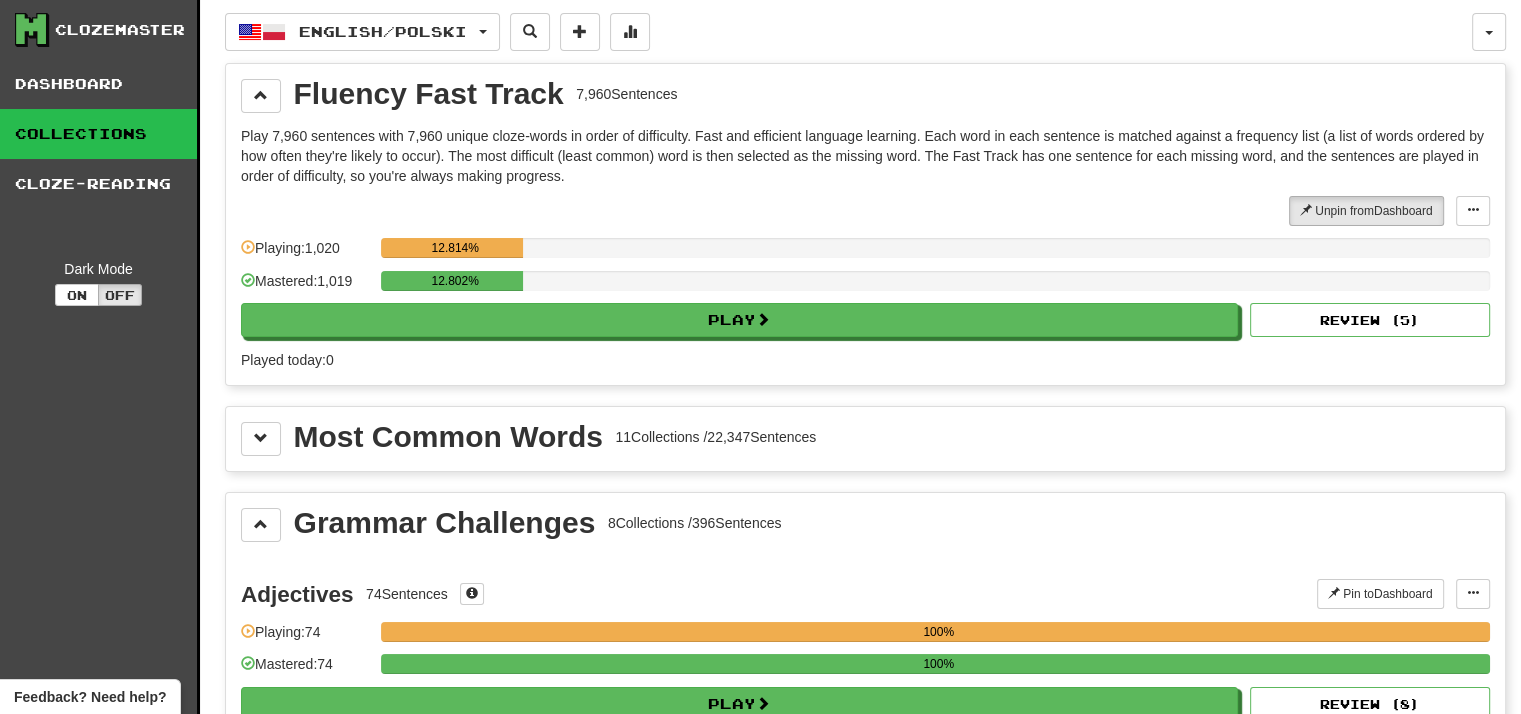 click on "Clozemaster" at bounding box center (106, 30) 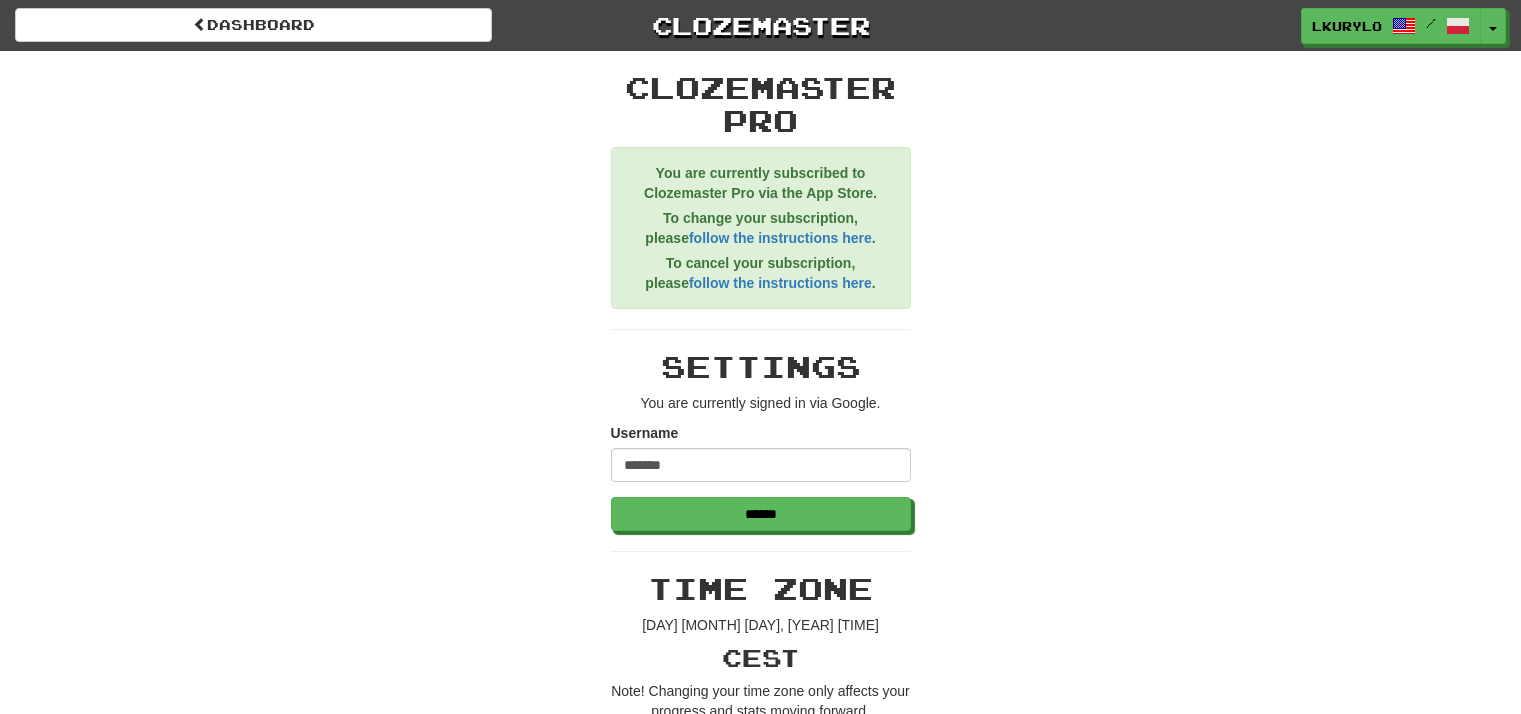 scroll, scrollTop: 571, scrollLeft: 0, axis: vertical 